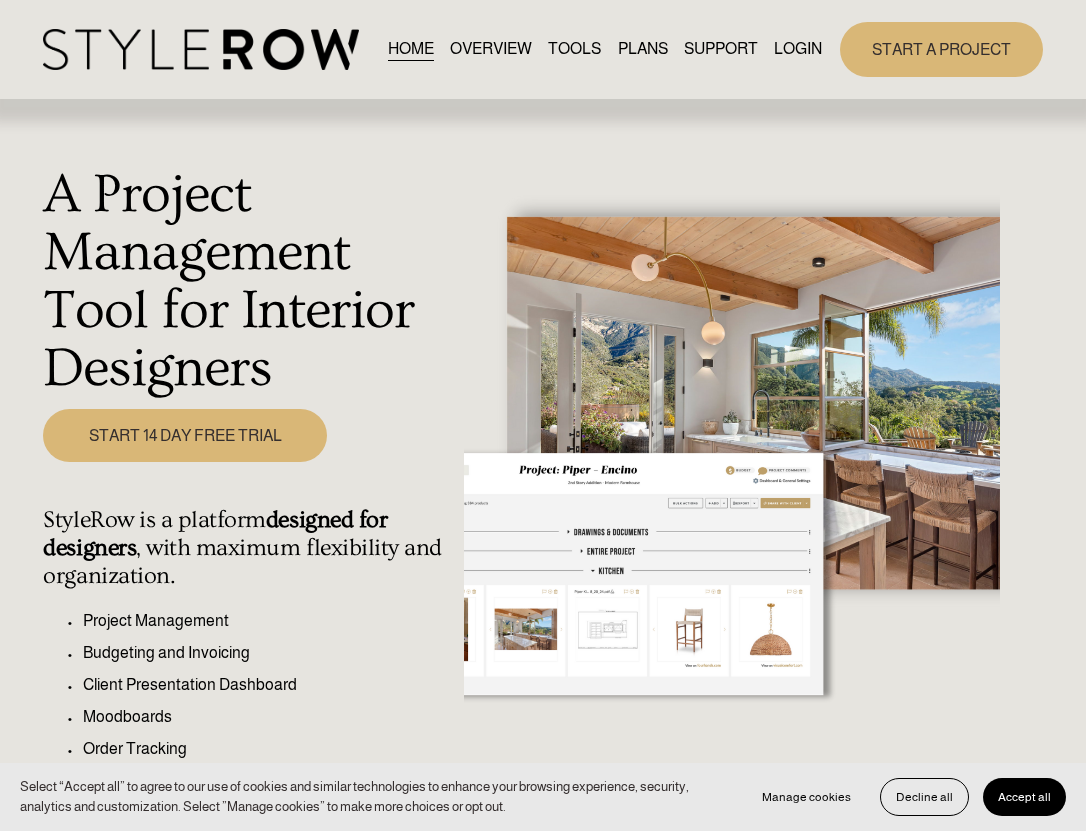 scroll, scrollTop: 0, scrollLeft: 0, axis: both 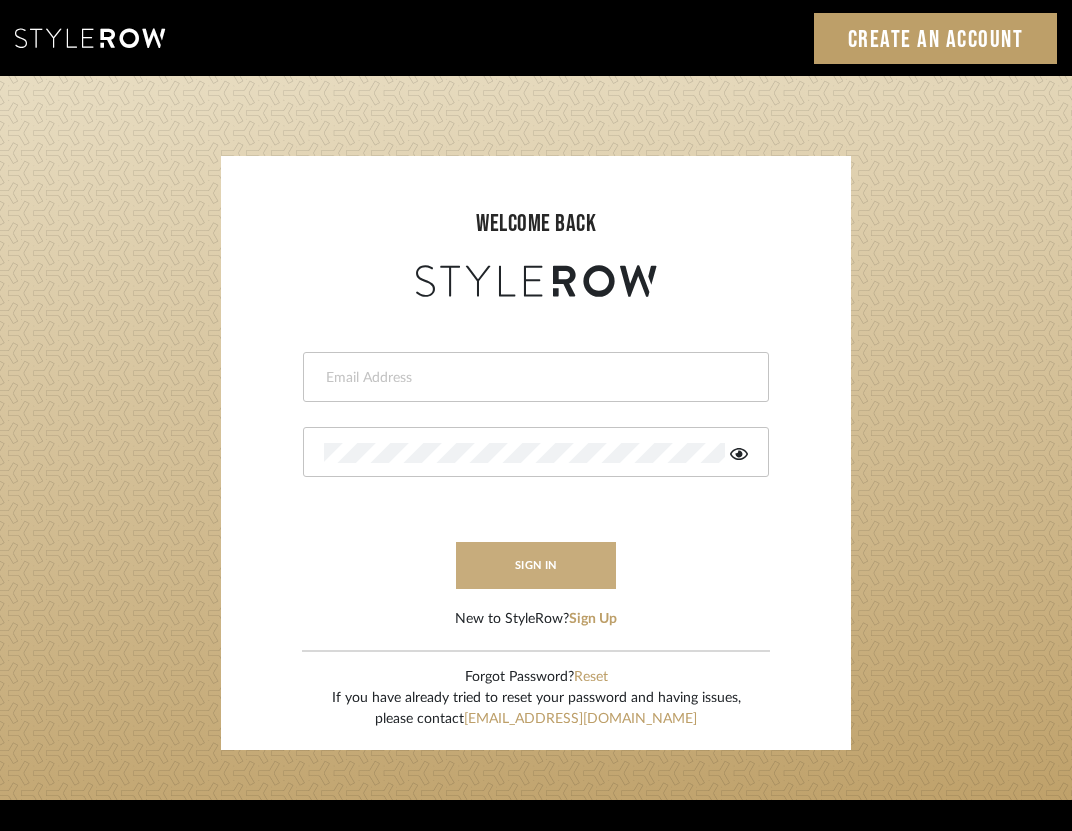type on "[PERSON_NAME][EMAIL_ADDRESS][DOMAIN_NAME]" 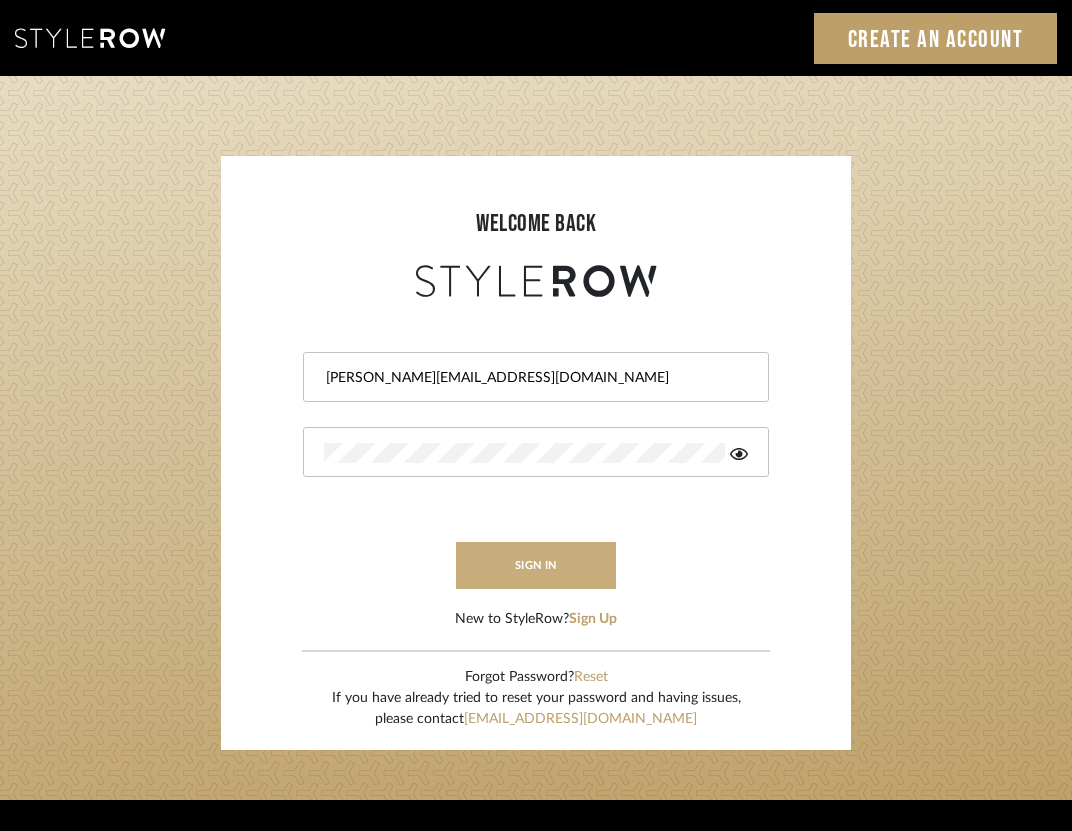 click on "sign in" at bounding box center (536, 565) 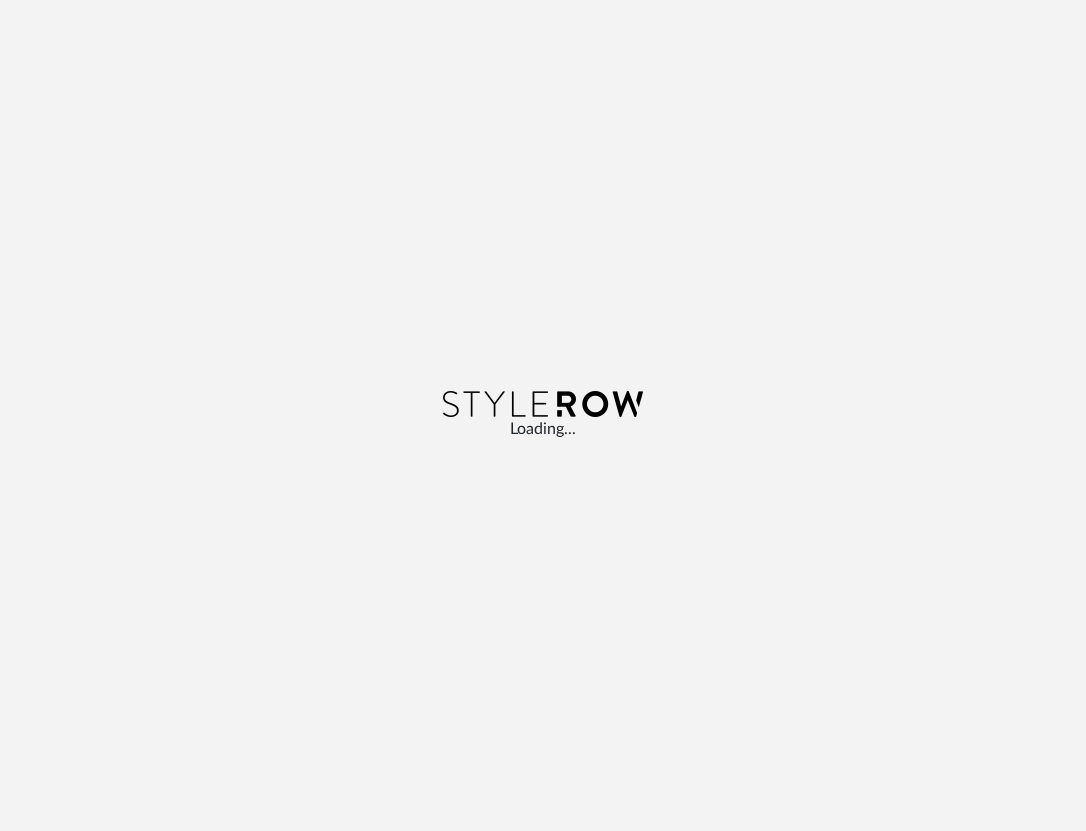 scroll, scrollTop: 0, scrollLeft: 0, axis: both 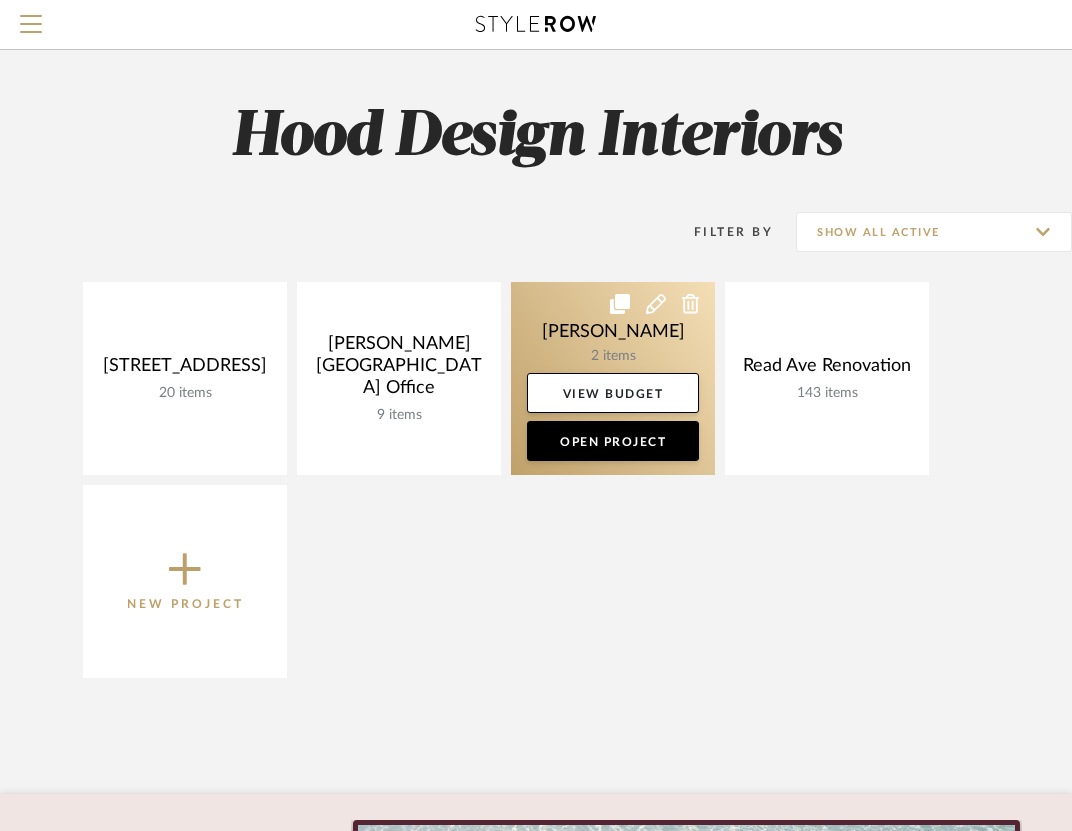 click 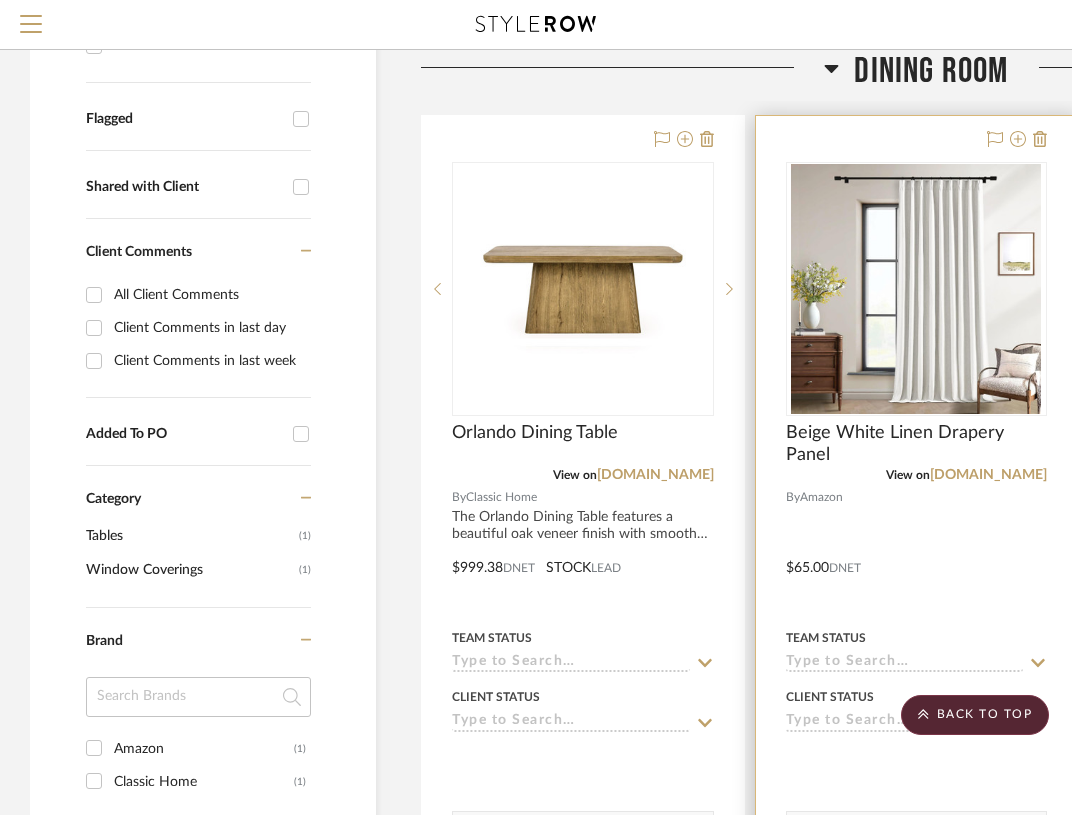 scroll, scrollTop: 538, scrollLeft: 0, axis: vertical 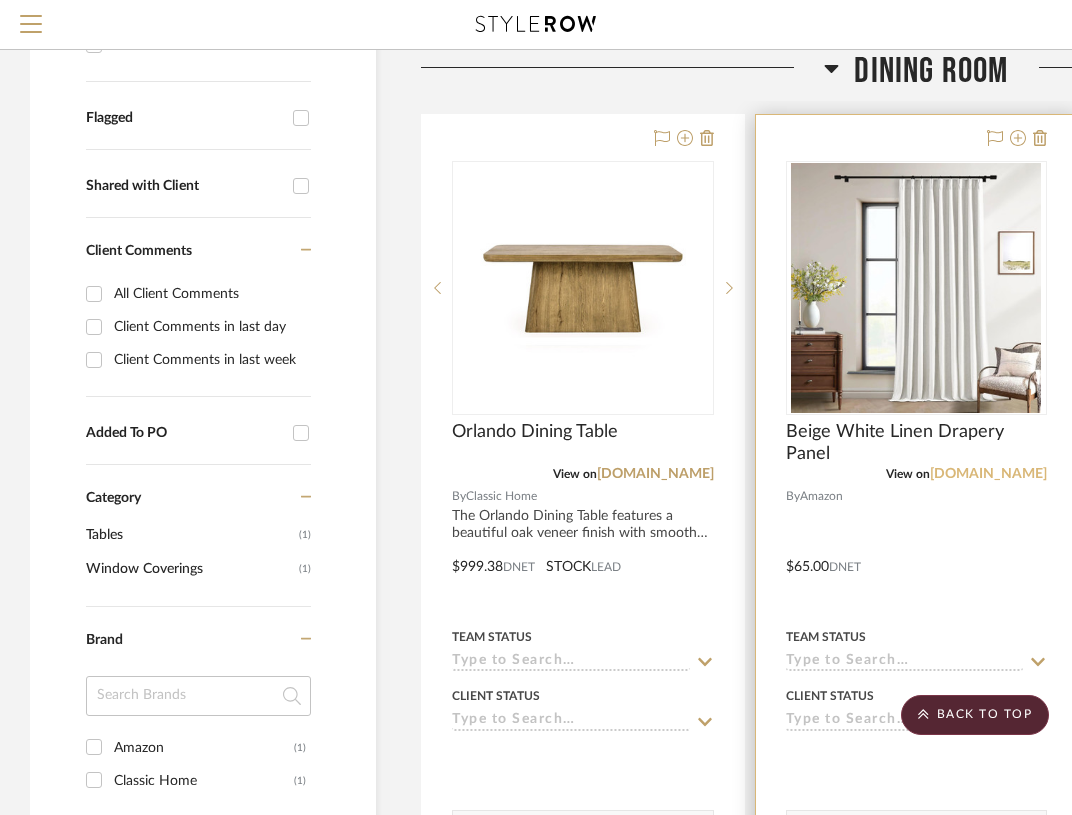 click on "amazon.com" at bounding box center [988, 474] 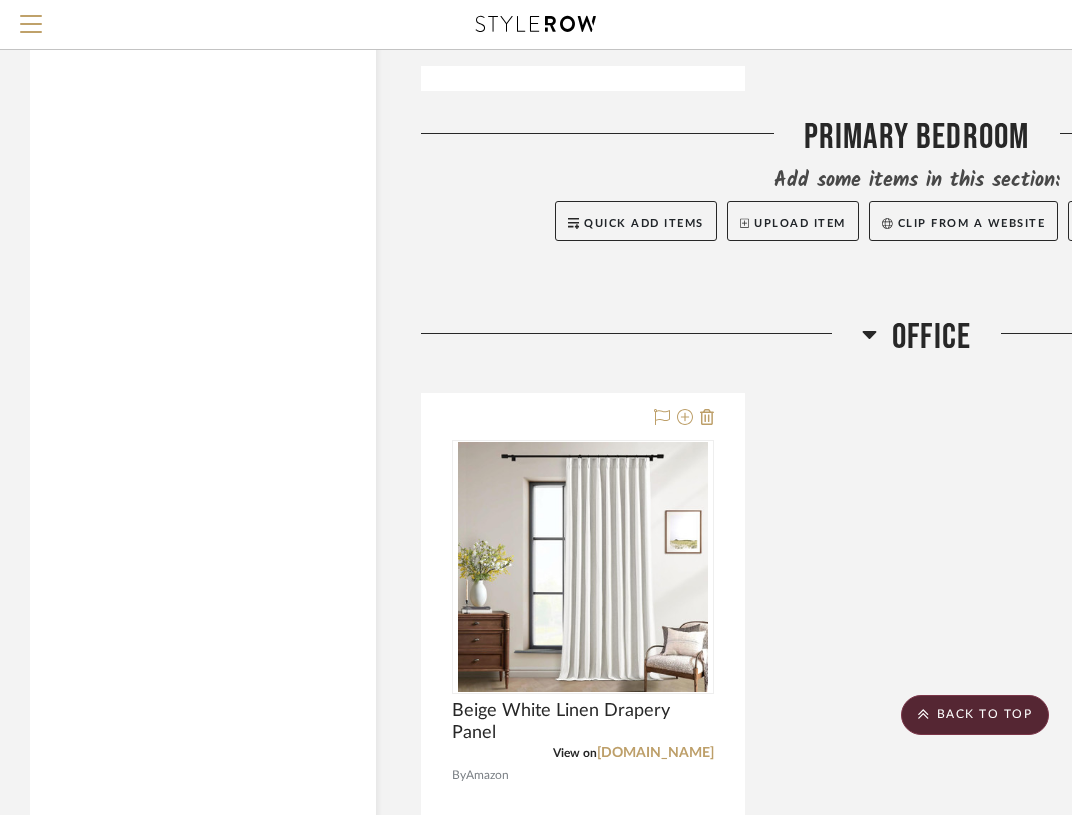 scroll, scrollTop: 2693, scrollLeft: 0, axis: vertical 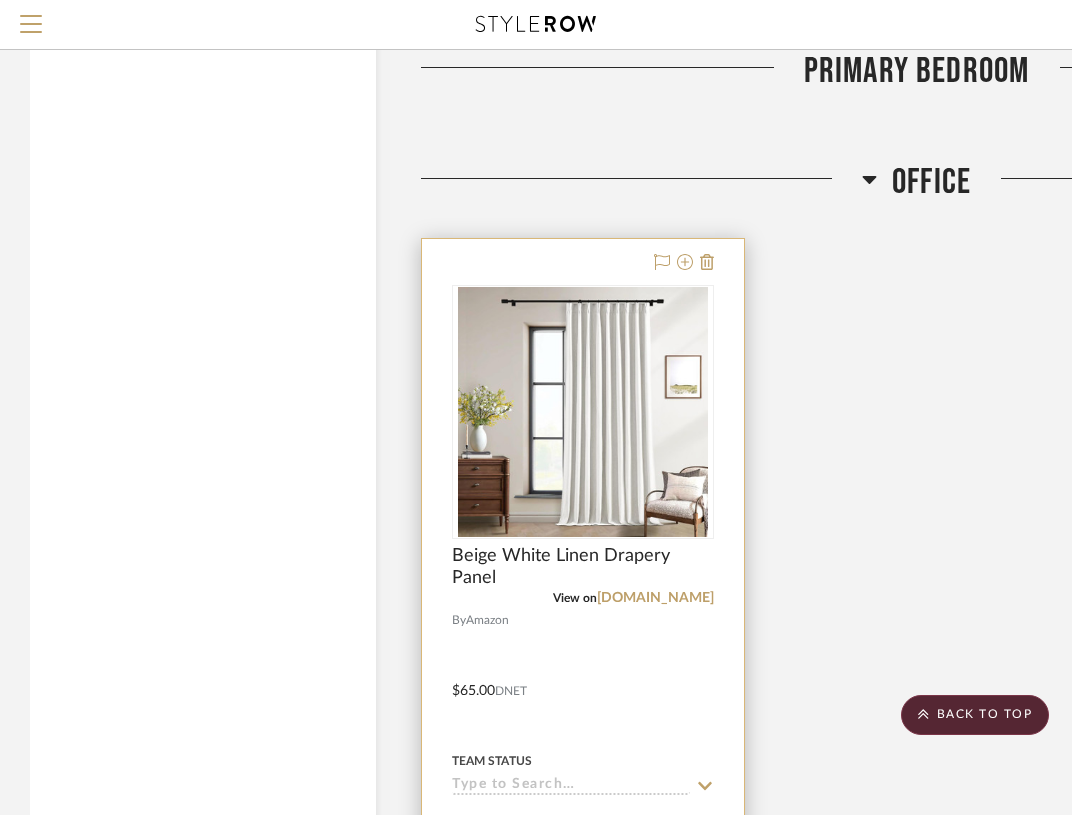 click at bounding box center (583, 676) 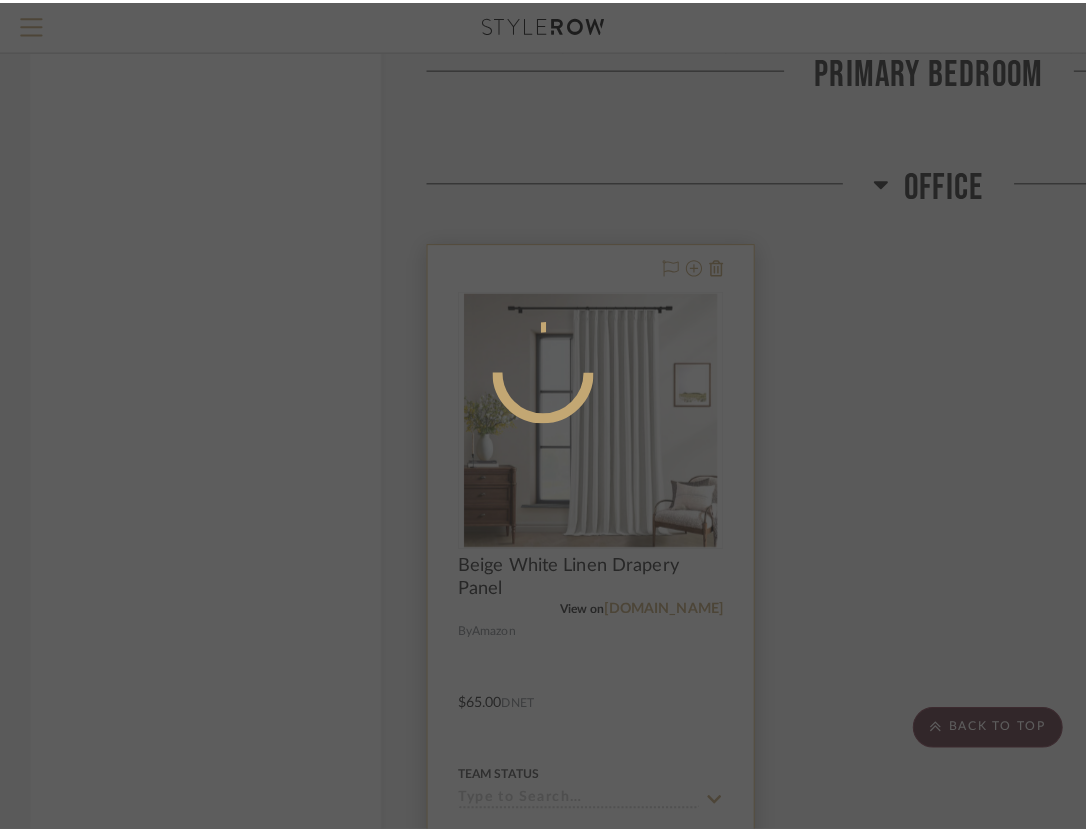 scroll, scrollTop: 0, scrollLeft: 0, axis: both 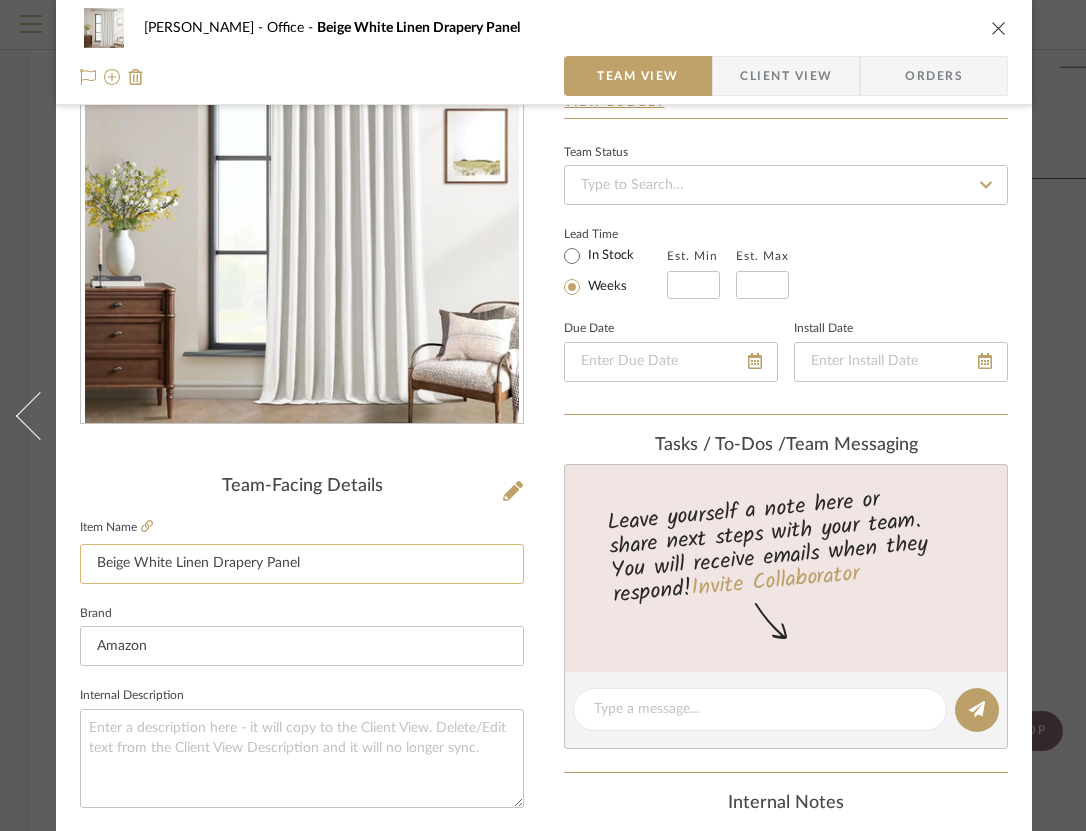 drag, startPoint x: 329, startPoint y: 563, endPoint x: 79, endPoint y: 561, distance: 250.008 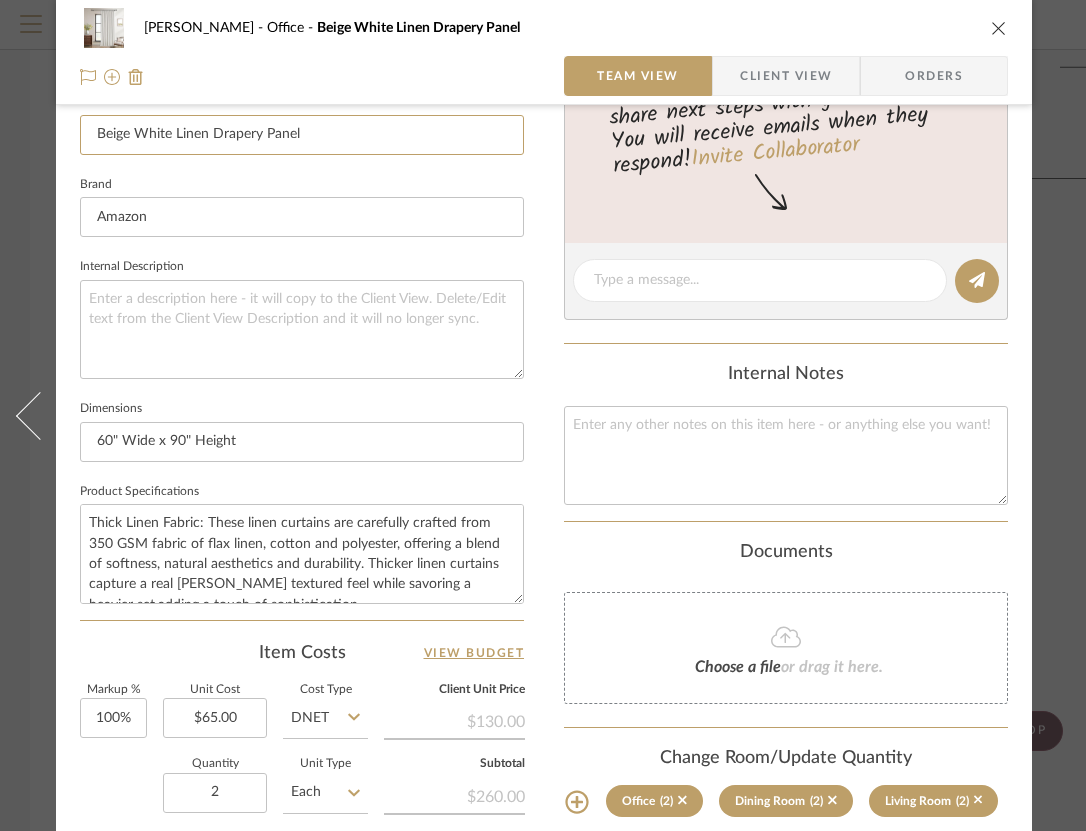 scroll, scrollTop: 669, scrollLeft: 0, axis: vertical 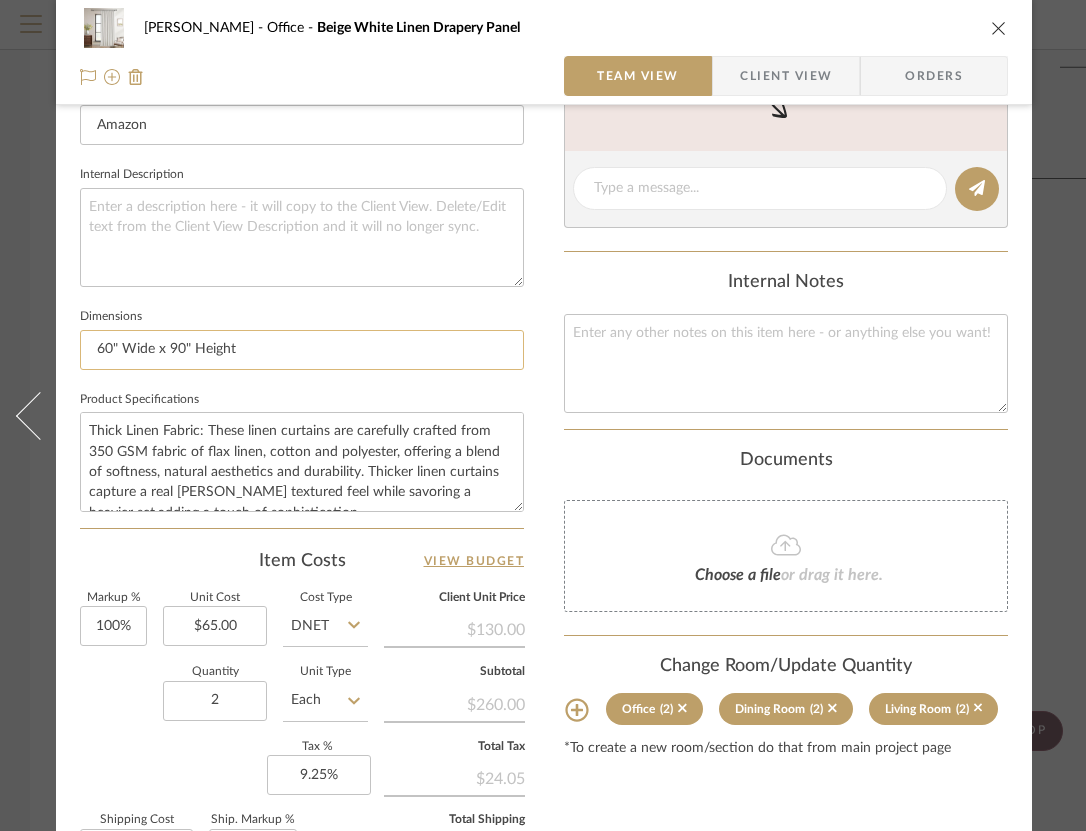 drag, startPoint x: 287, startPoint y: 358, endPoint x: 91, endPoint y: 341, distance: 196.73587 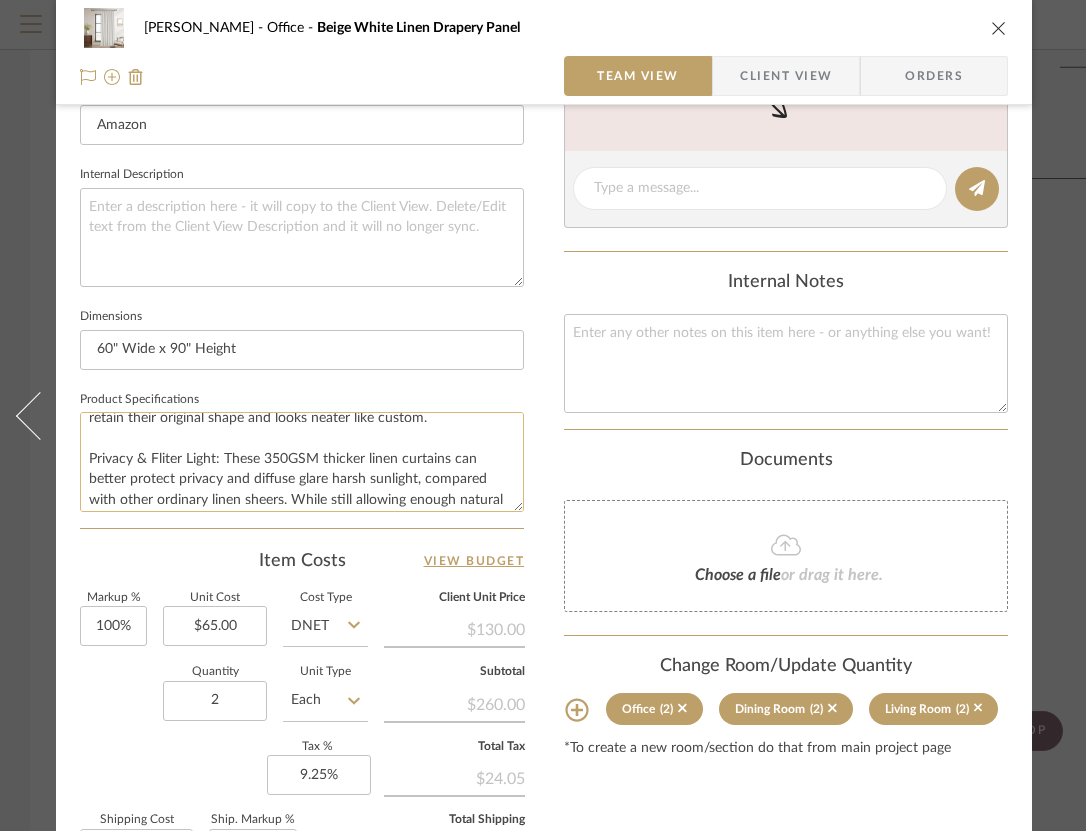 scroll, scrollTop: 243, scrollLeft: 0, axis: vertical 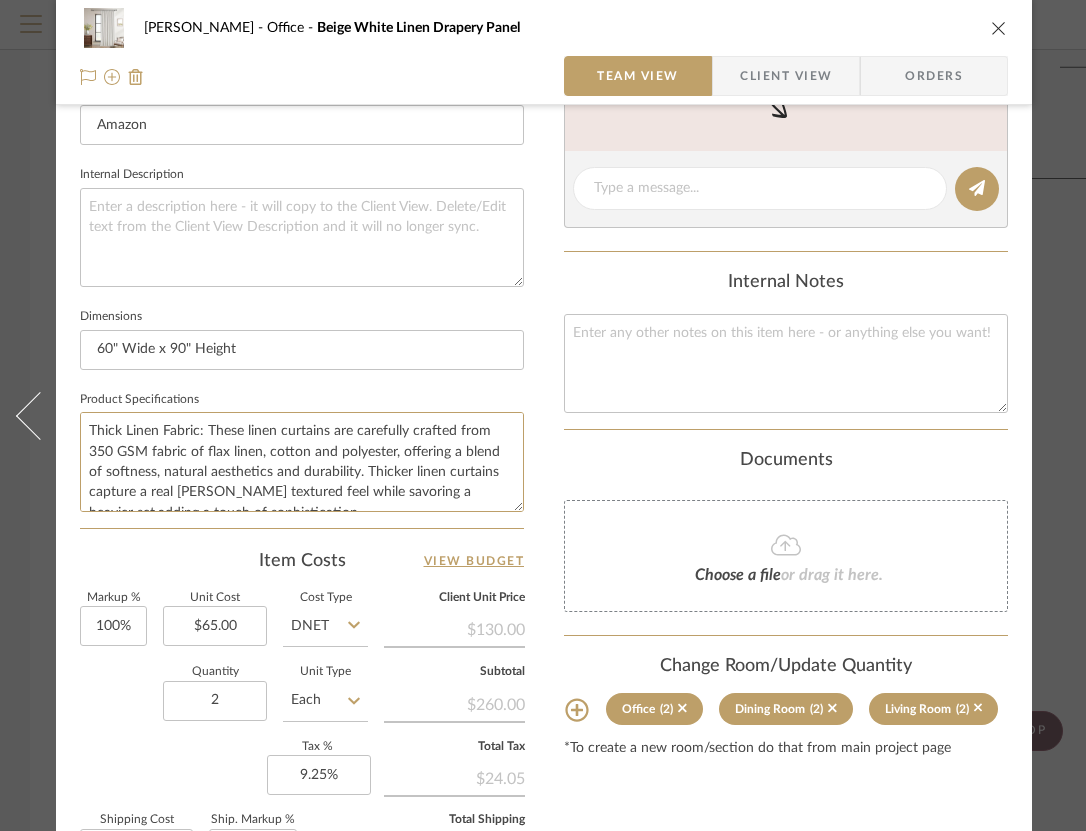 drag, startPoint x: 455, startPoint y: 491, endPoint x: 73, endPoint y: 420, distance: 388.54214 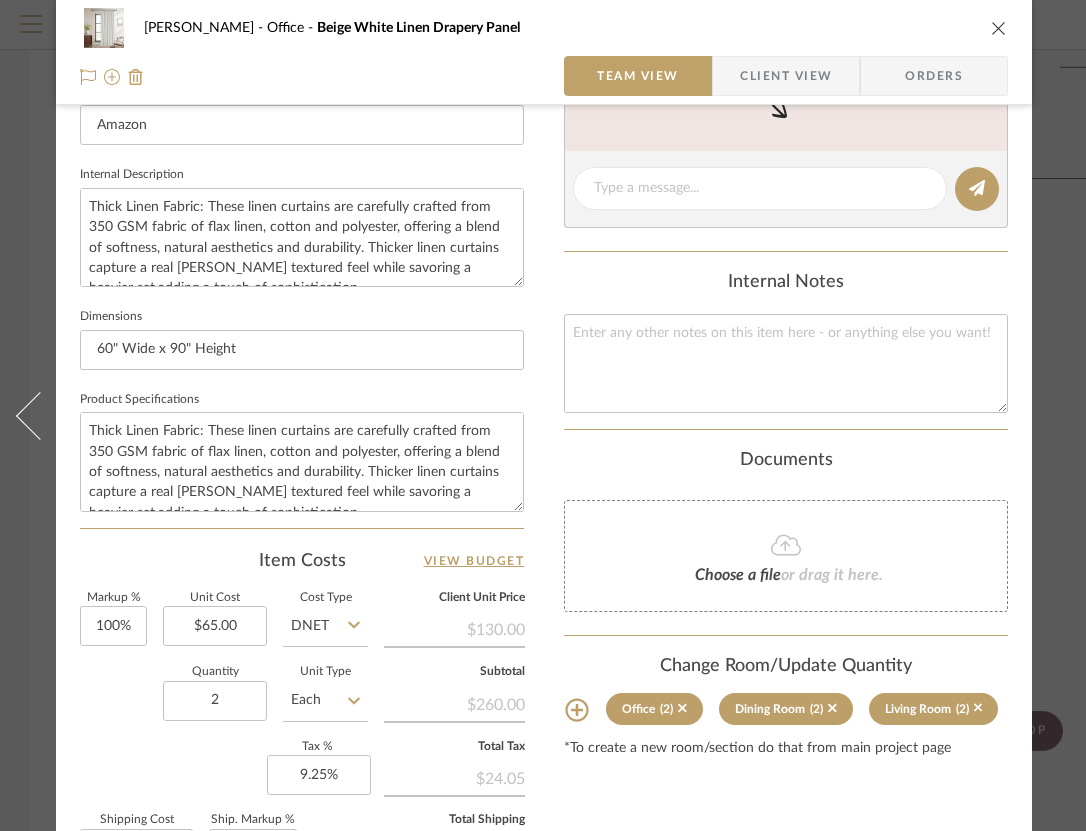 scroll, scrollTop: 234, scrollLeft: 0, axis: vertical 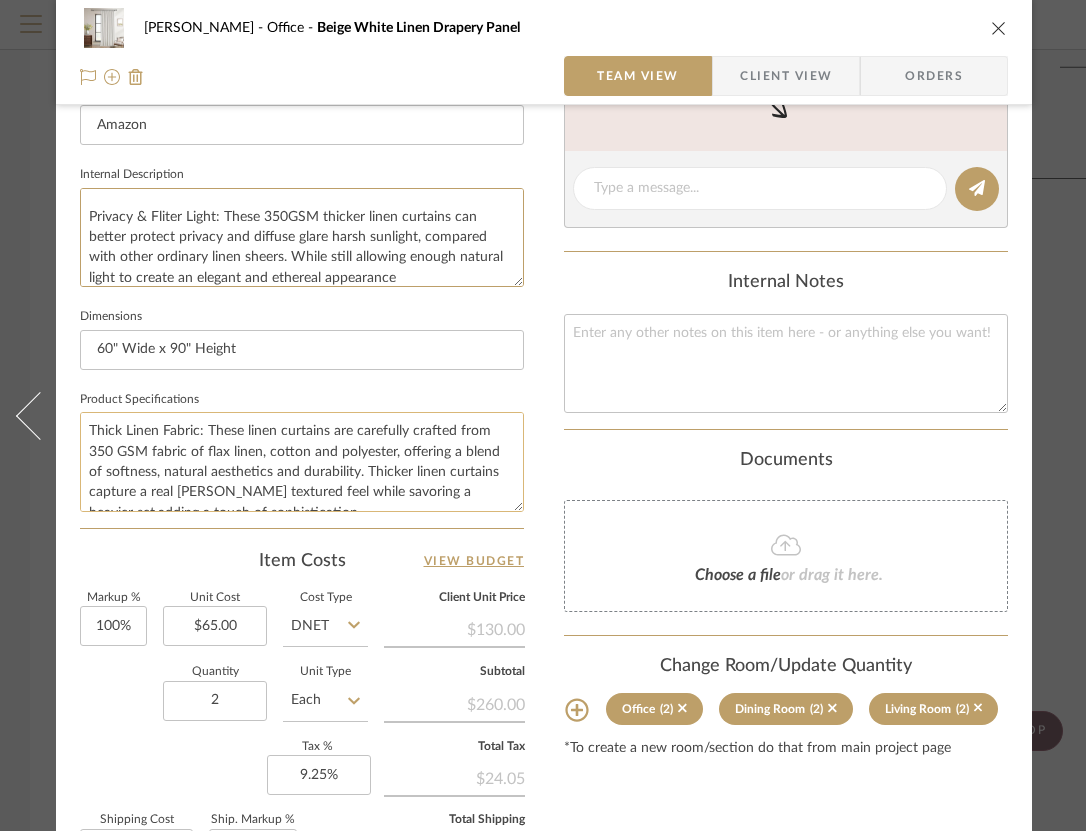 type on "Thick Linen Fabric: These linen curtains are carefully crafted from 350 GSM fabric of flax linen, cotton and polyester, offering a blend of softness, natural aesthetics and durability. Thicker linen curtains capture a real rich flax textured feel while savoring a heavier set,adding a touch of sophistication.
Pinch Pleat Design & Memory Shape Trained: Our pinch pleated curtains have permanent sewn-in pleats for a more luxurious look, elevating the overall aesthetic with its graceful folds. Each panel has made memory shape trained at 248°F, which can help curtains to retain their original shape and looks neater like custom.
Privacy & Fliter Light: These 350GSM thicker linen curtains can better protect privacy and diffuse glare harsh sunlight, compared with other ordinary linen sheers. While still allowing enough natural light to create an elegant and ethereal appearance" 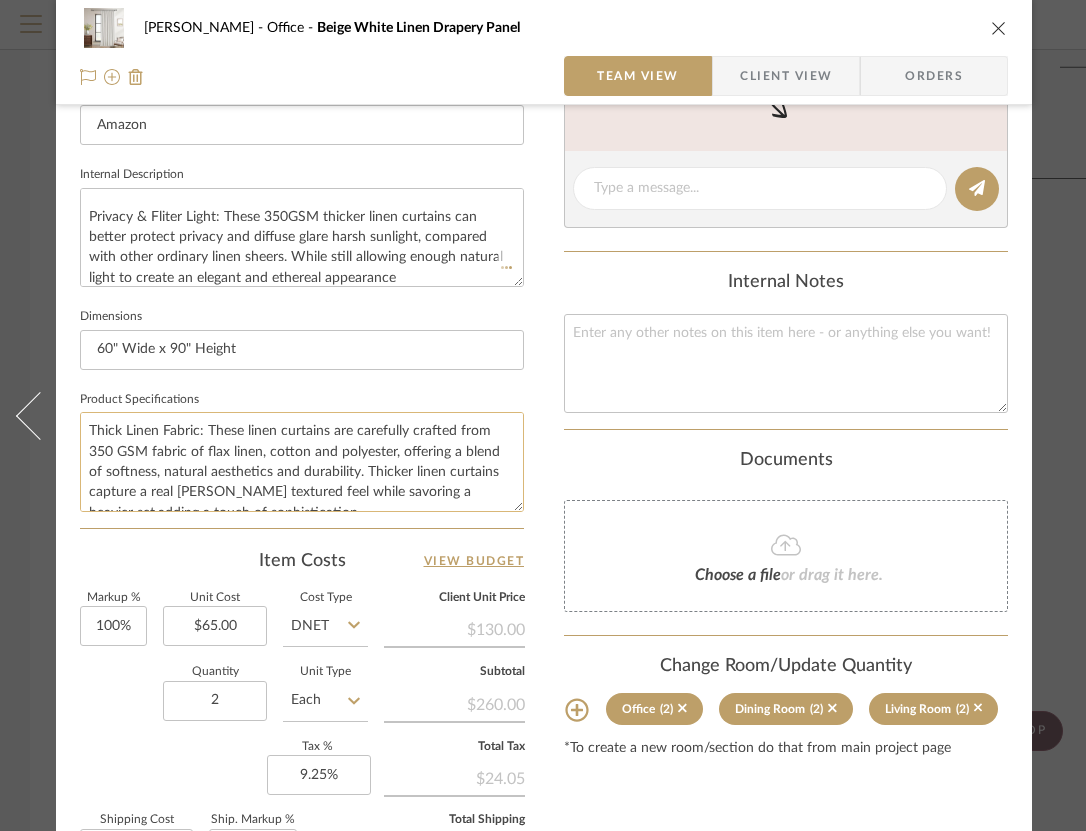 click on "Thick Linen Fabric: These linen curtains are carefully crafted from 350 GSM fabric of flax linen, cotton and polyester, offering a blend of softness, natural aesthetics and durability. Thicker linen curtains capture a real rich flax textured feel while savoring a heavier set,adding a touch of sophistication.
Pinch Pleat Design & Memory Shape Trained: Our pinch pleated curtains have permanent sewn-in pleats for a more luxurious look, elevating the overall aesthetic with its graceful folds. Each panel has made memory shape trained at 248°F, which can help curtains to retain their original shape and looks neater like custom.
Privacy & Fliter Light: These 350GSM thicker linen curtains can better protect privacy and diffuse glare harsh sunlight, compared with other ordinary linen sheers. While still allowing enough natural light to create an elegant and ethereal appearance" 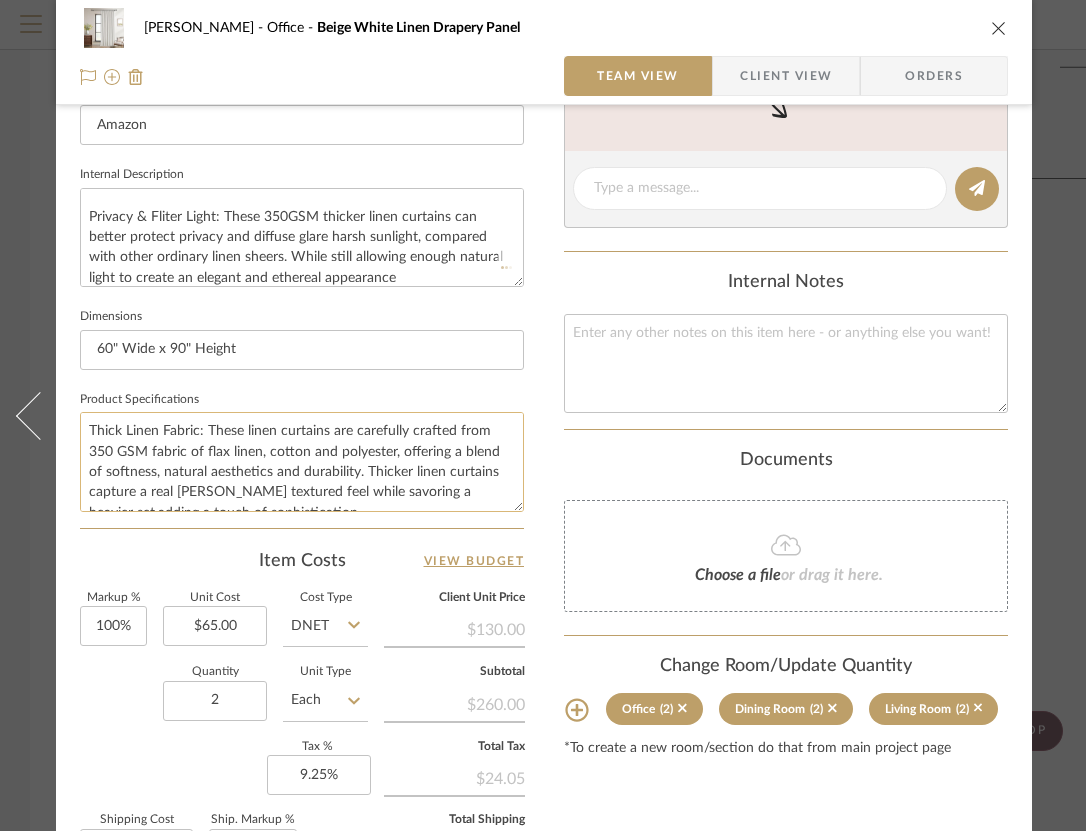 type 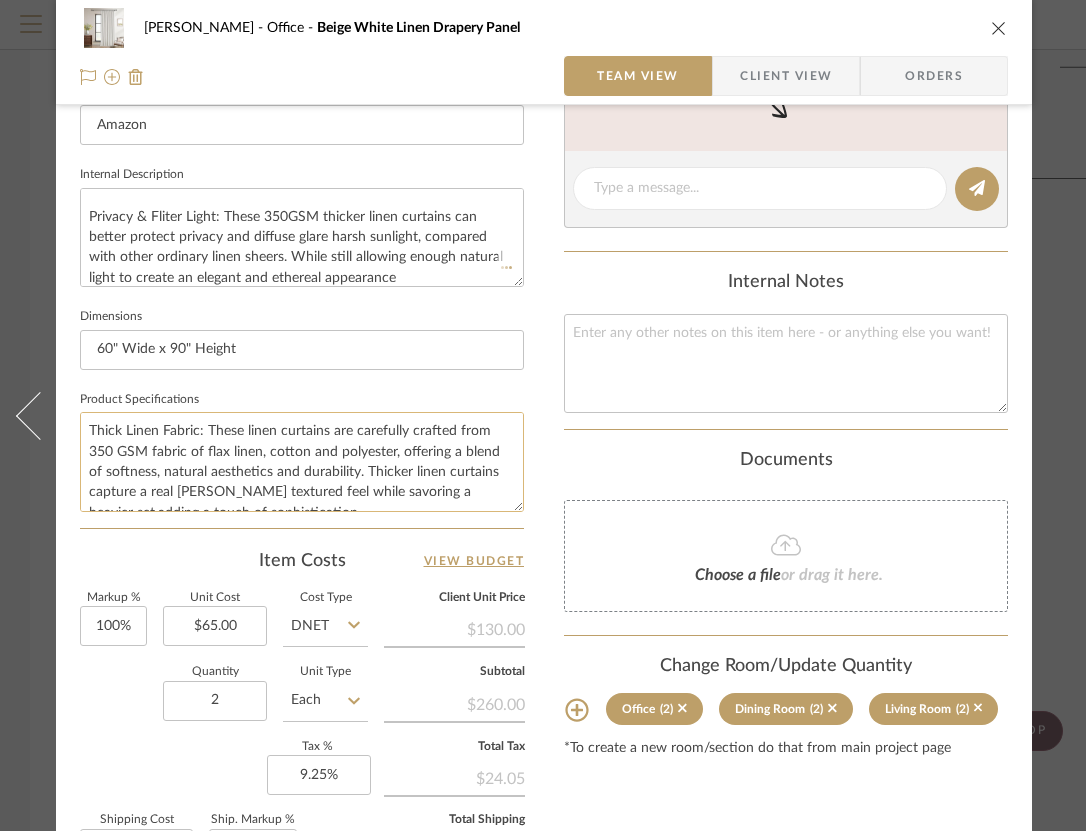 type 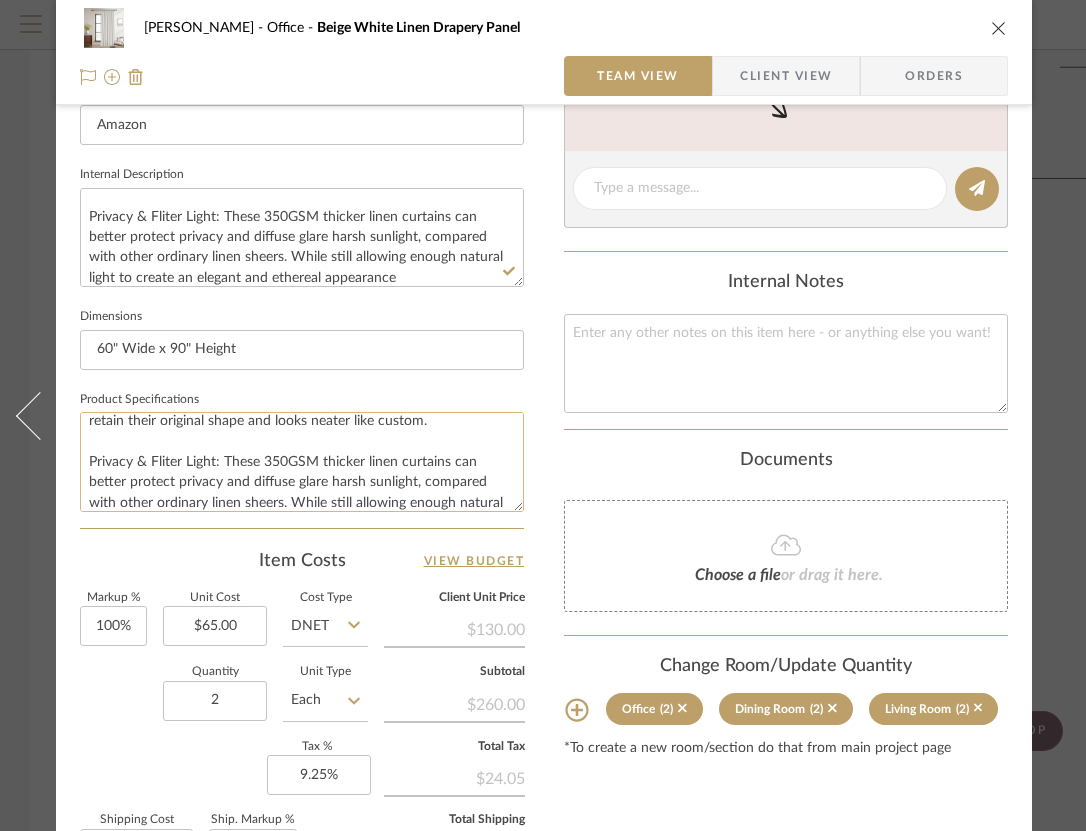 scroll, scrollTop: 243, scrollLeft: 0, axis: vertical 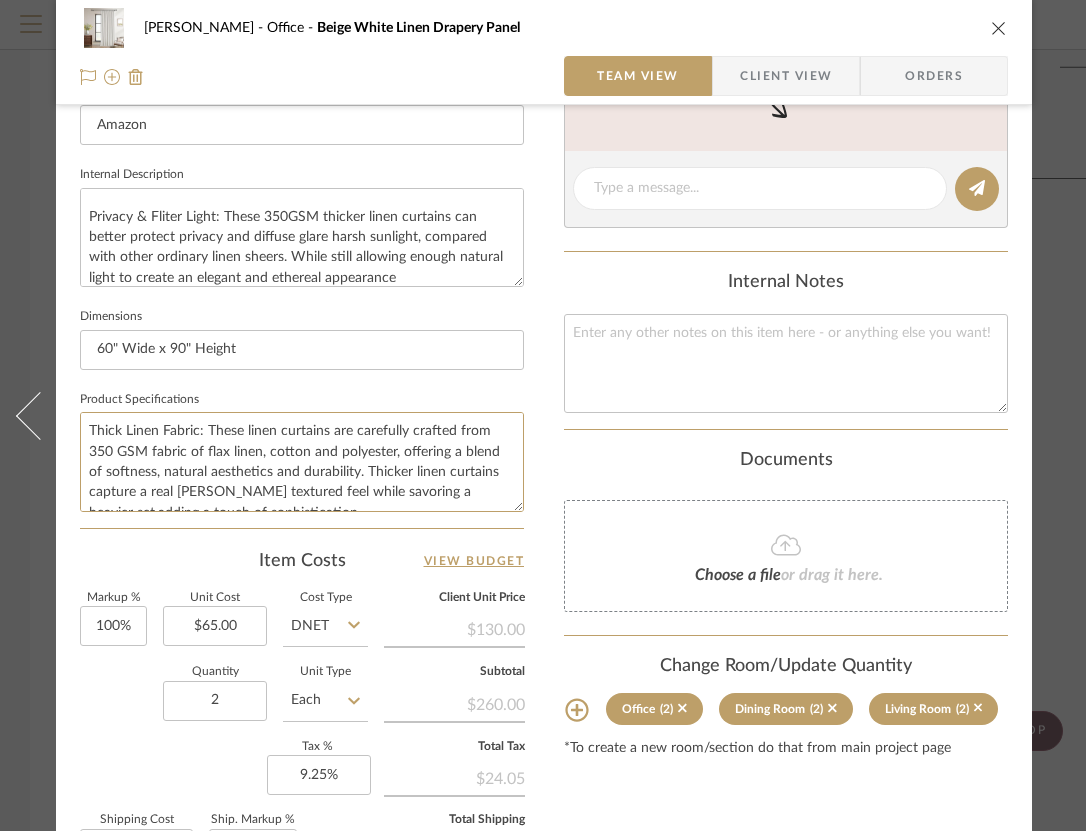 drag, startPoint x: 445, startPoint y: 494, endPoint x: 116, endPoint y: 391, distance: 344.74628 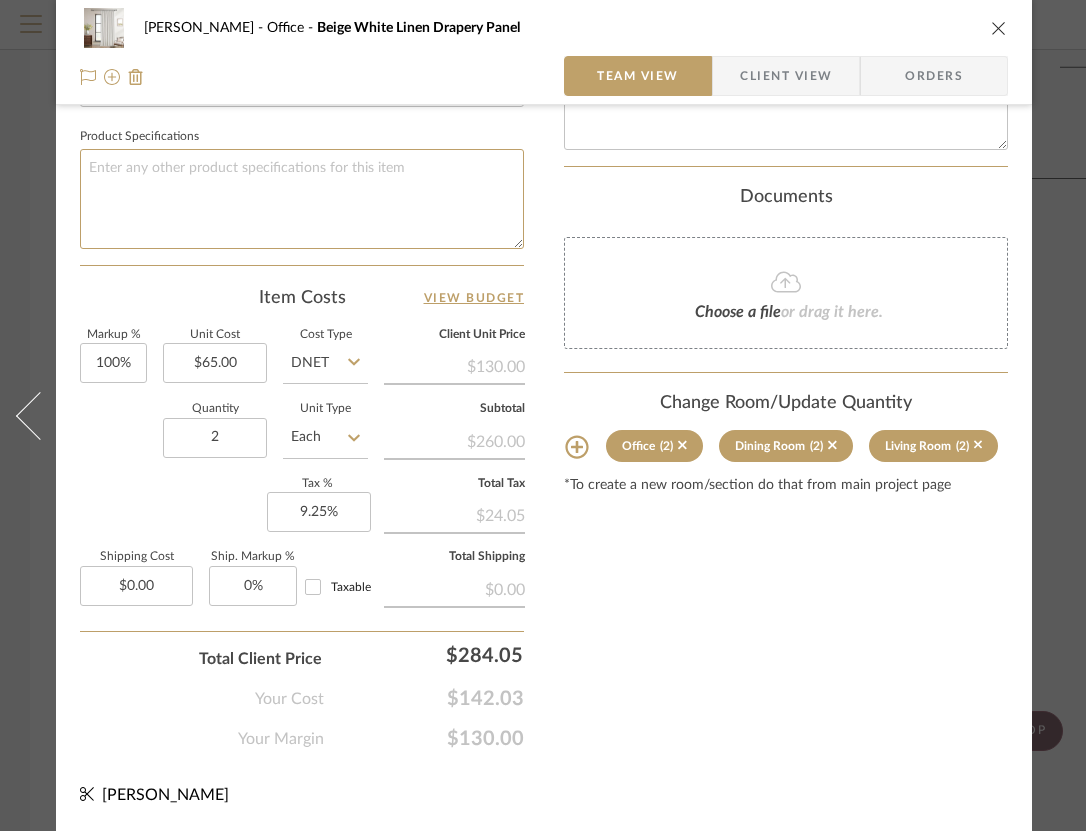 scroll, scrollTop: 945, scrollLeft: 0, axis: vertical 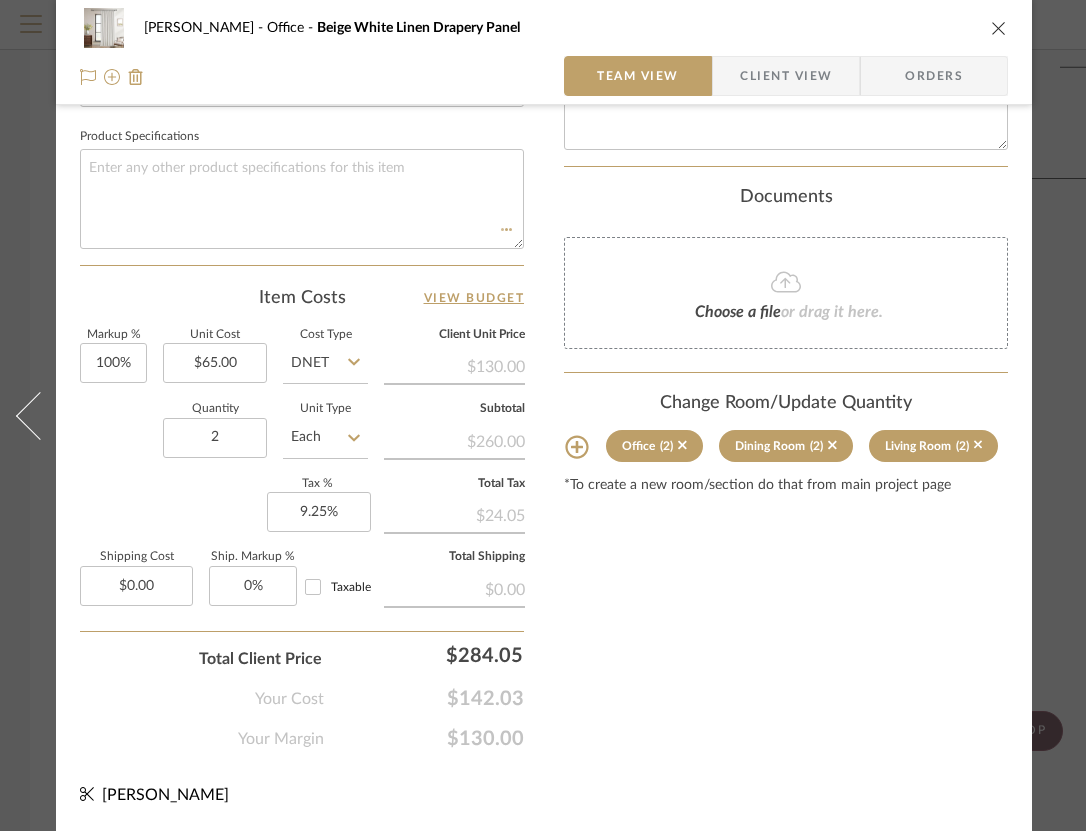 click on "Content here copies to Client View - confirm visibility there.  Show in Client Dashboard   Include in Budget   View Budget  Team Status  Lead Time  In Stock Weeks  Est. Min   Est. Max   Due Date   Install Date  Tasks / To-Dos /  team Messaging  Leave yourself a note here or share next steps with your team. You will receive emails when they
respond!  Invite Collaborator Internal Notes  Documents  Choose a file  or drag it here. Change Room/Update Quantity  Office  (2)  Dining Room  (2)  Living Room  (2) *To create a new room/section do that from main project page" at bounding box center [786, -23] 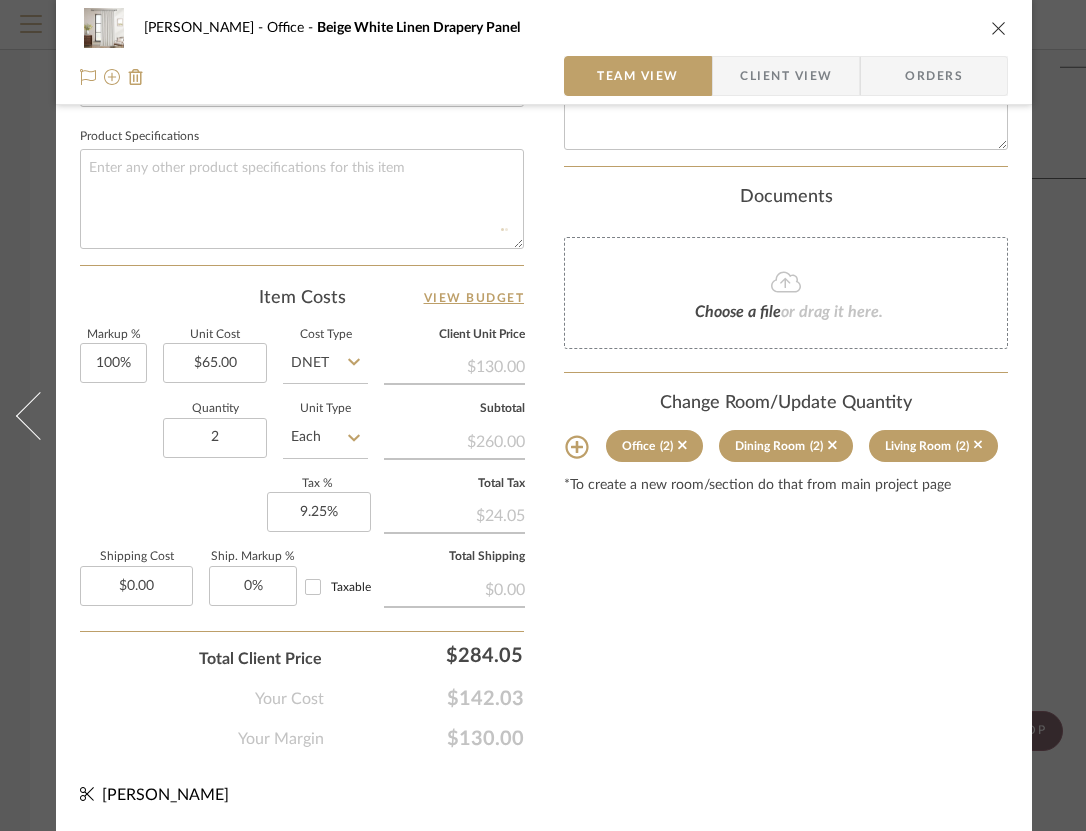 type 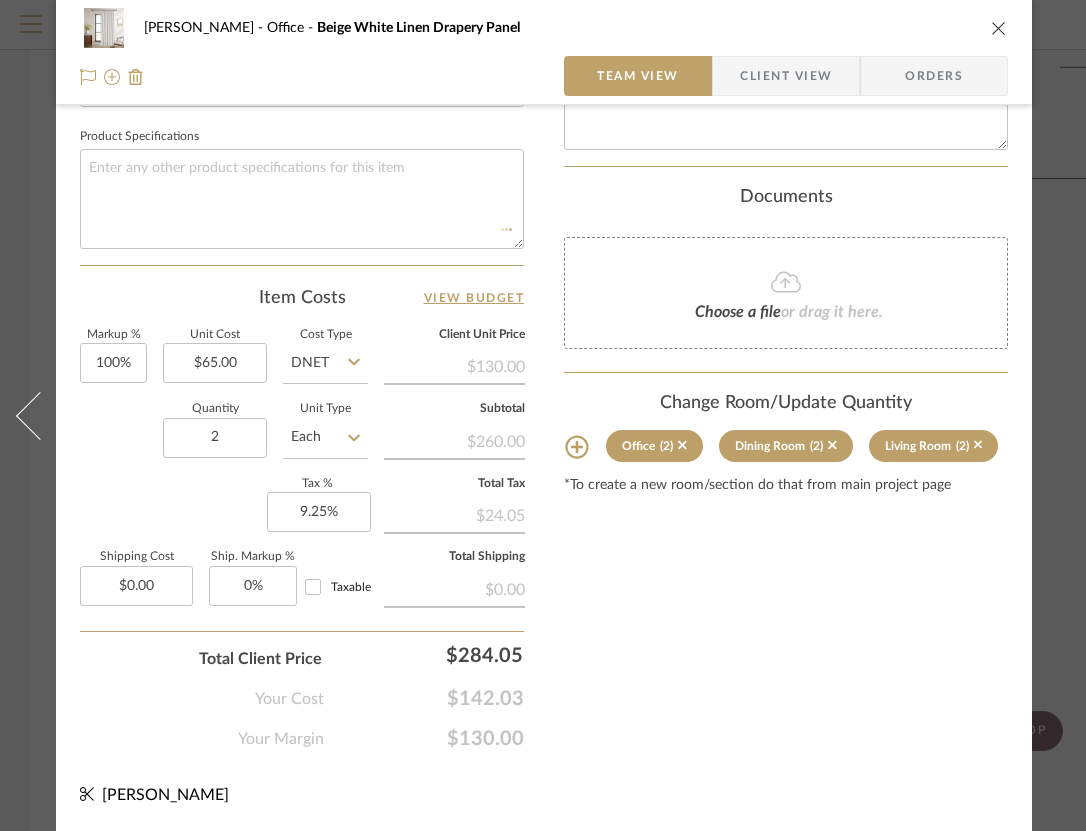 type 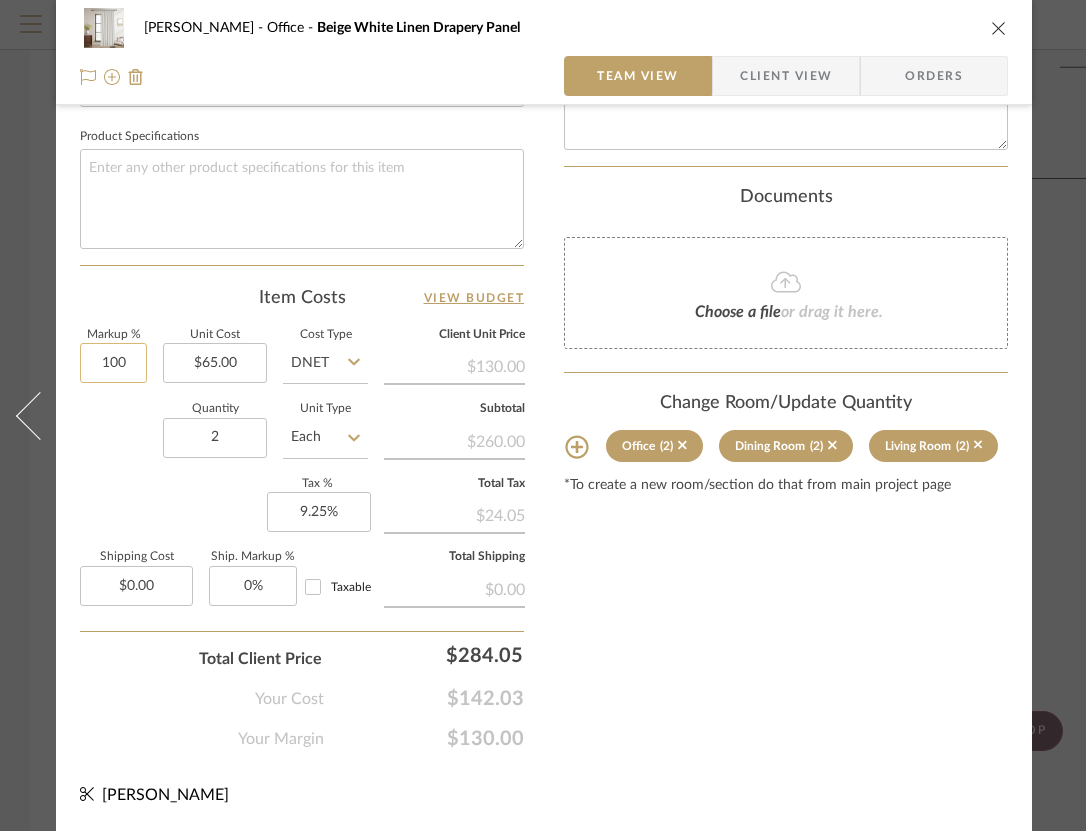 click on "100" 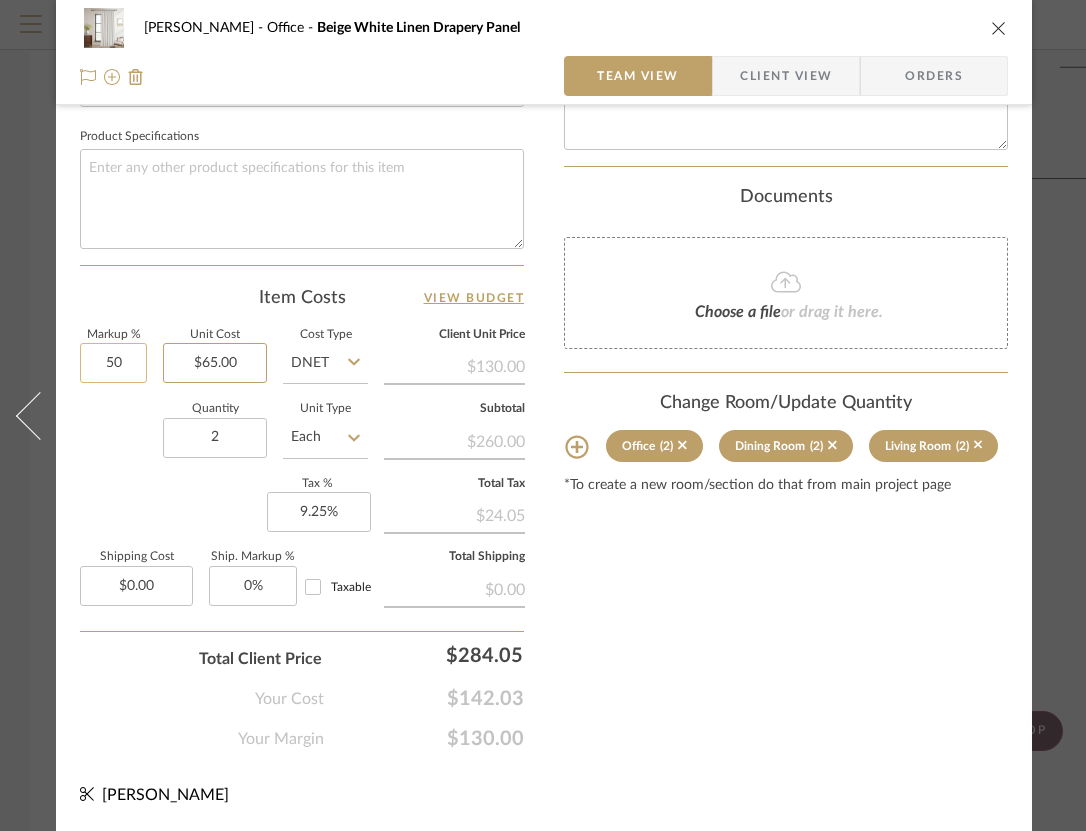 type on "50%" 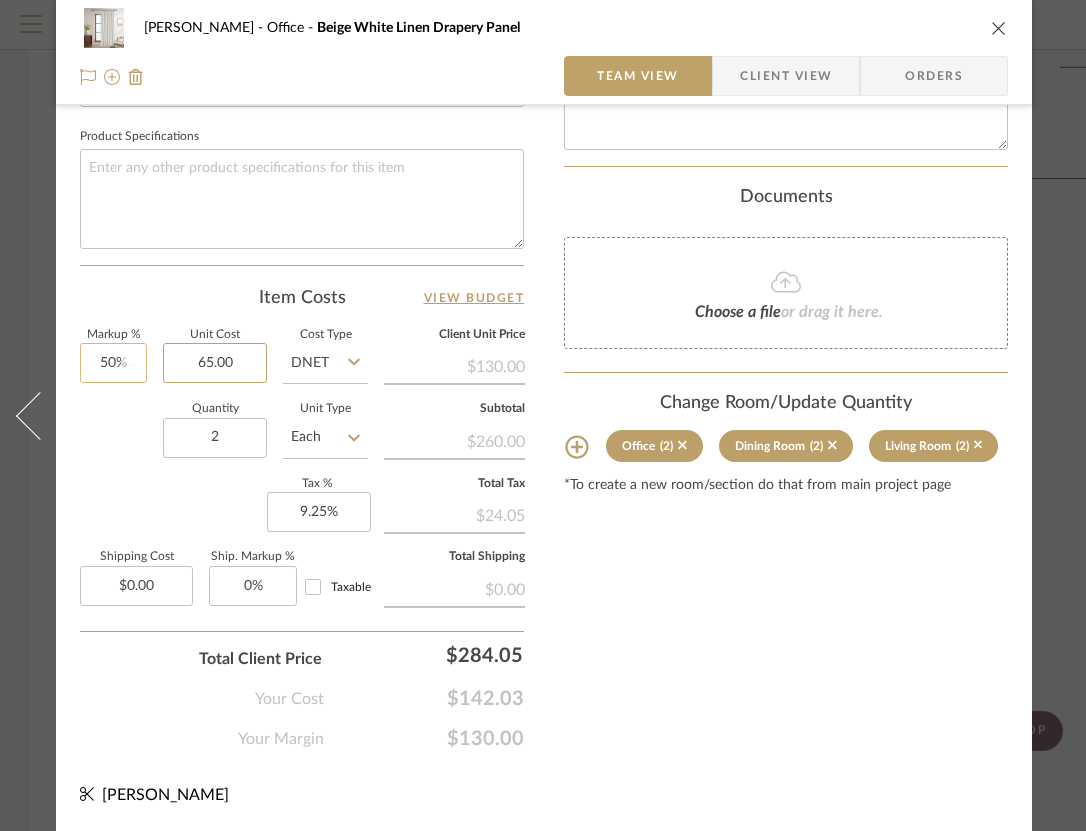 type 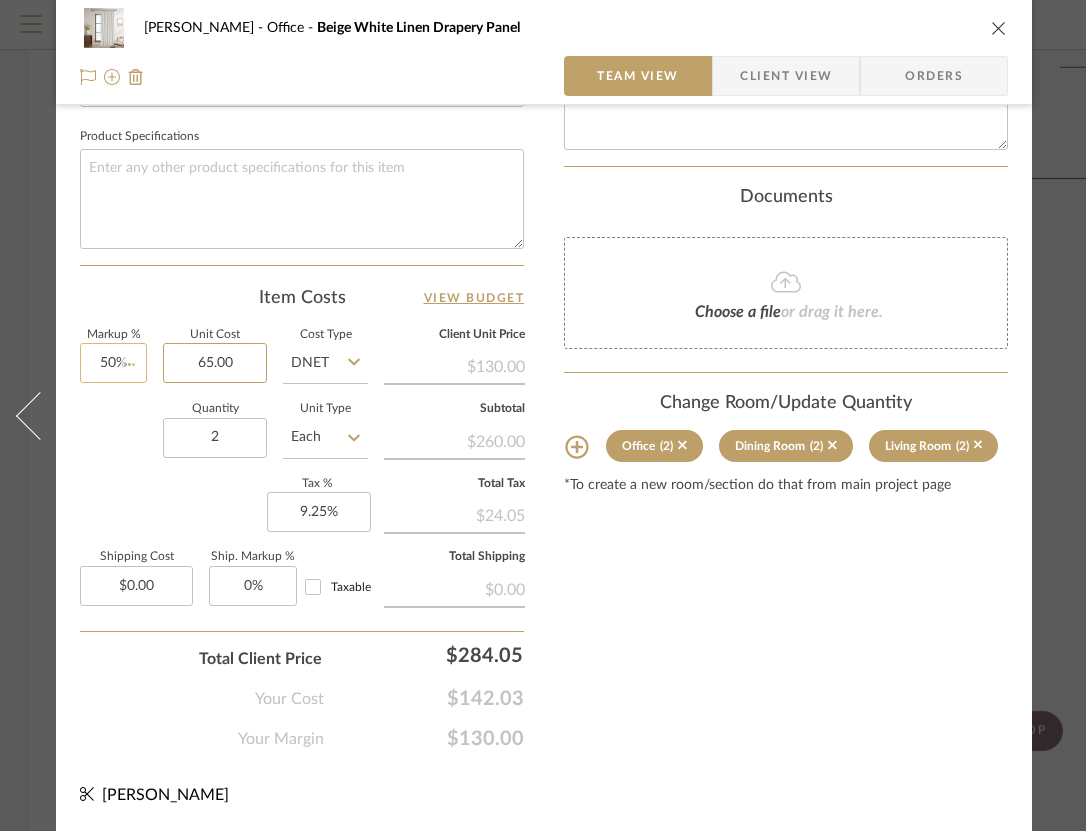 type 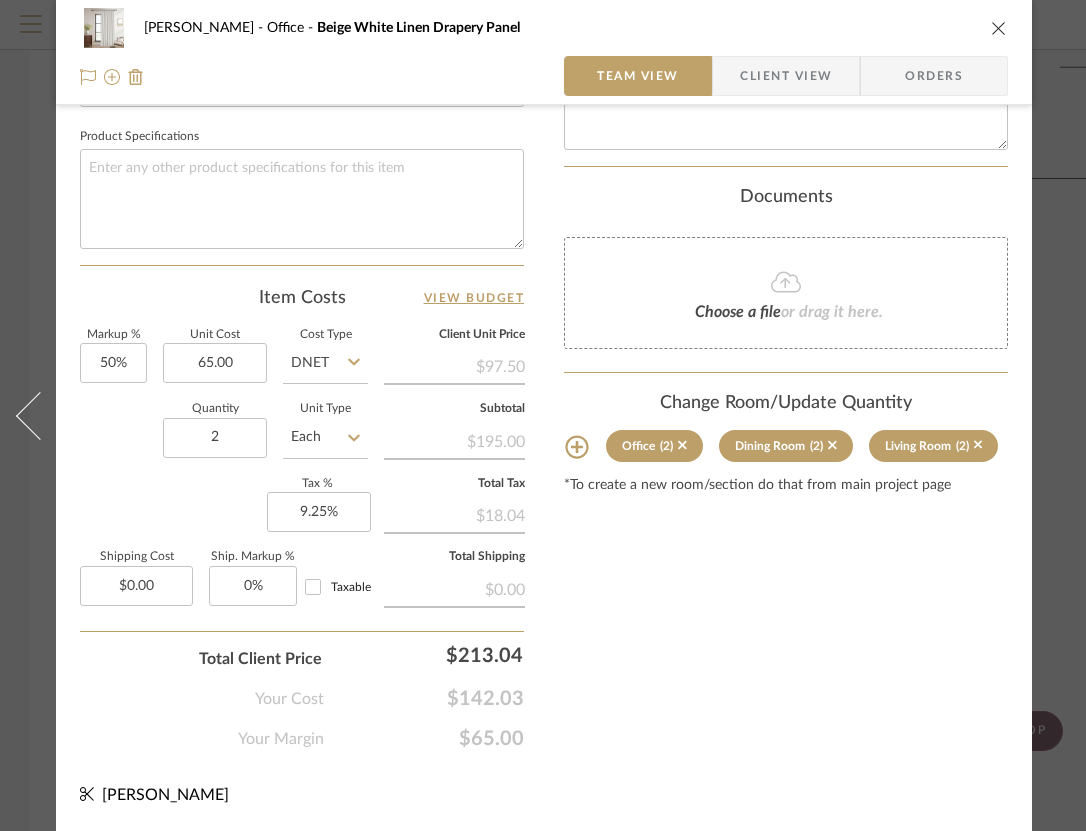 type on "$65.00" 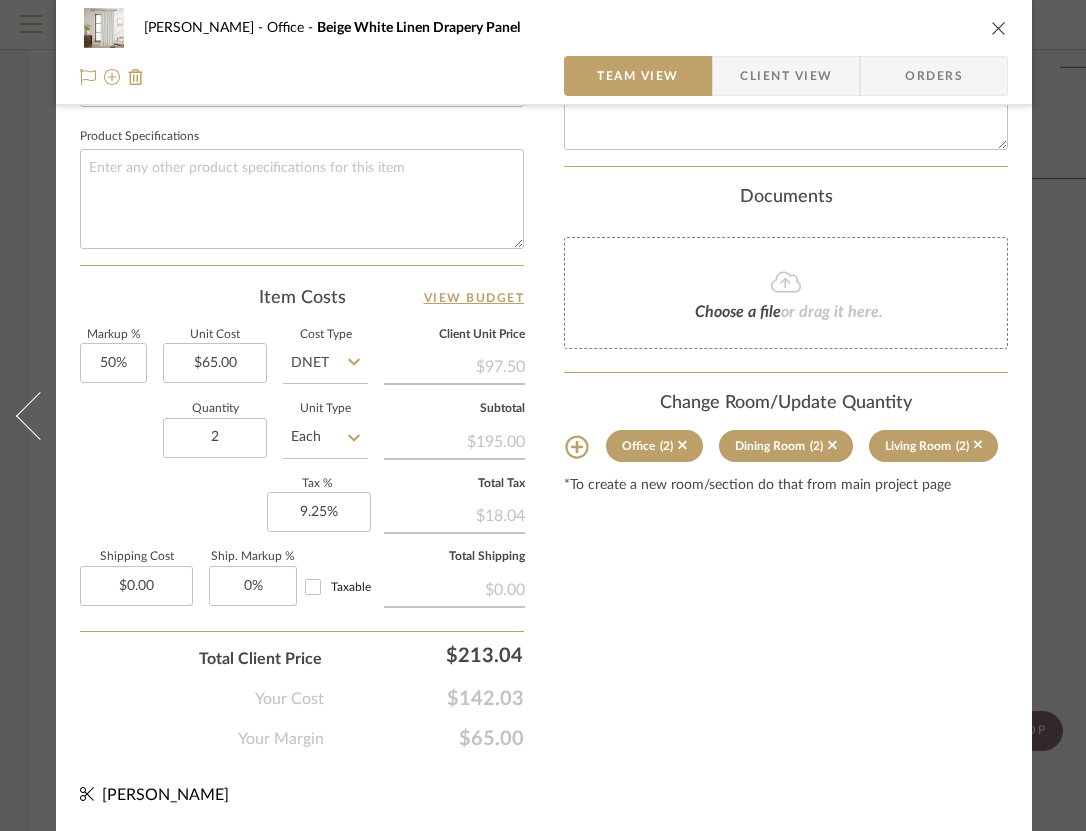 click on "Content here copies to Client View - confirm visibility there.  Show in Client Dashboard   Include in Budget   View Budget  Team Status  Lead Time  In Stock Weeks  Est. Min   Est. Max   Due Date   Install Date  Tasks / To-Dos /  team Messaging  Leave yourself a note here or share next steps with your team. You will receive emails when they
respond!  Invite Collaborator Internal Notes  Documents  Choose a file  or drag it here. Change Room/Update Quantity  Office  (2)  Dining Room  (2)  Living Room  (2) *To create a new room/section do that from main project page" at bounding box center [786, -23] 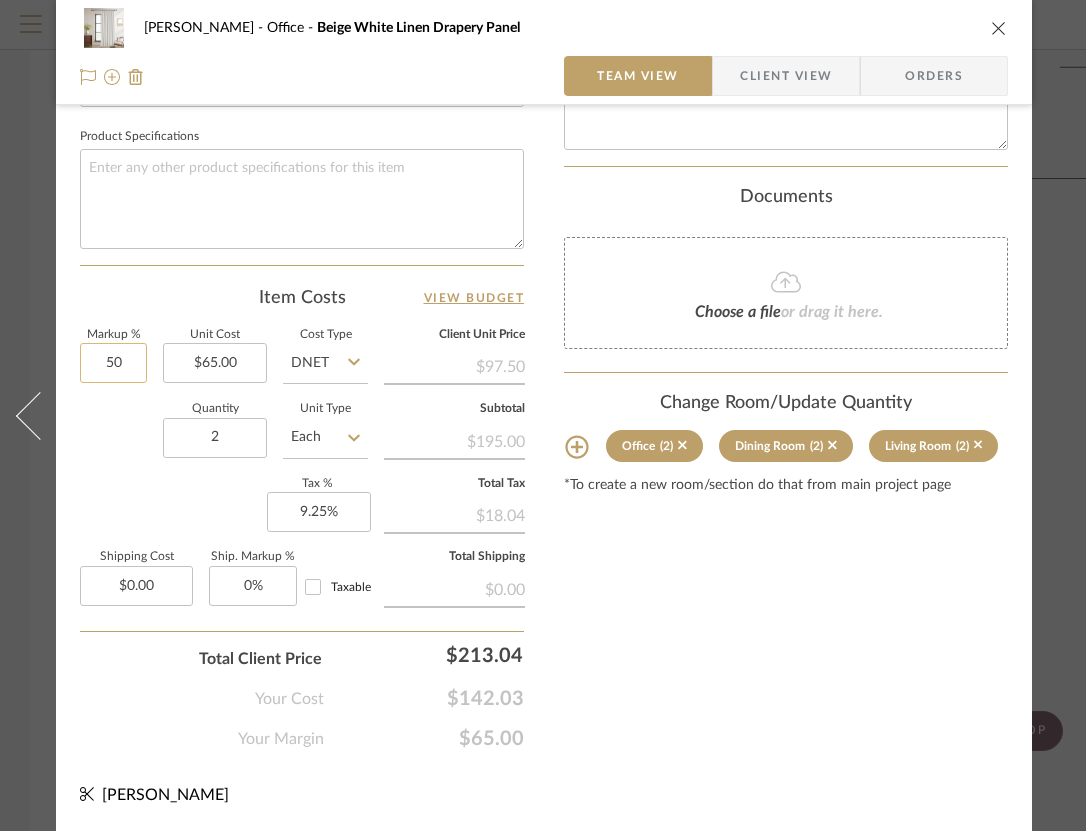 click on "50" 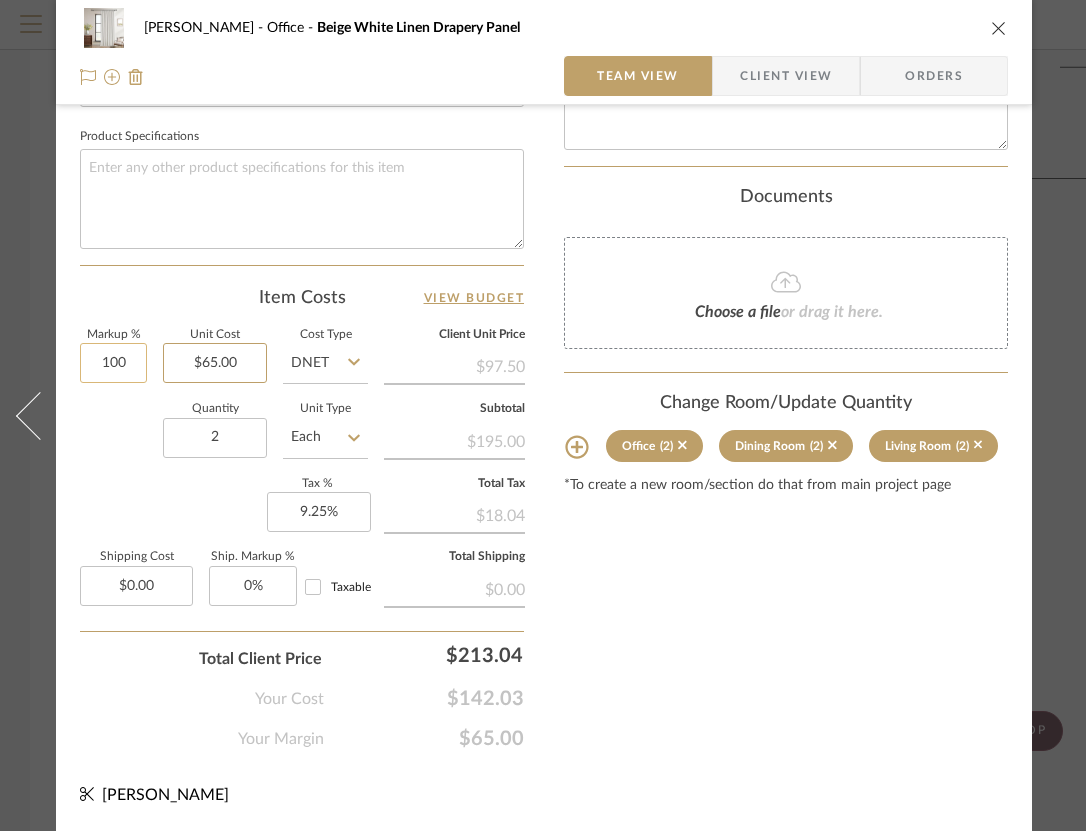 type on "100%" 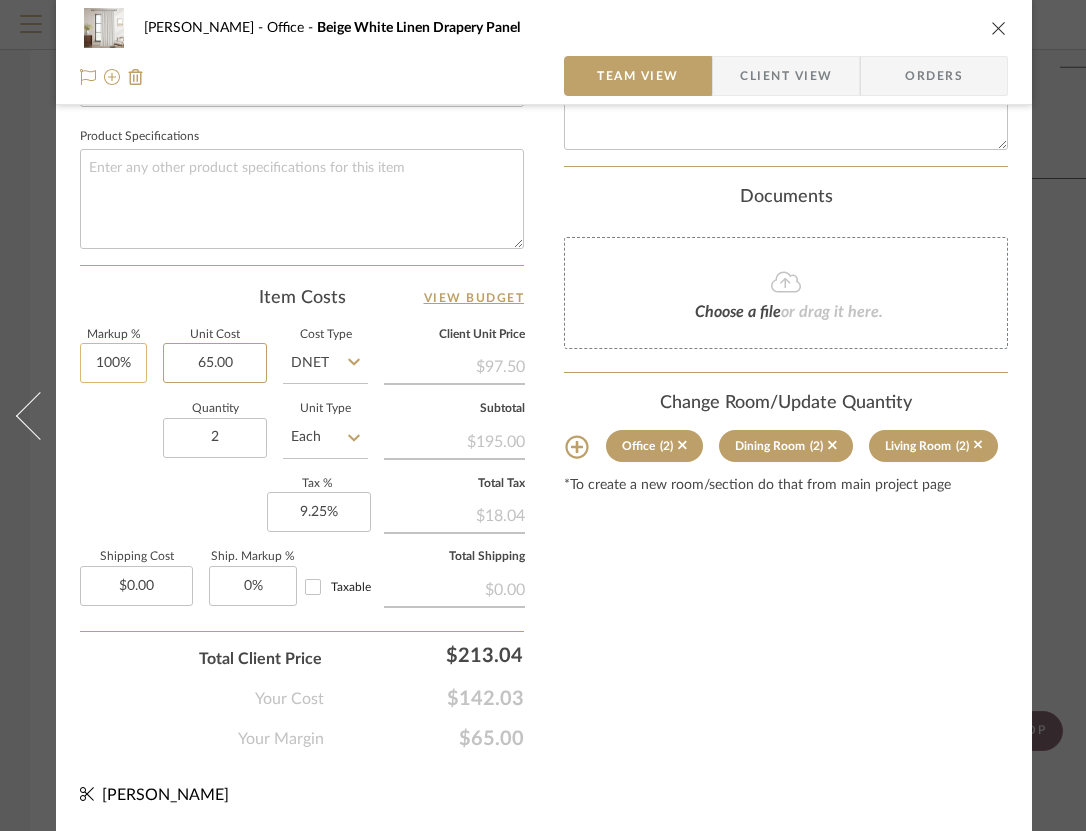 type 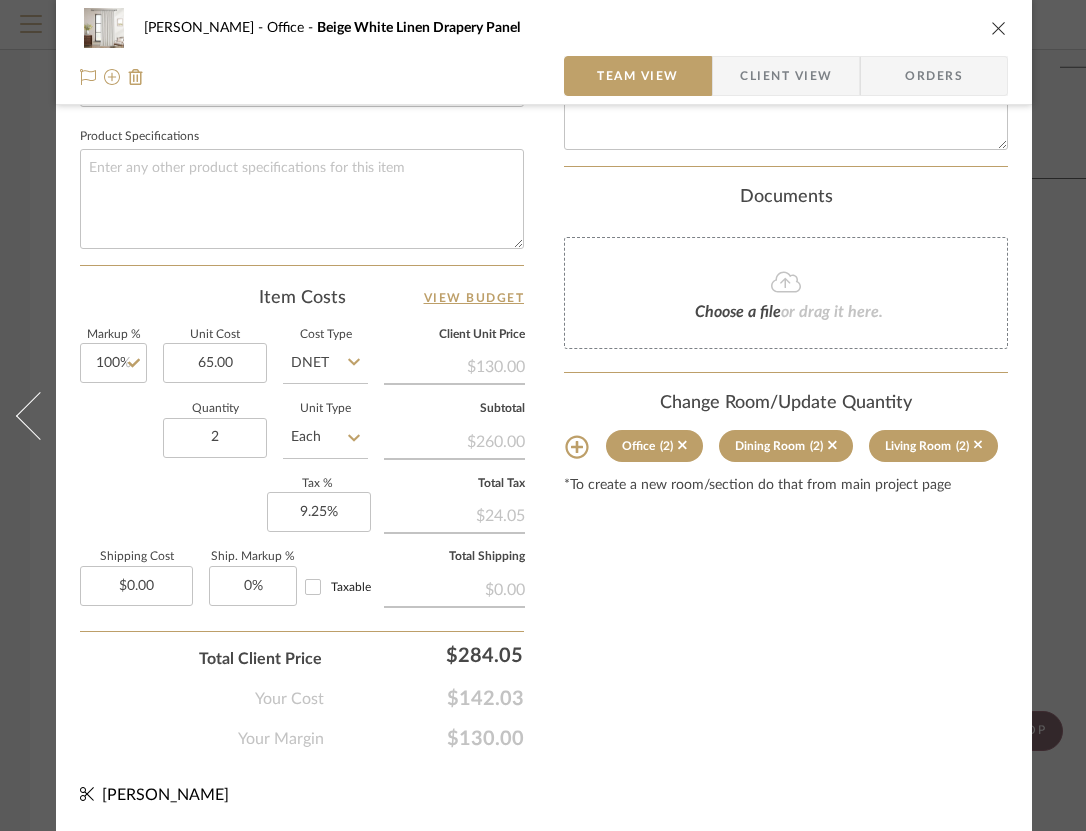 type on "$65.00" 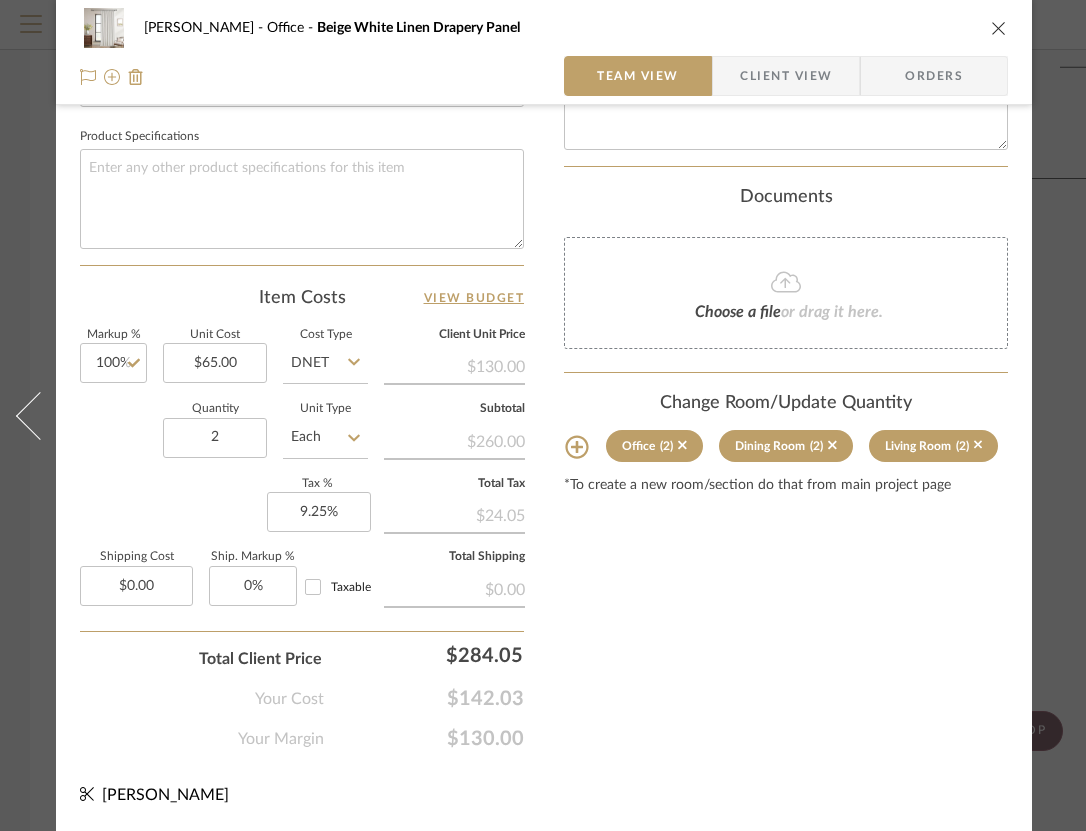 click on "Content here copies to Client View - confirm visibility there.  Show in Client Dashboard   Include in Budget   View Budget  Team Status  Lead Time  In Stock Weeks  Est. Min   Est. Max   Due Date   Install Date  Tasks / To-Dos /  team Messaging  Leave yourself a note here or share next steps with your team. You will receive emails when they
respond!  Invite Collaborator Internal Notes  Documents  Choose a file  or drag it here. Change Room/Update Quantity  Office  (2)  Dining Room  (2)  Living Room  (2) *To create a new room/section do that from main project page" at bounding box center (786, -23) 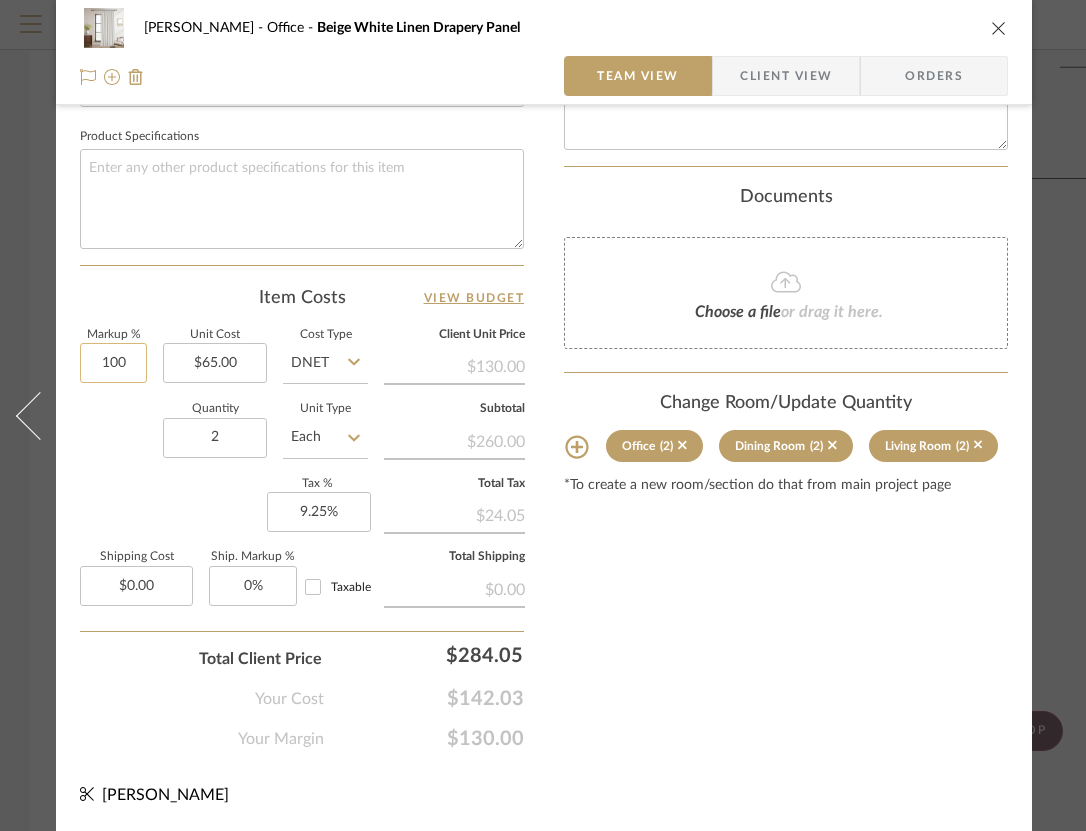 click on "100" 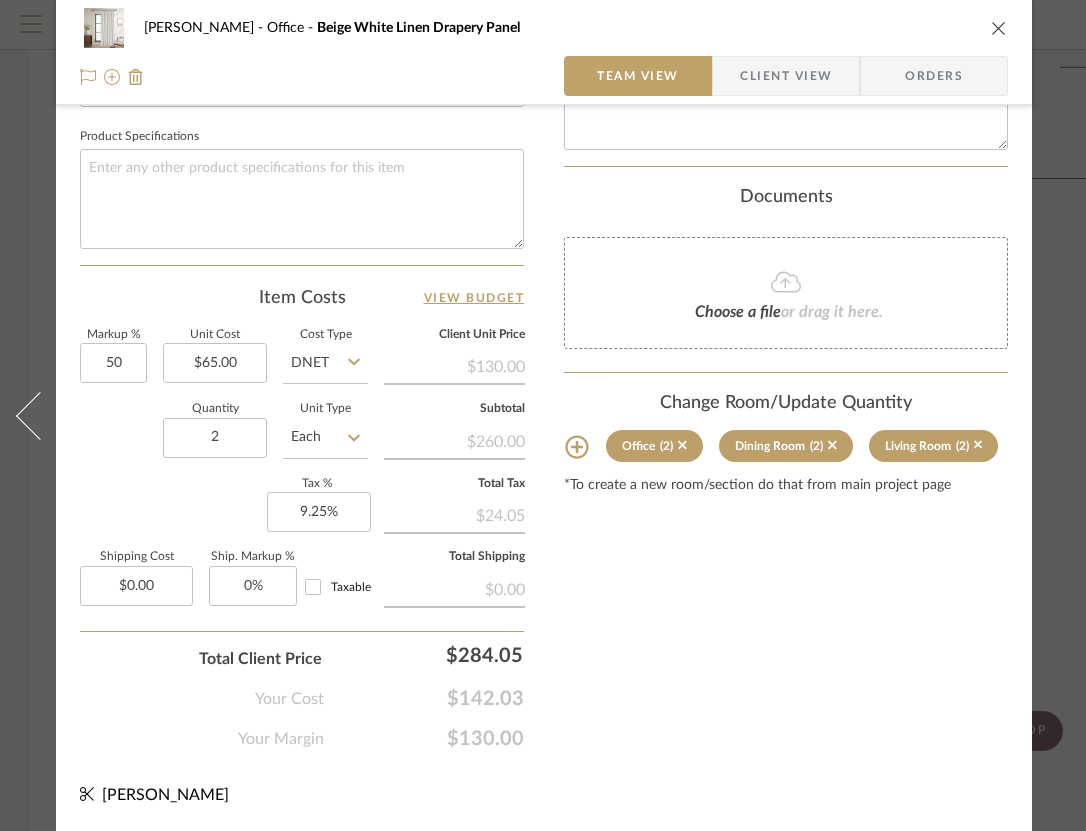 type on "50%" 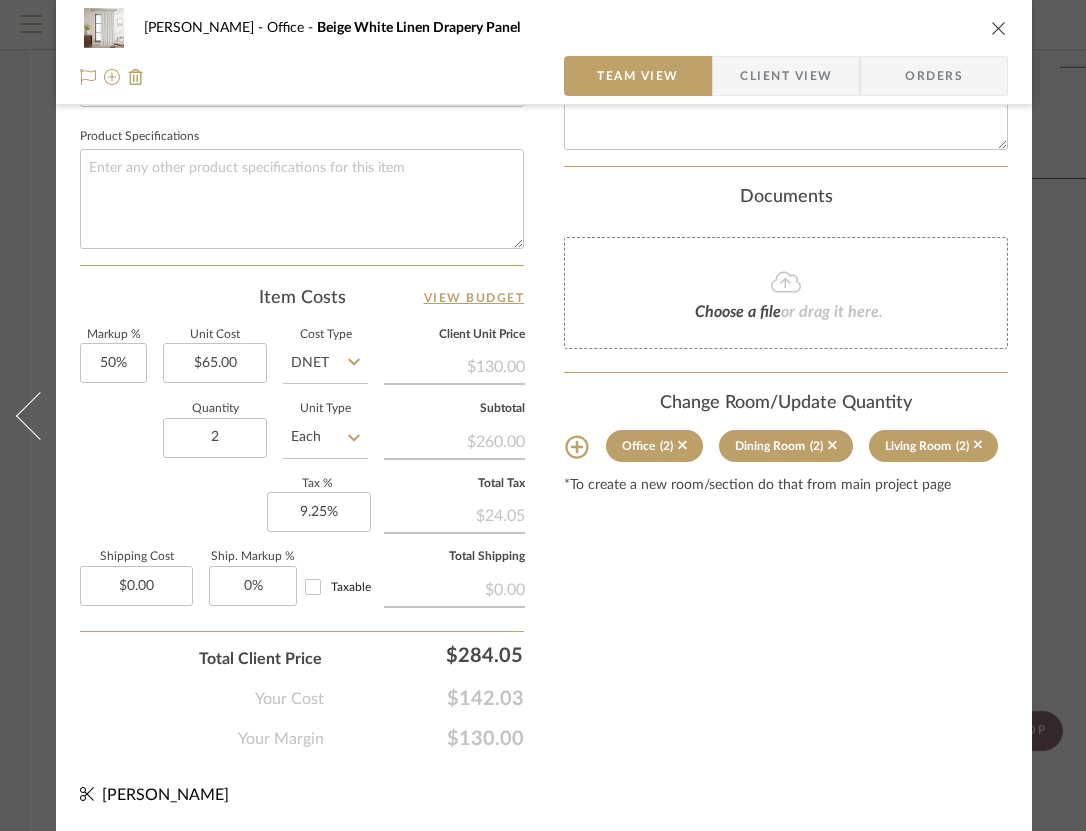 click on "Content here copies to Client View - confirm visibility there.  Show in Client Dashboard   Include in Budget   View Budget  Team Status  Lead Time  In Stock Weeks  Est. Min   Est. Max   Due Date   Install Date  Tasks / To-Dos /  team Messaging  Leave yourself a note here or share next steps with your team. You will receive emails when they
respond!  Invite Collaborator Internal Notes  Documents  Choose a file  or drag it here. Change Room/Update Quantity  Office  (2)  Dining Room  (2)  Living Room  (2) *To create a new room/section do that from main project page" at bounding box center [786, -23] 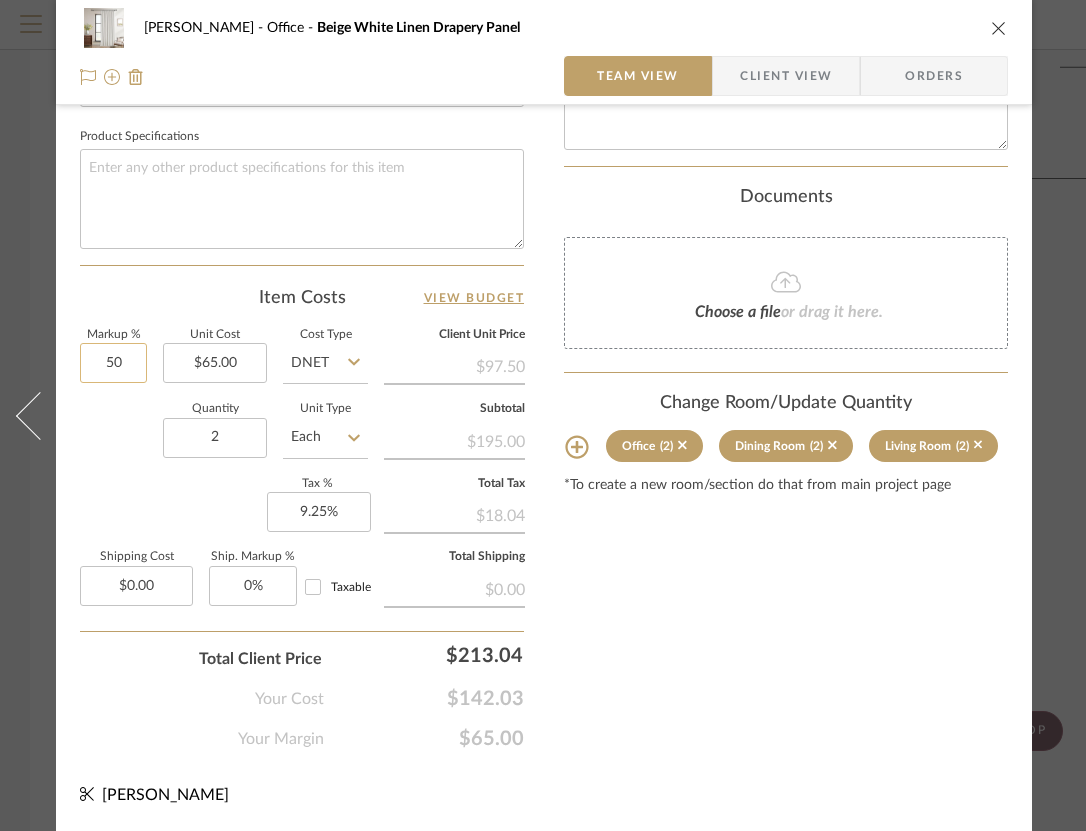 click on "50" 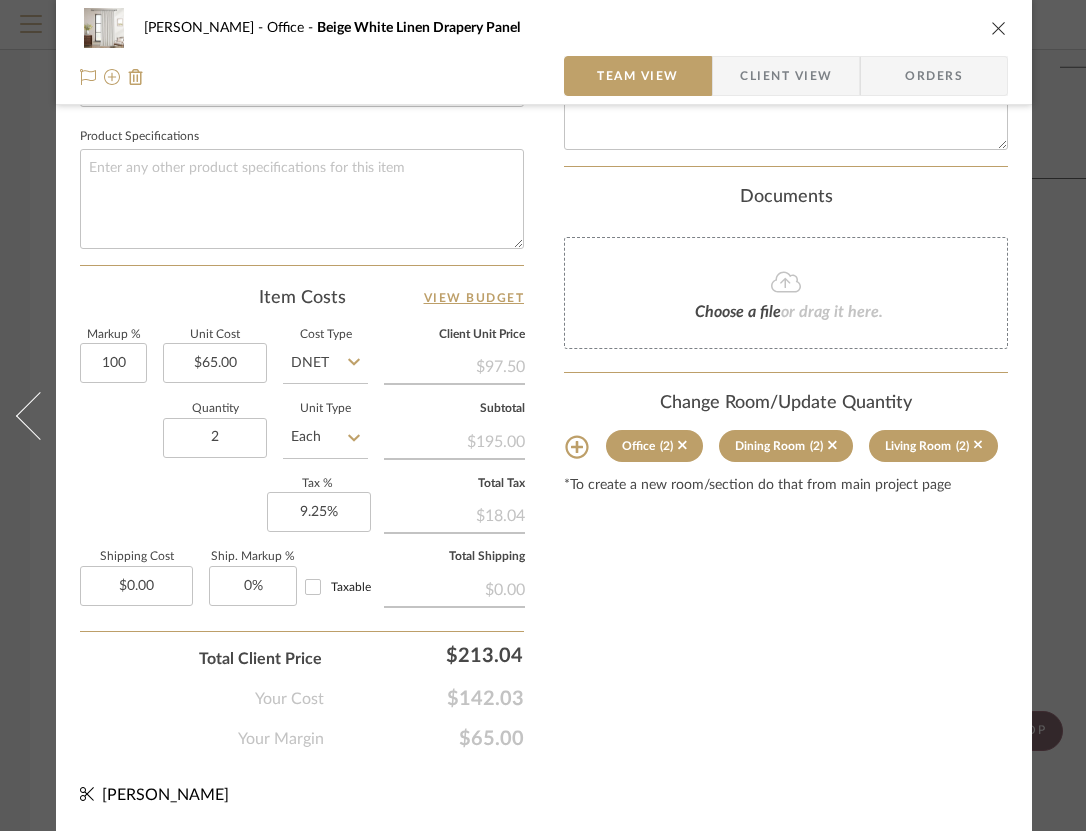type on "100%" 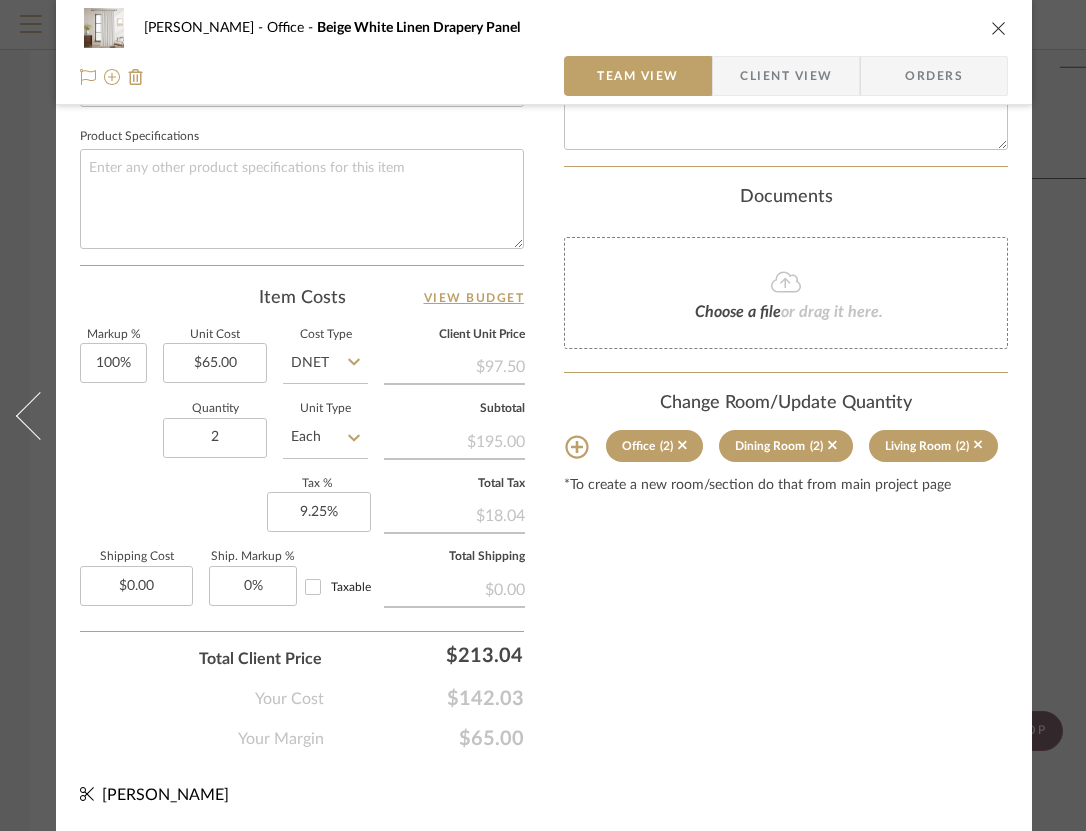 click on "Content here copies to Client View - confirm visibility there.  Show in Client Dashboard   Include in Budget   View Budget  Team Status  Lead Time  In Stock Weeks  Est. Min   Est. Max   Due Date   Install Date  Tasks / To-Dos /  team Messaging  Leave yourself a note here or share next steps with your team. You will receive emails when they
respond!  Invite Collaborator Internal Notes  Documents  Choose a file  or drag it here. Change Room/Update Quantity  Office  (2)  Dining Room  (2)  Living Room  (2) *To create a new room/section do that from main project page" at bounding box center (786, -23) 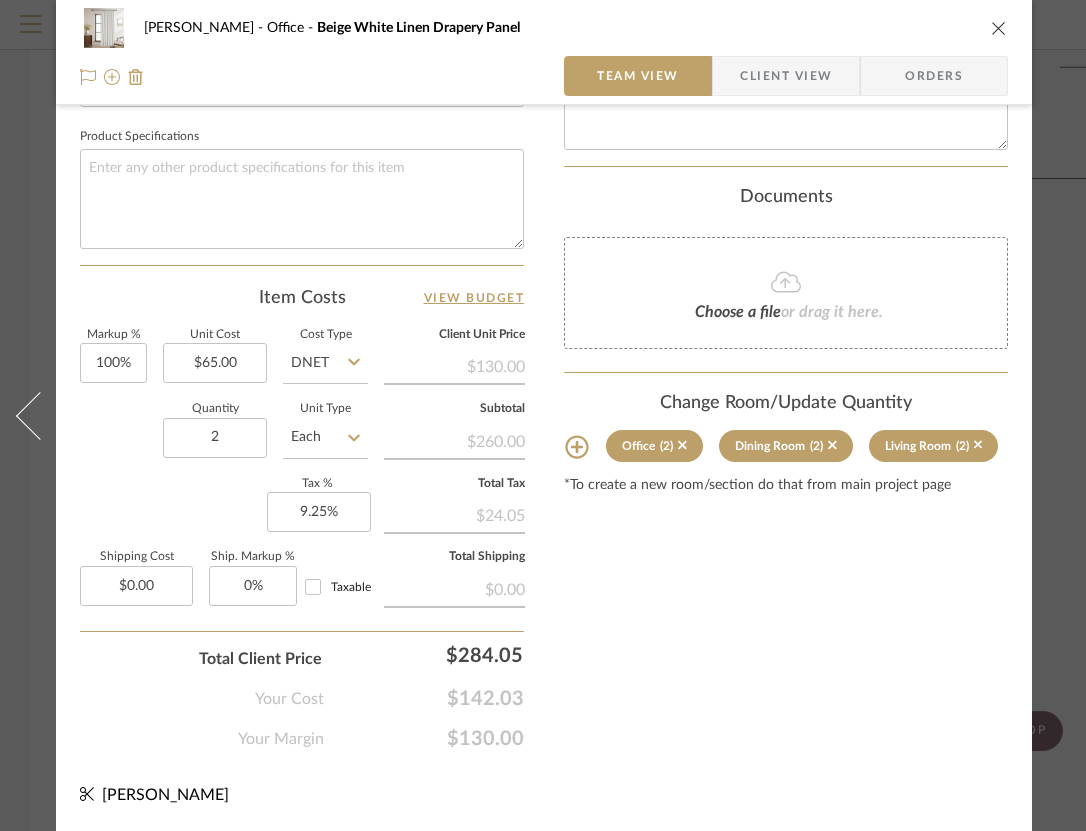 click on "Jessica Sholl Office Beige White Linen Drapery Panel" at bounding box center [544, 28] 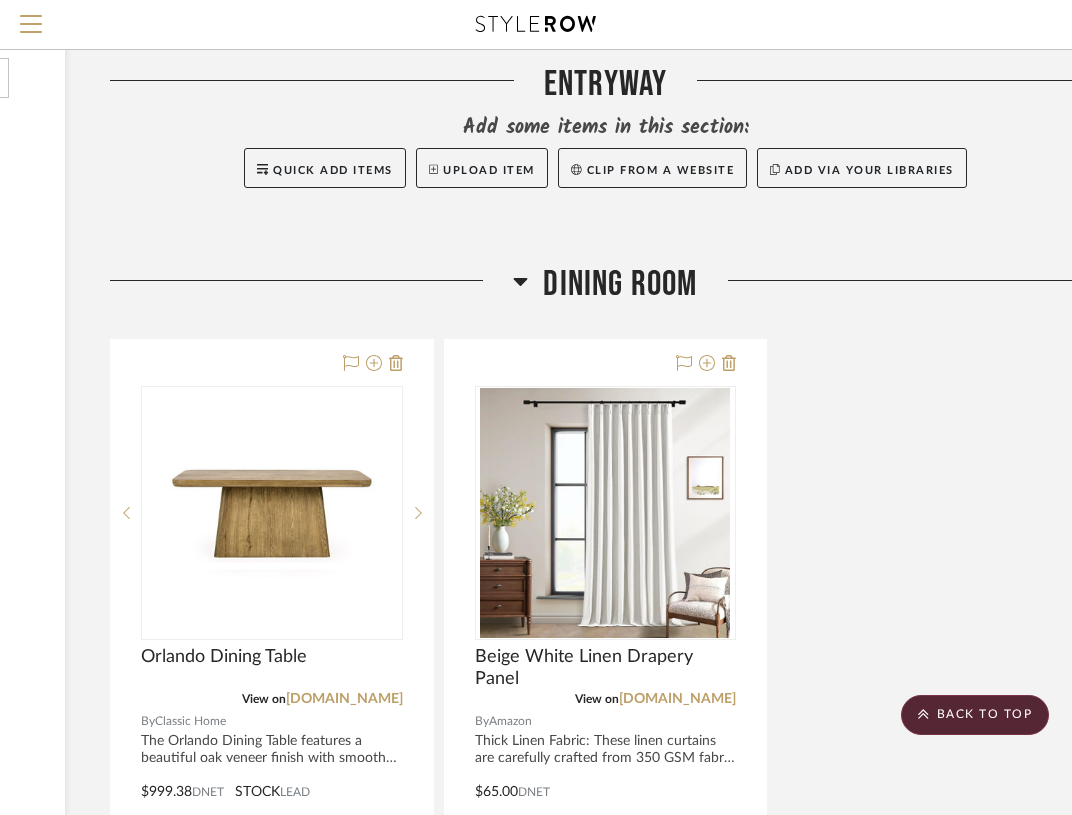 scroll, scrollTop: 313, scrollLeft: 368, axis: both 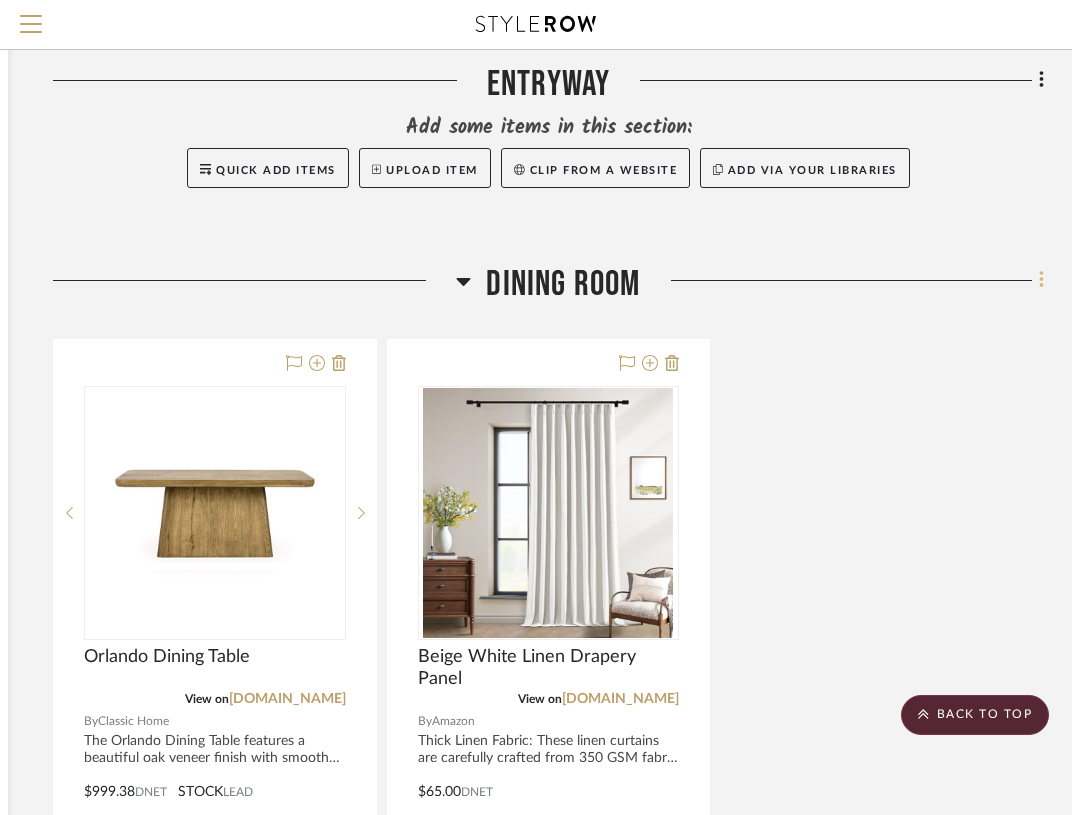click 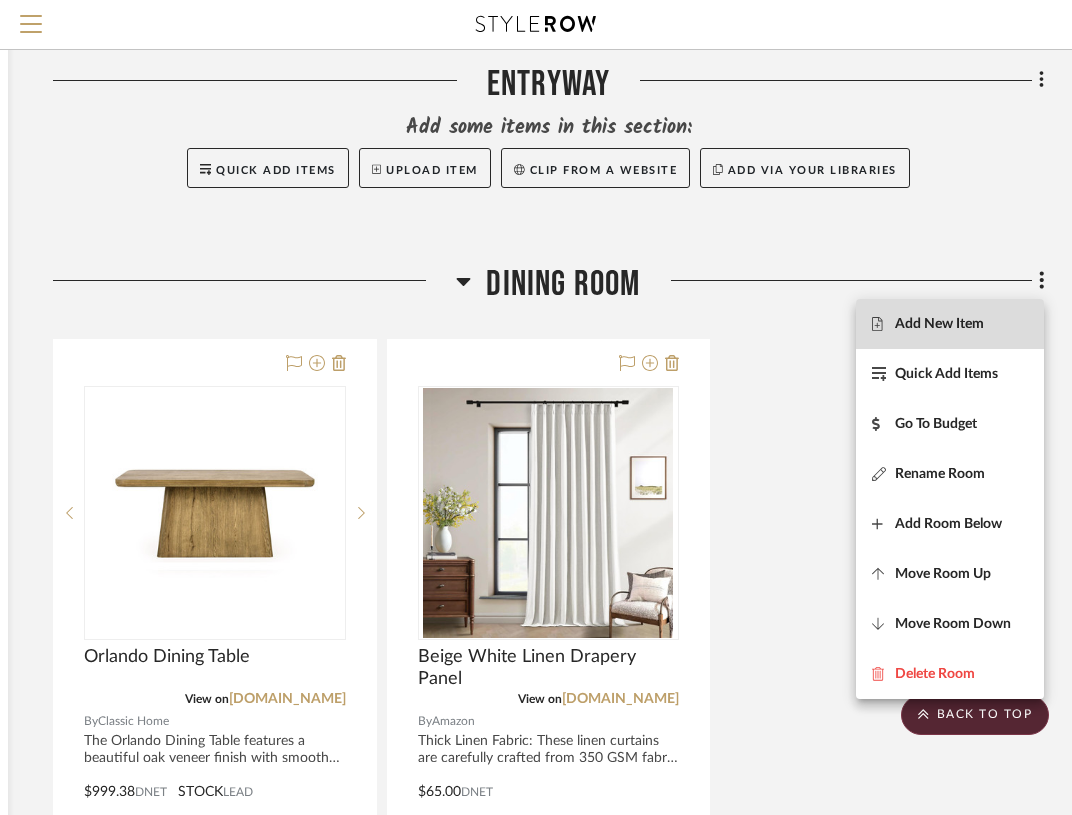 click on "Add New Item" at bounding box center [950, 324] 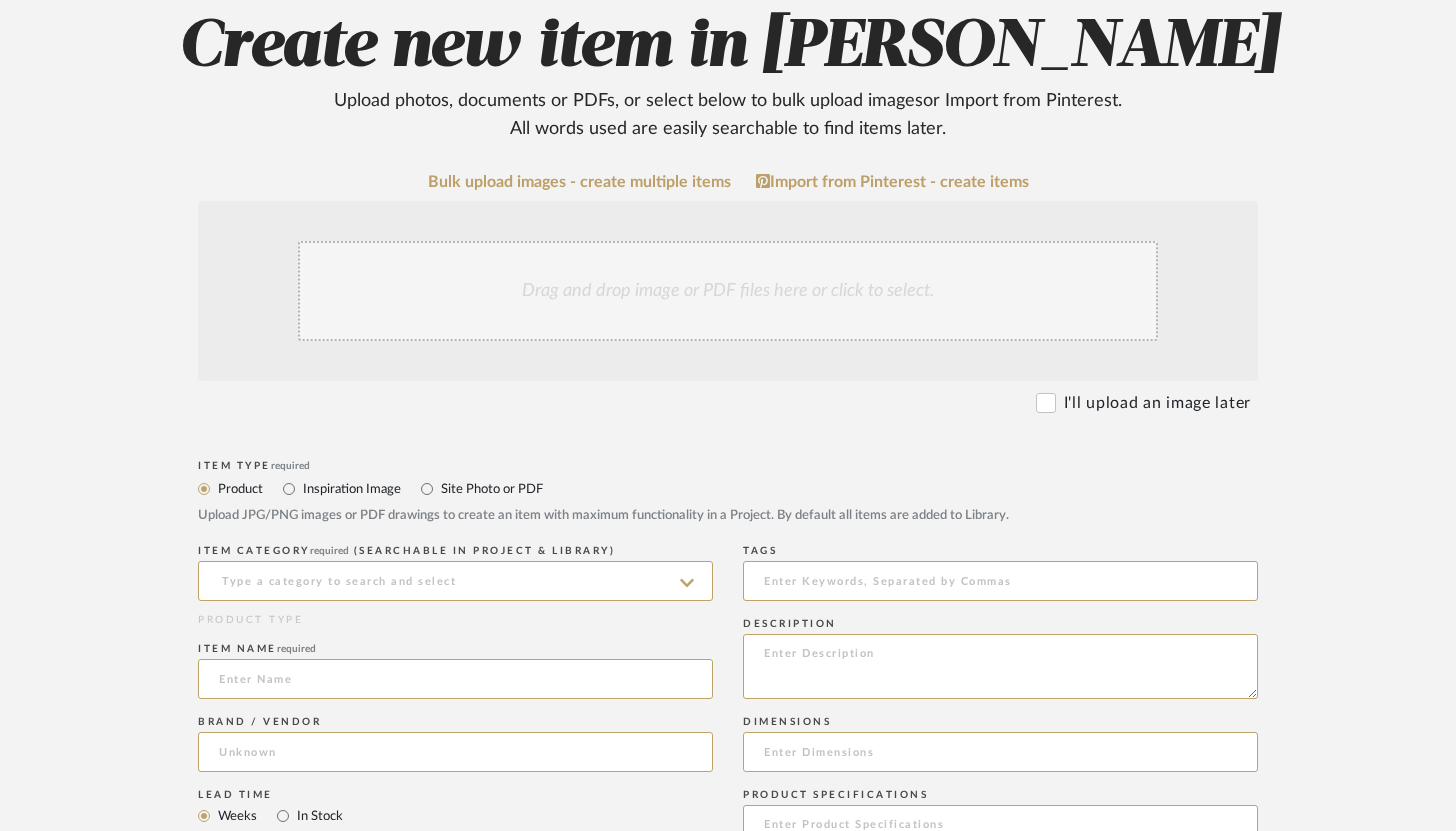 scroll, scrollTop: 0, scrollLeft: 0, axis: both 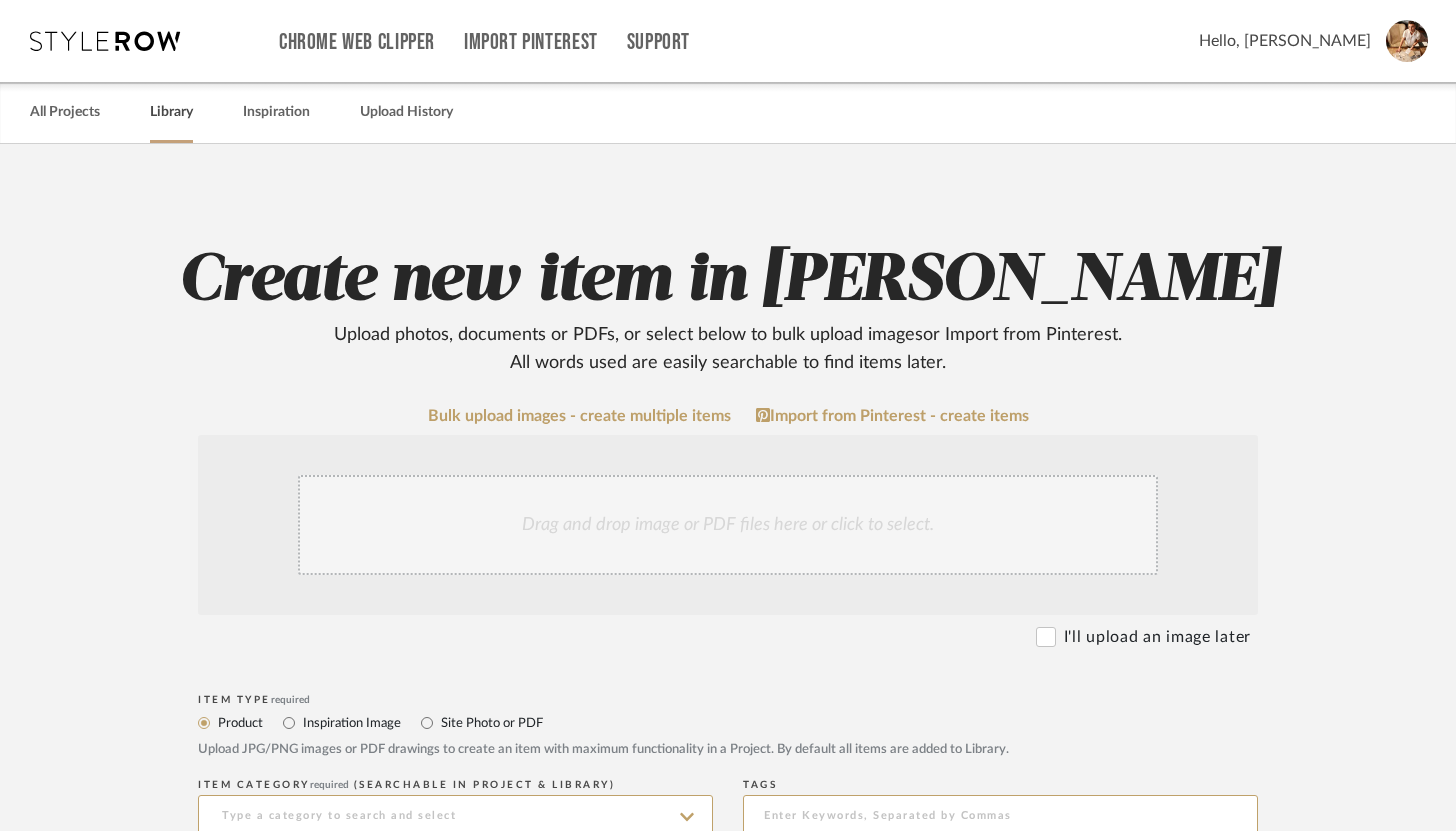 click on "Library" at bounding box center [171, 112] 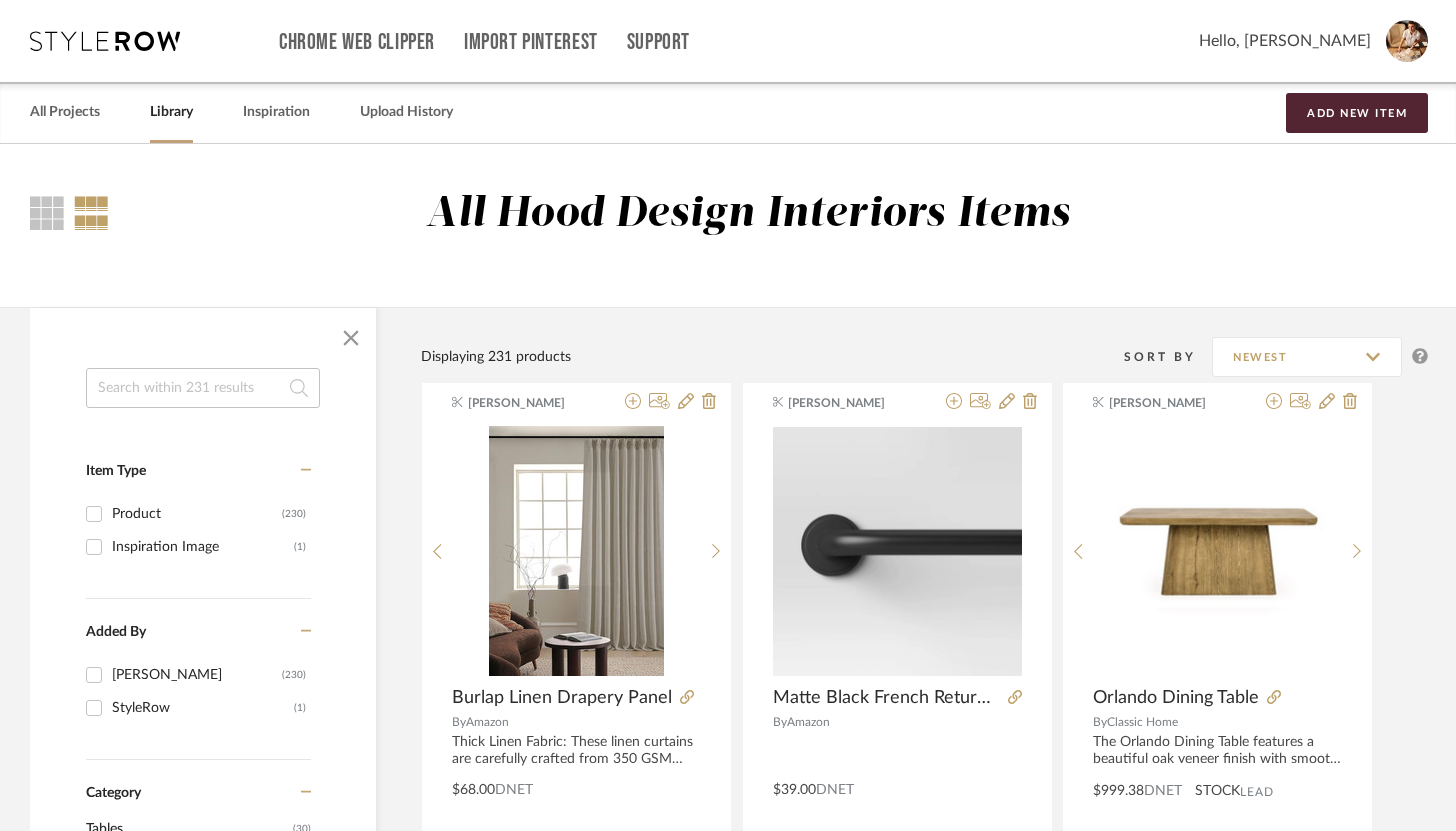 click 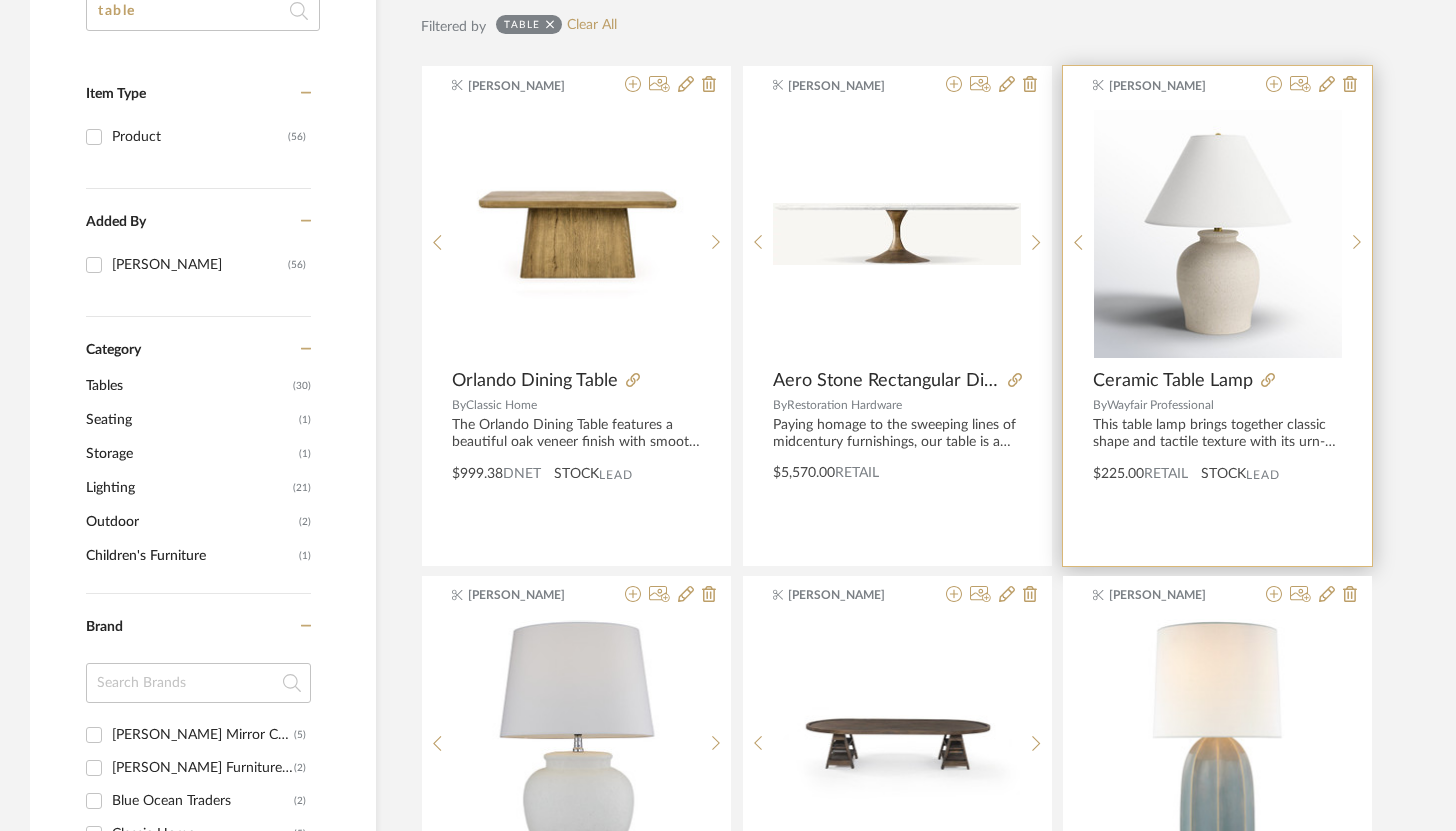 scroll, scrollTop: 358, scrollLeft: 0, axis: vertical 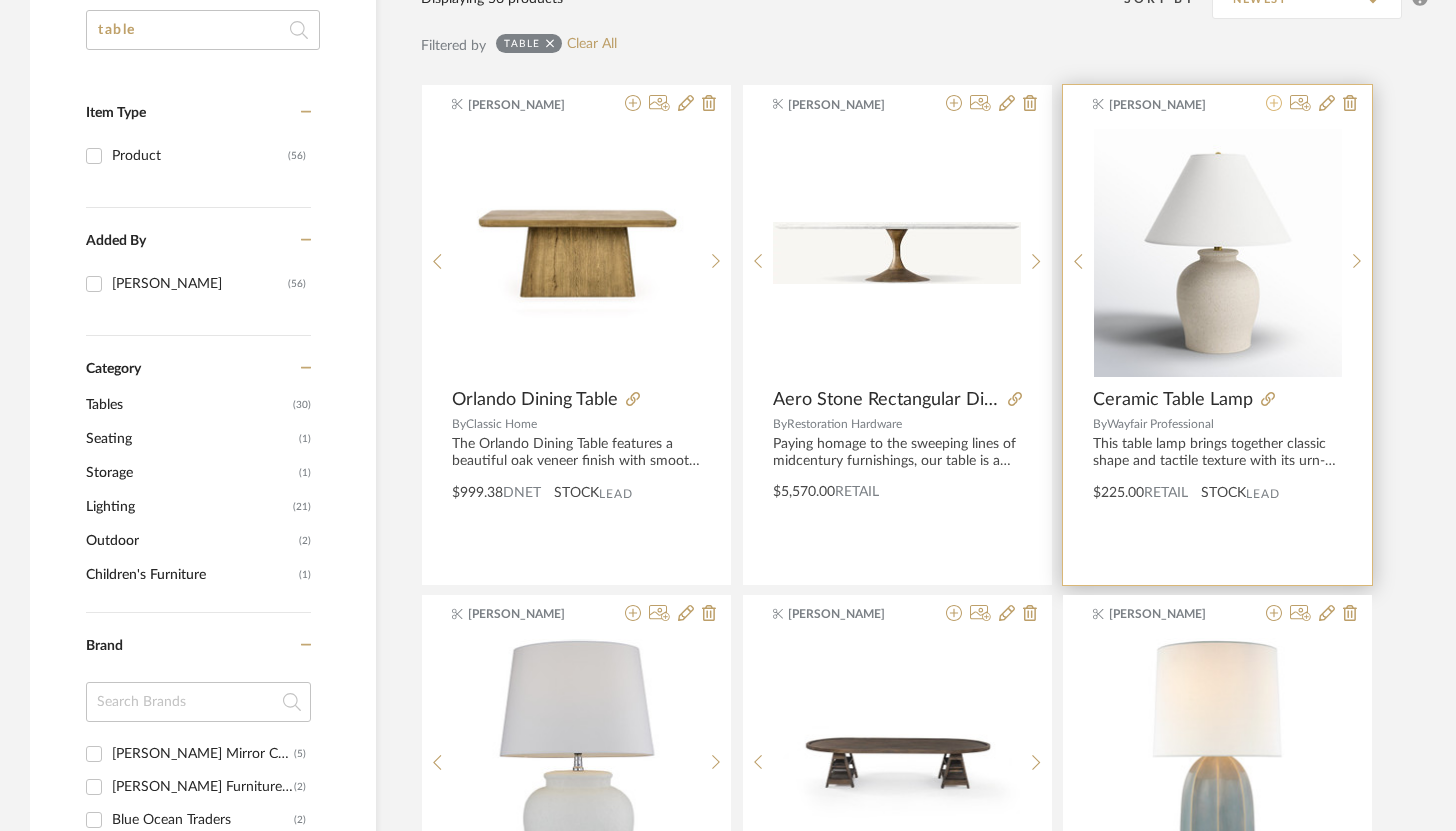 type on "table" 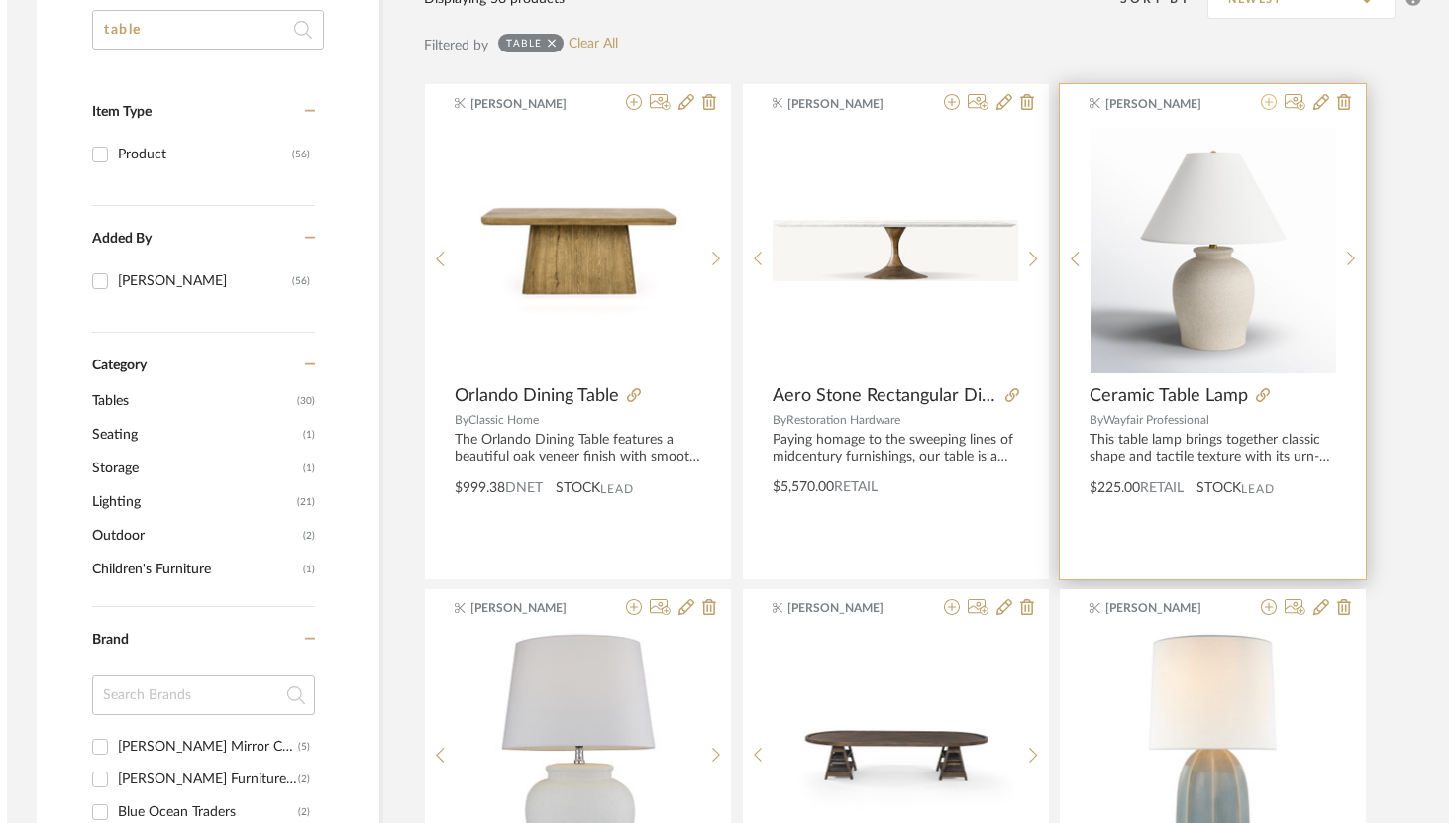 scroll, scrollTop: 0, scrollLeft: 0, axis: both 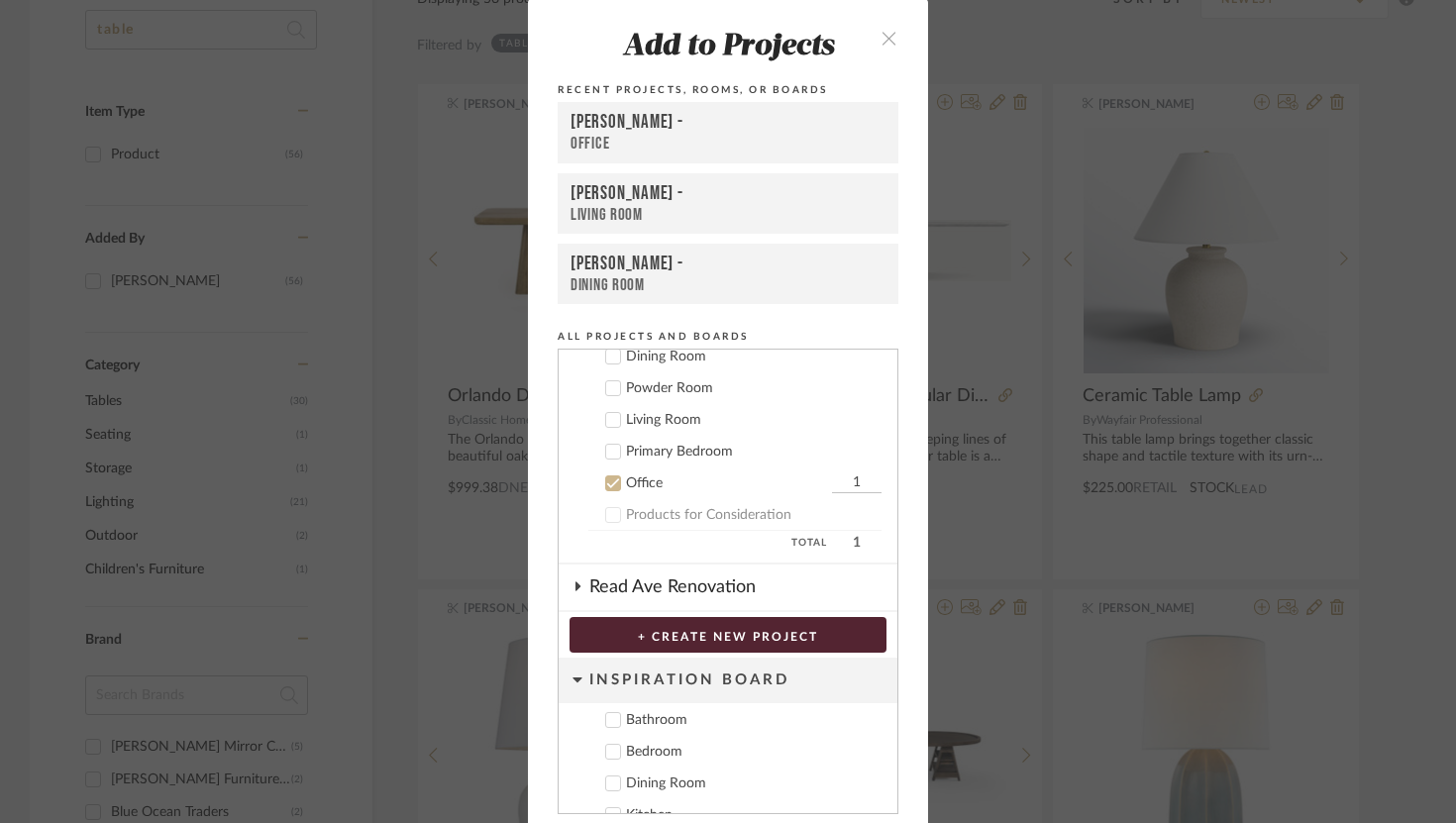click on "Office  1" at bounding box center (735, 483) 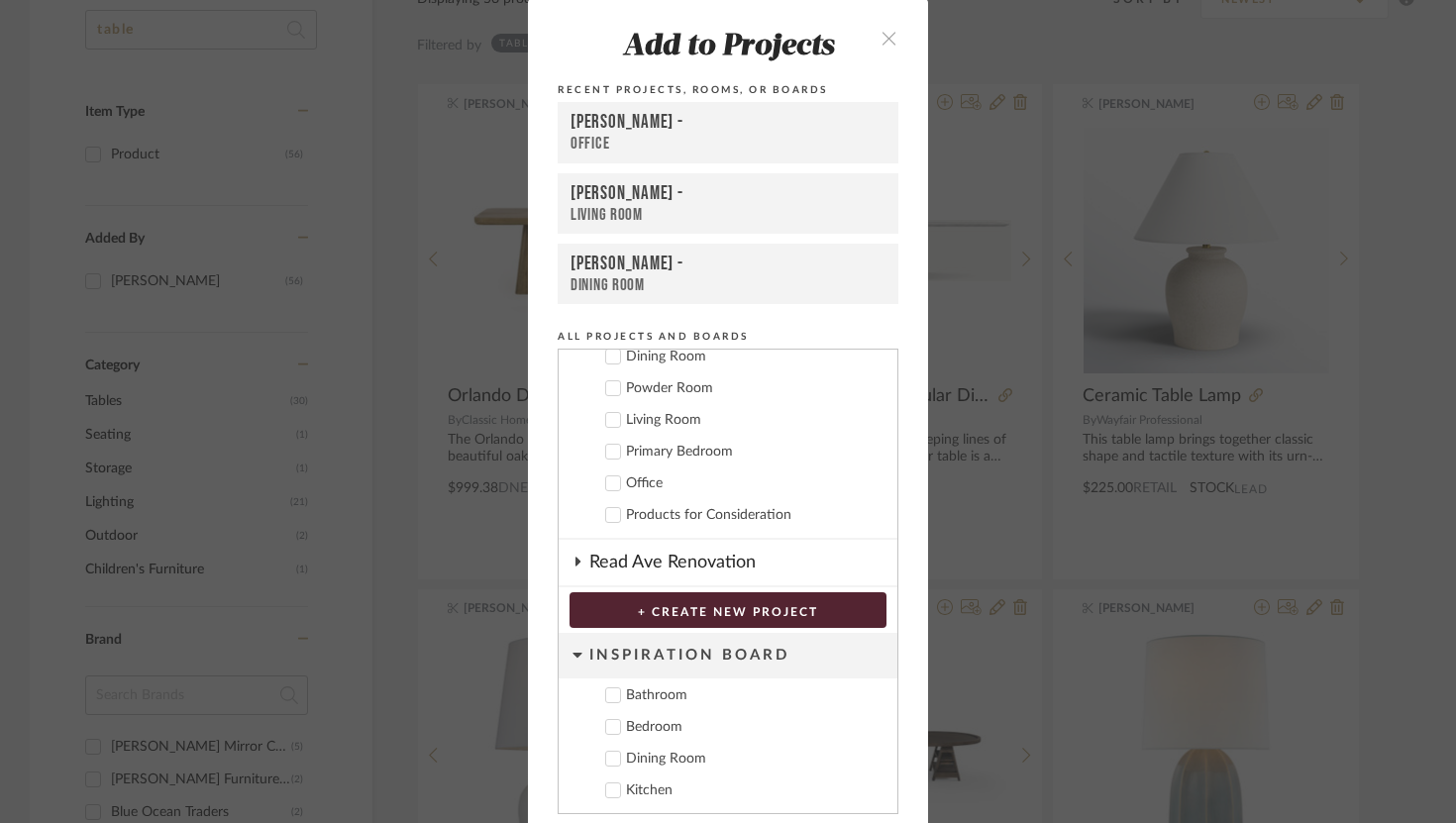 scroll, scrollTop: 96, scrollLeft: 0, axis: vertical 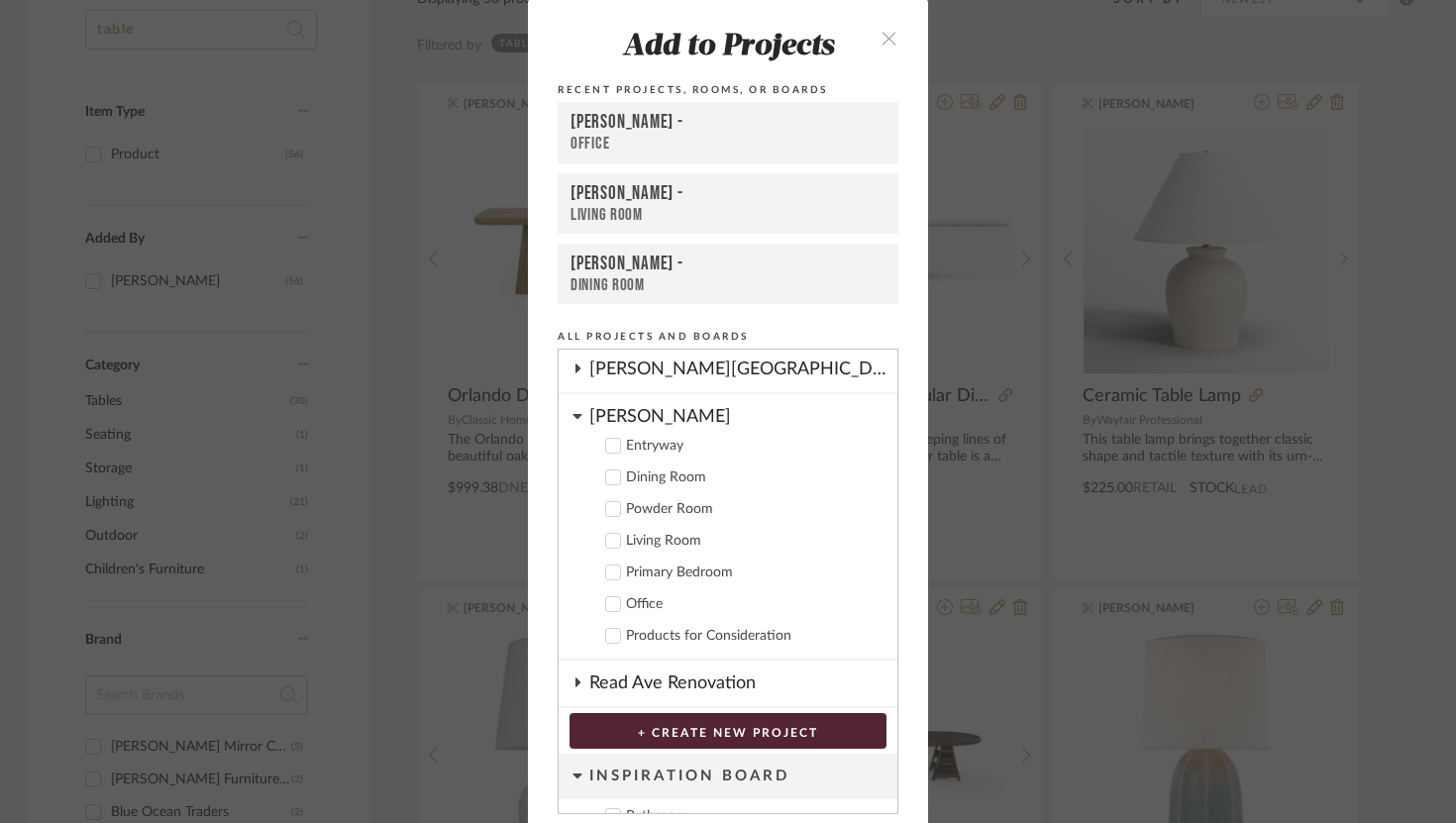 click 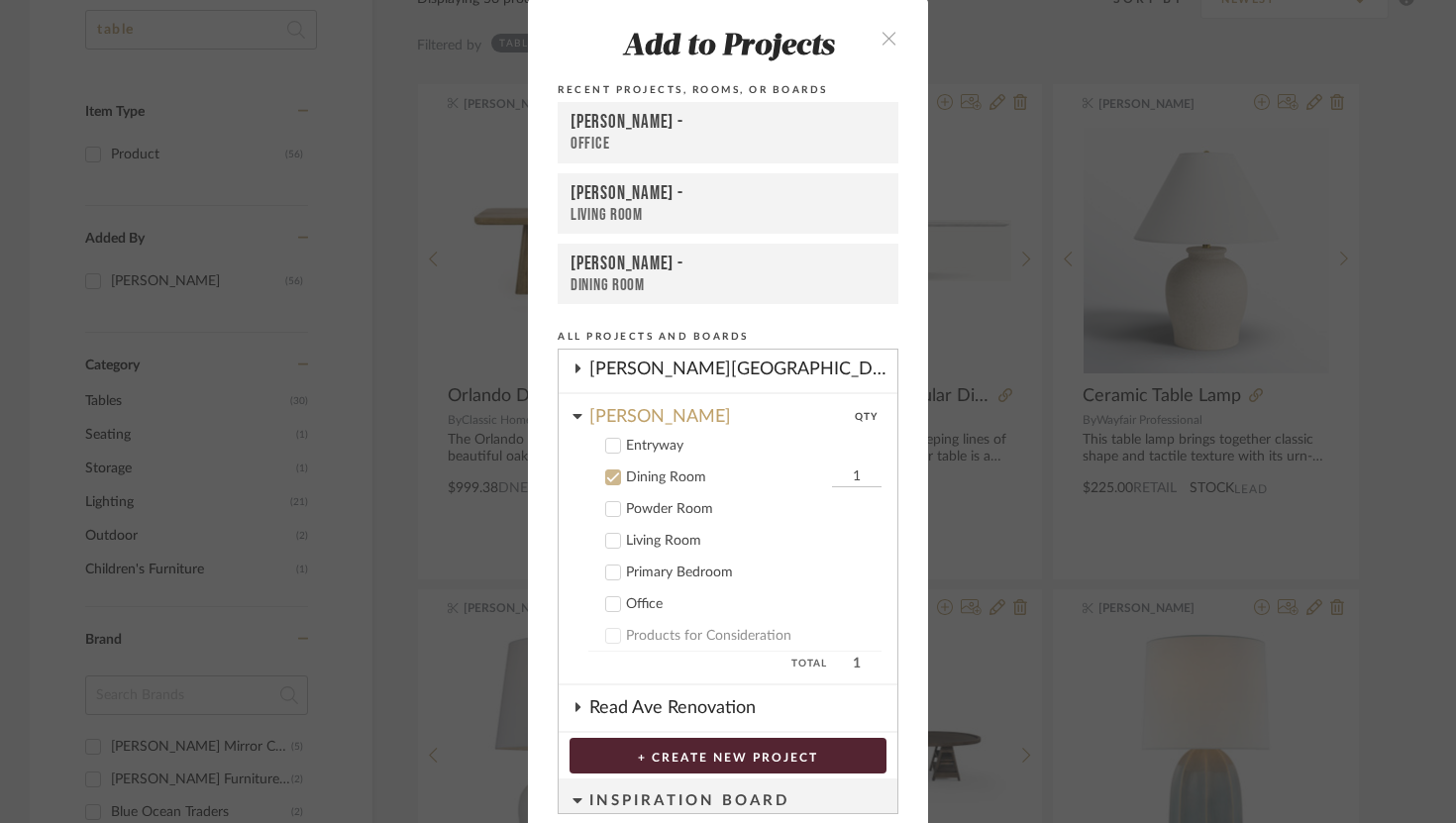 click on "1" at bounding box center [857, 477] 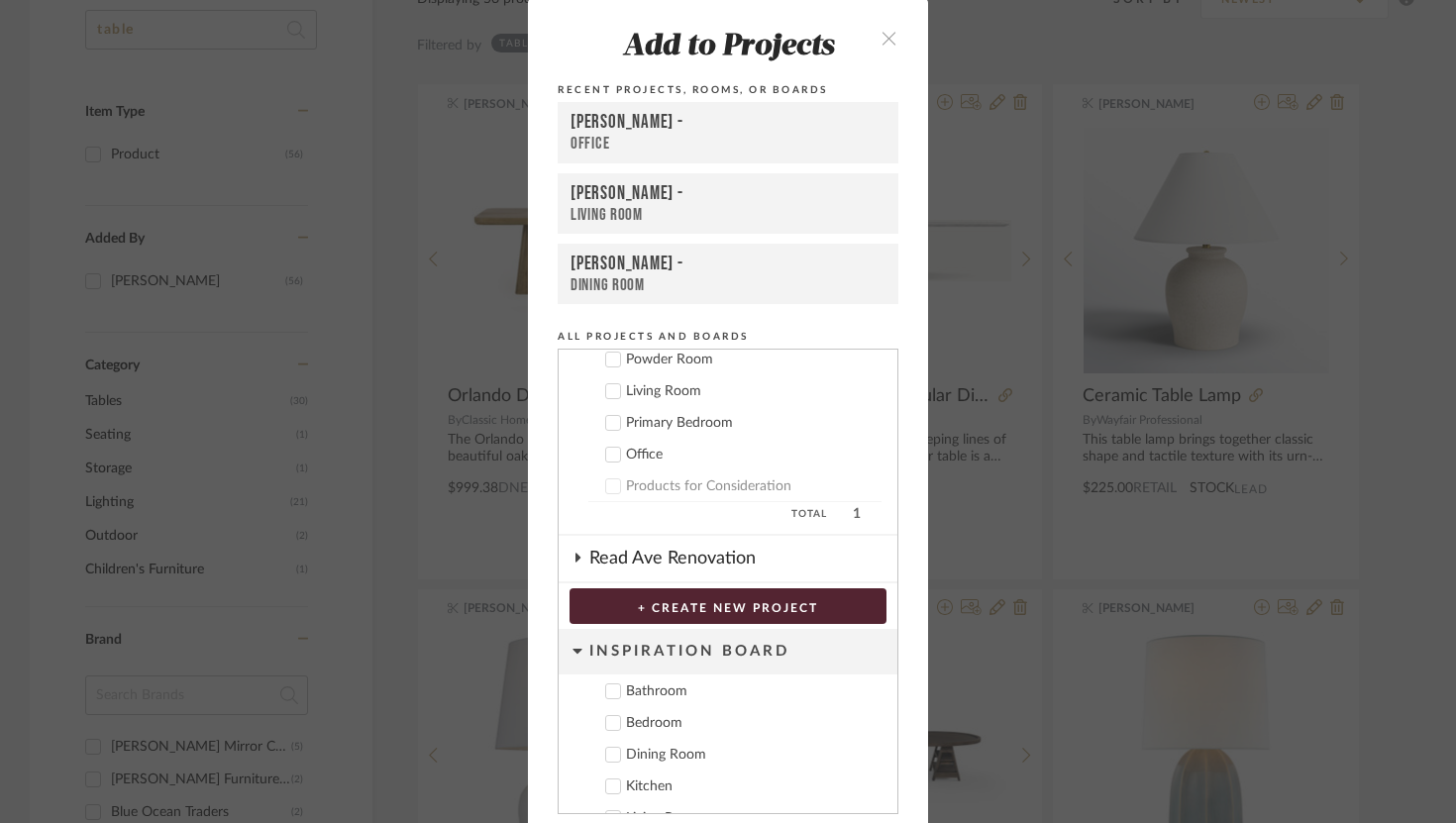 scroll, scrollTop: 273, scrollLeft: 0, axis: vertical 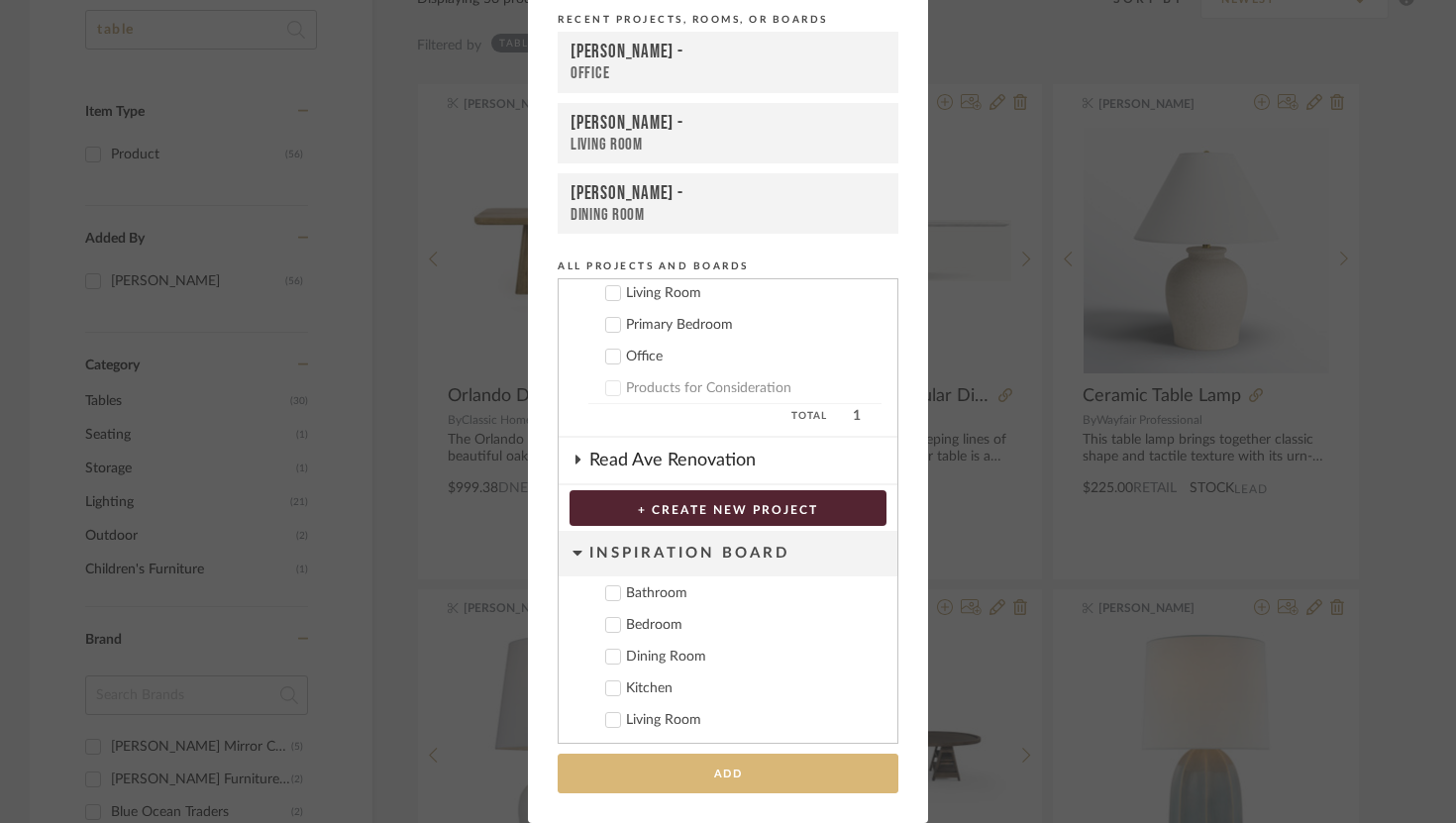 type on "2" 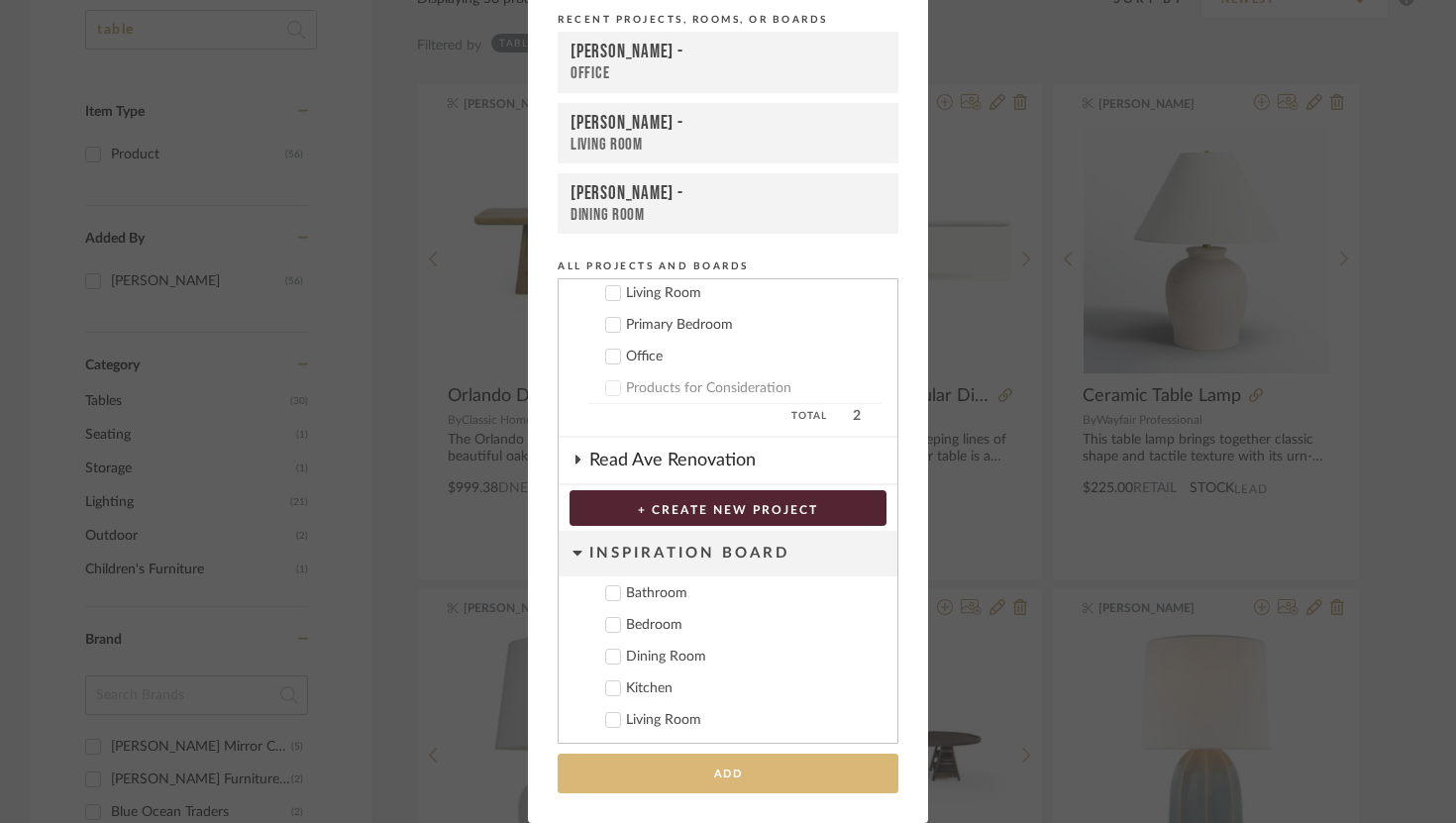 click on "Add" at bounding box center [728, 773] 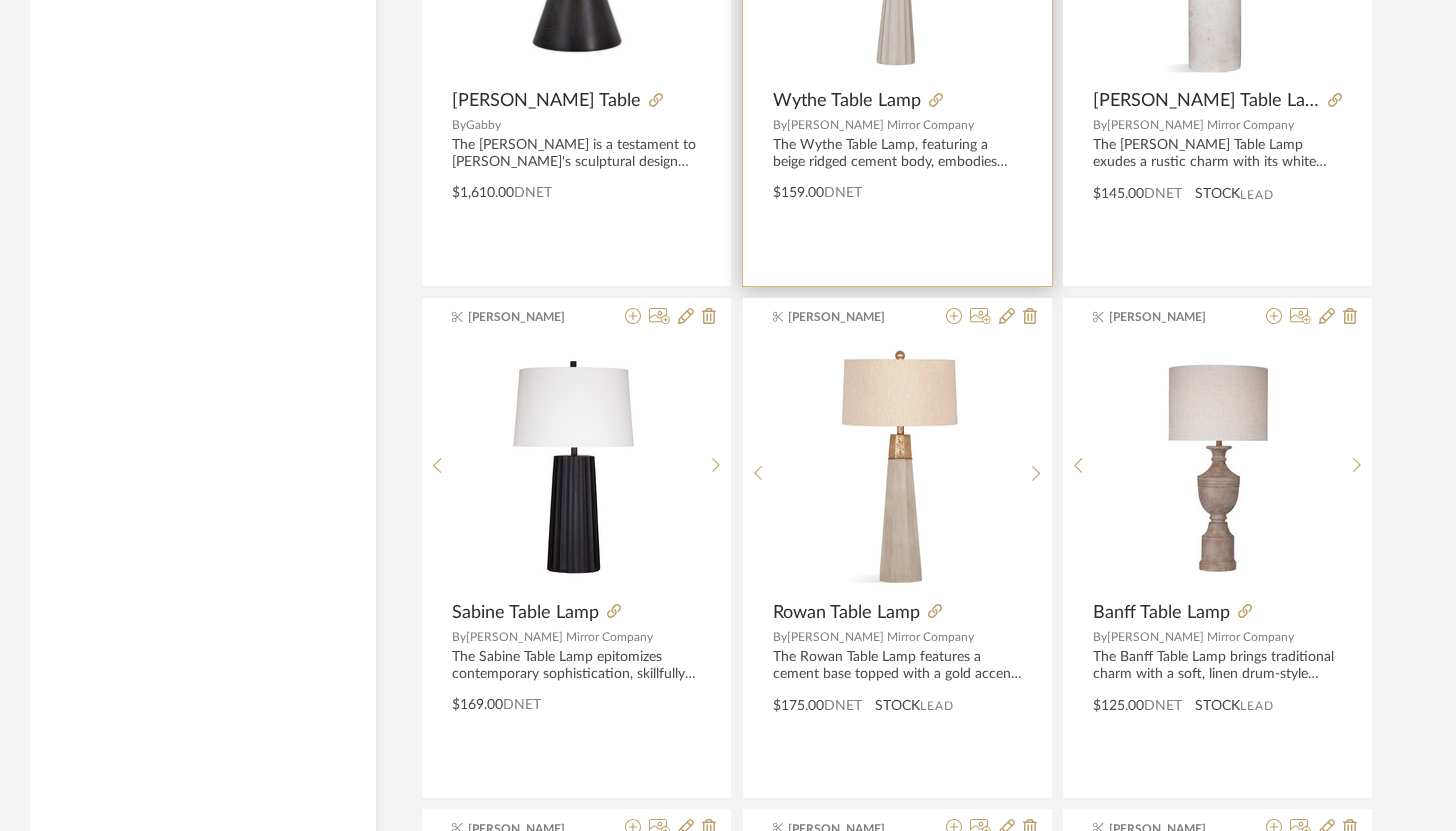 scroll, scrollTop: 3725, scrollLeft: 0, axis: vertical 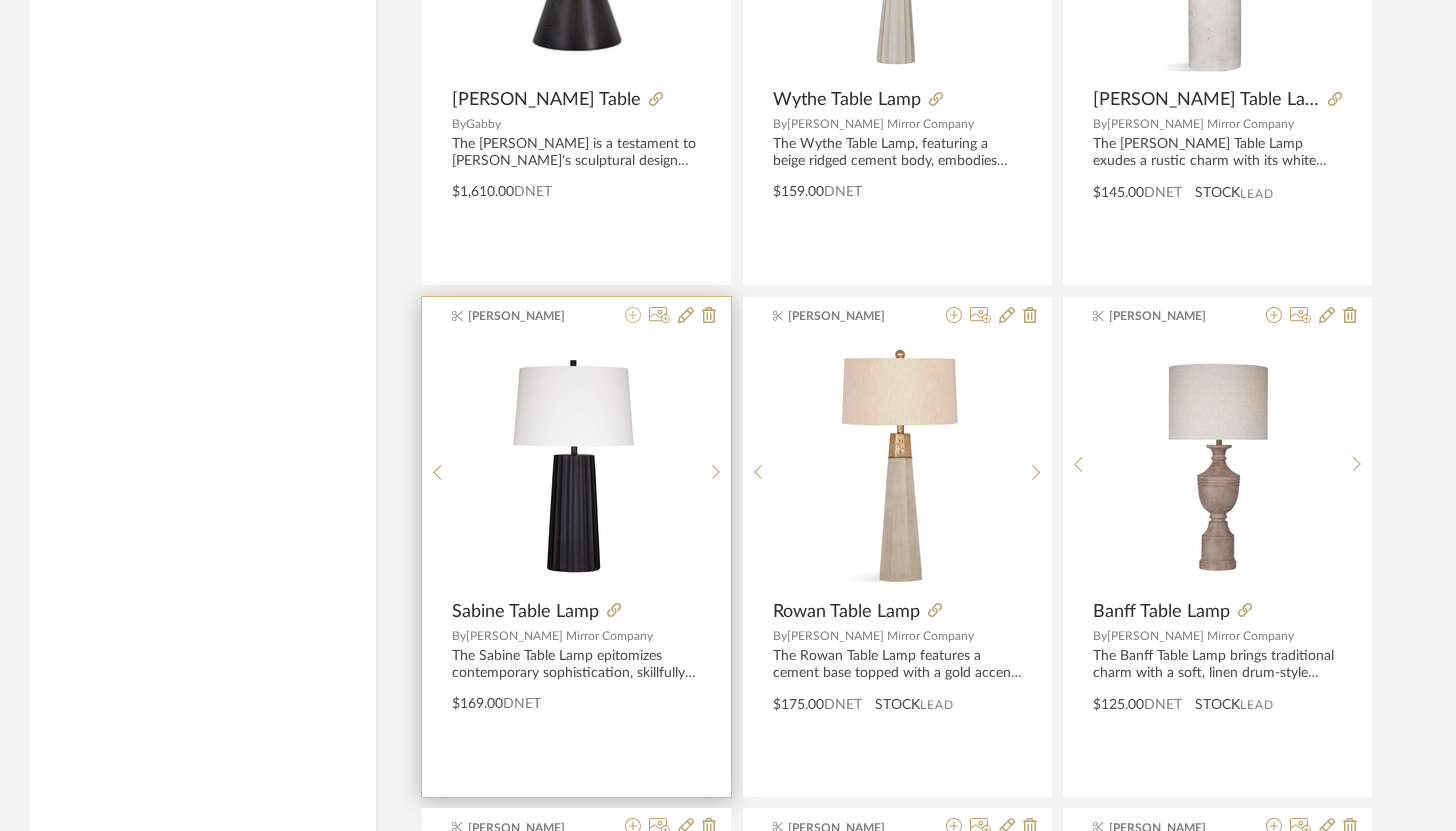 click 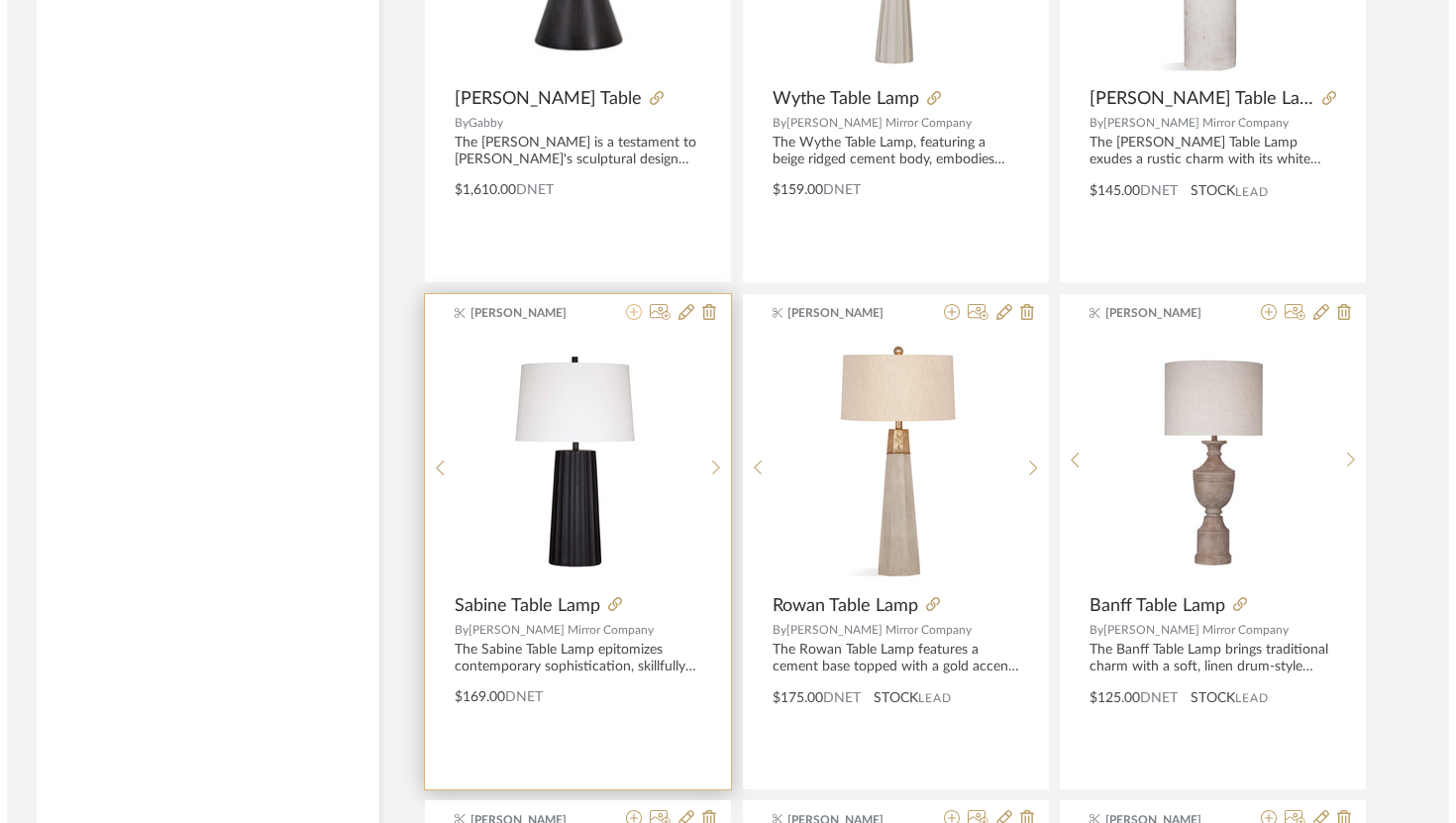 scroll, scrollTop: 0, scrollLeft: 0, axis: both 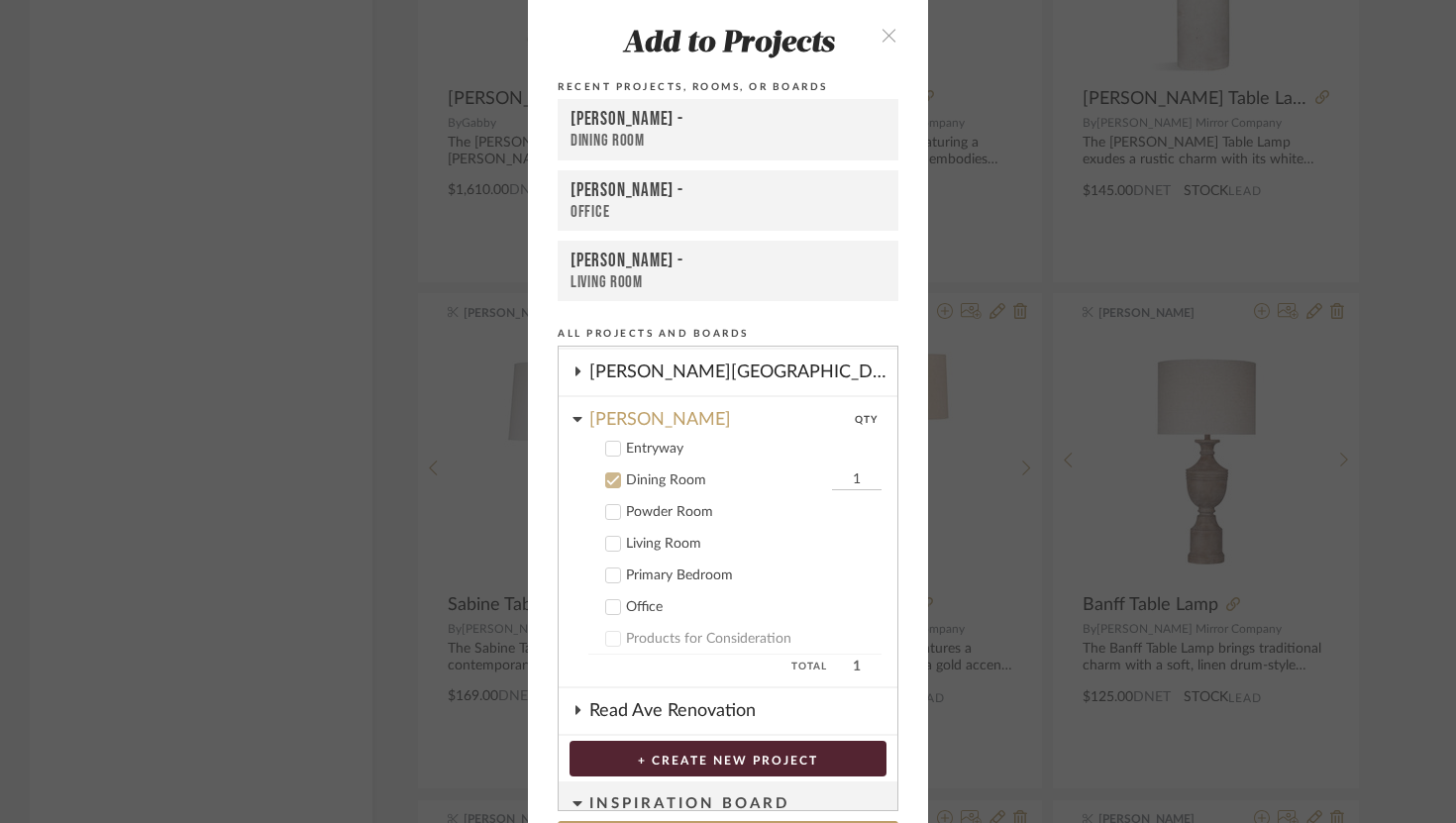 click on "Dining Room  1" at bounding box center (720, 479) 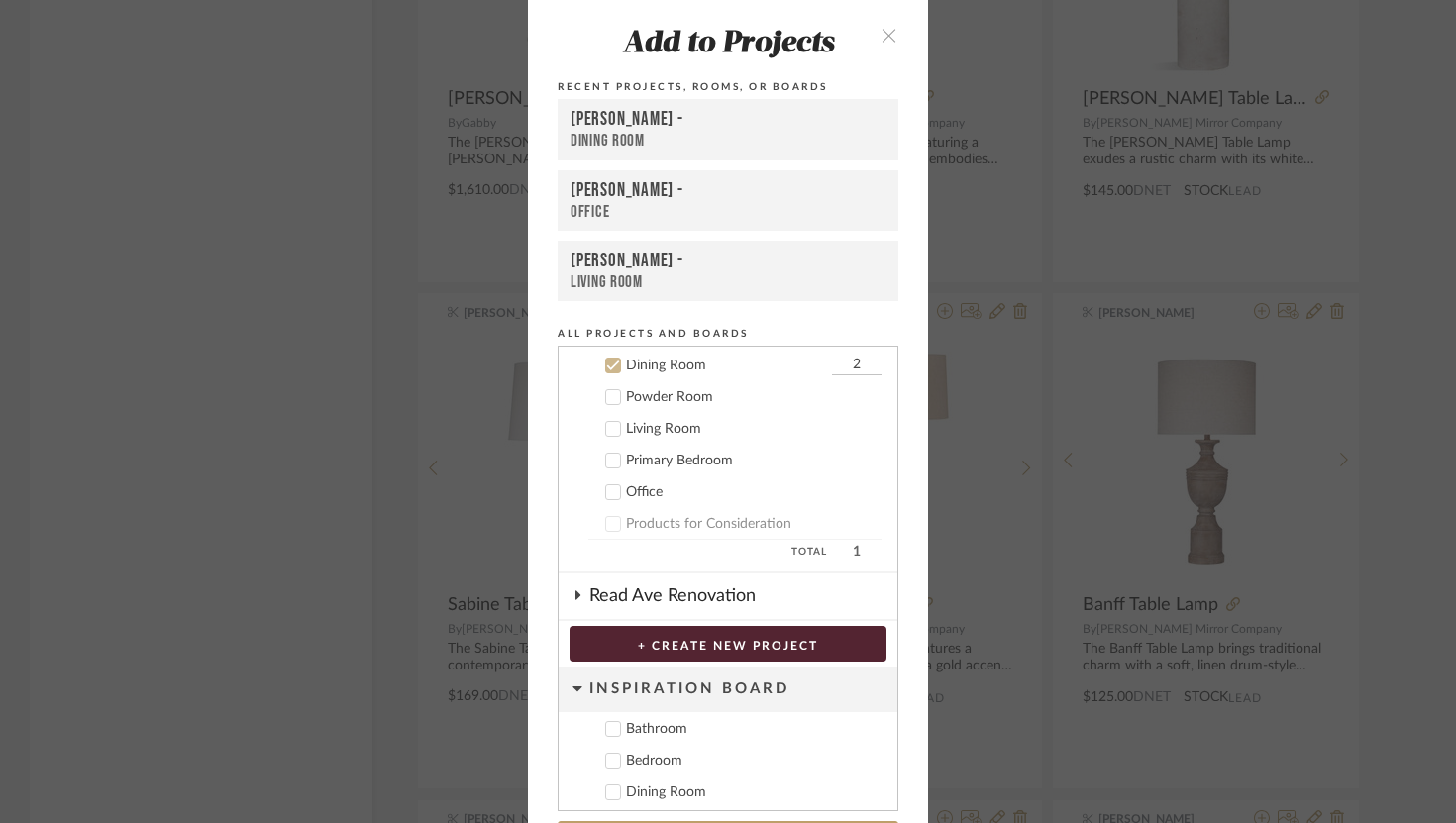 scroll, scrollTop: 273, scrollLeft: 0, axis: vertical 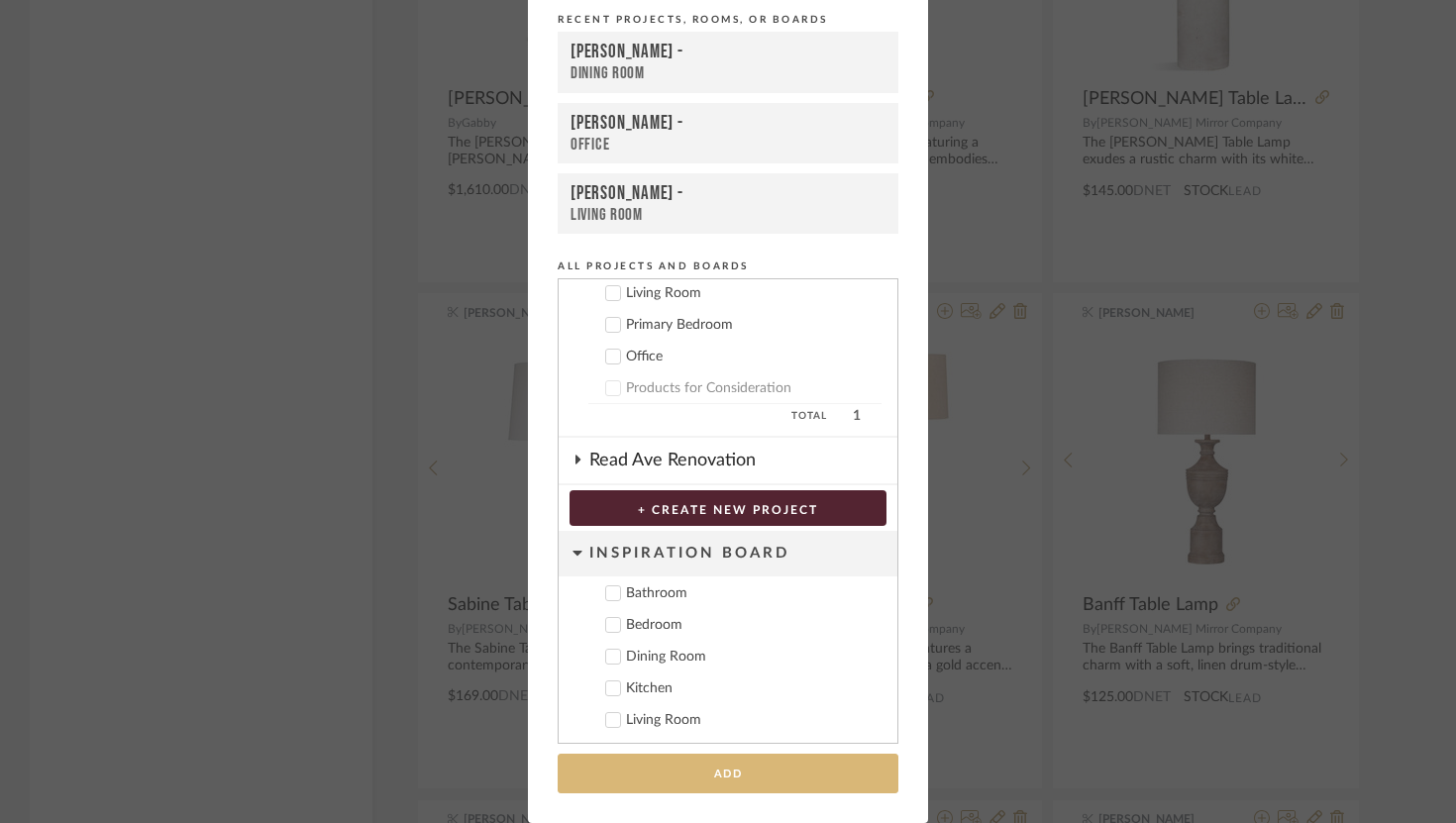 type on "2" 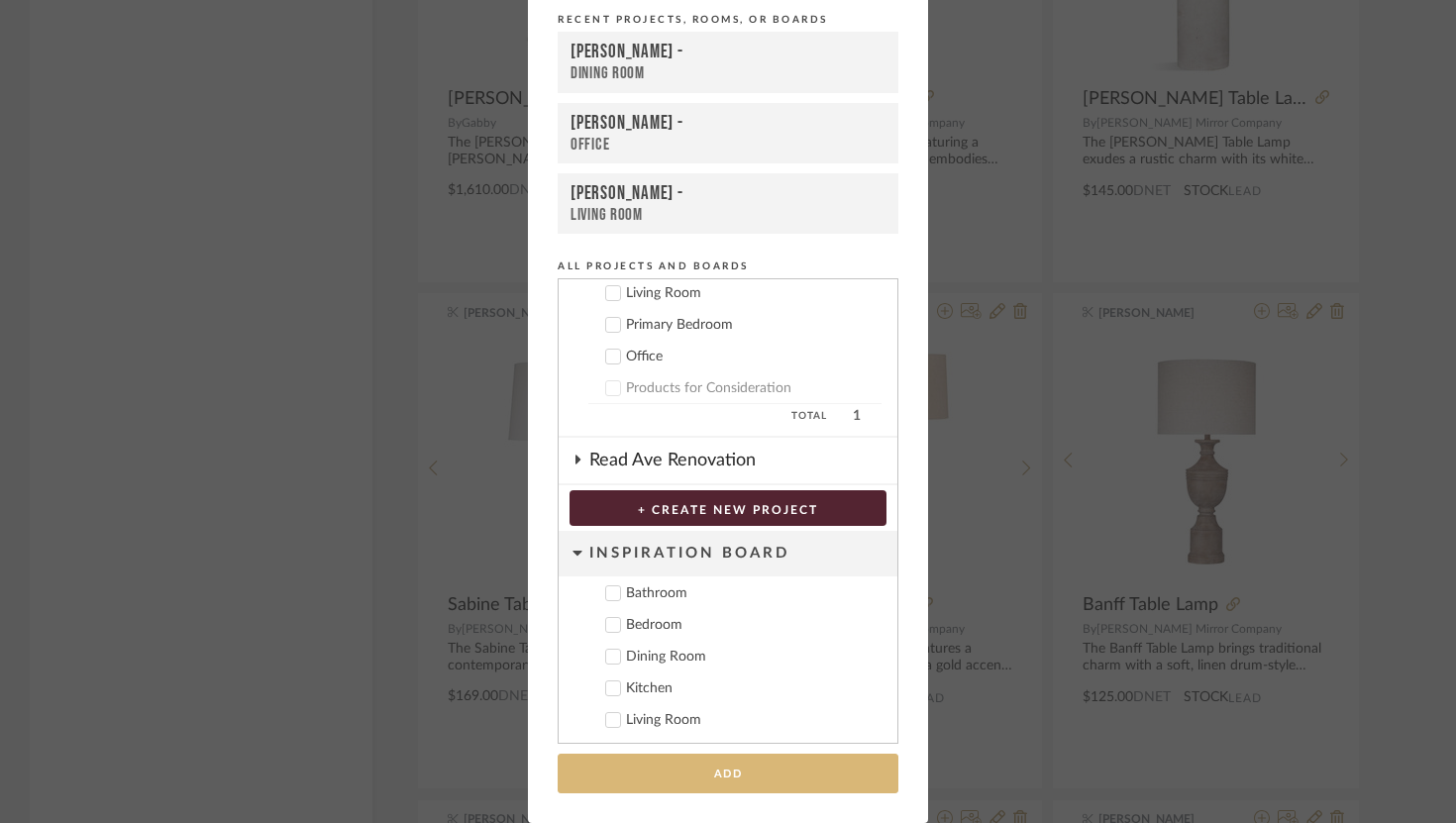 click on "Add" at bounding box center [728, 773] 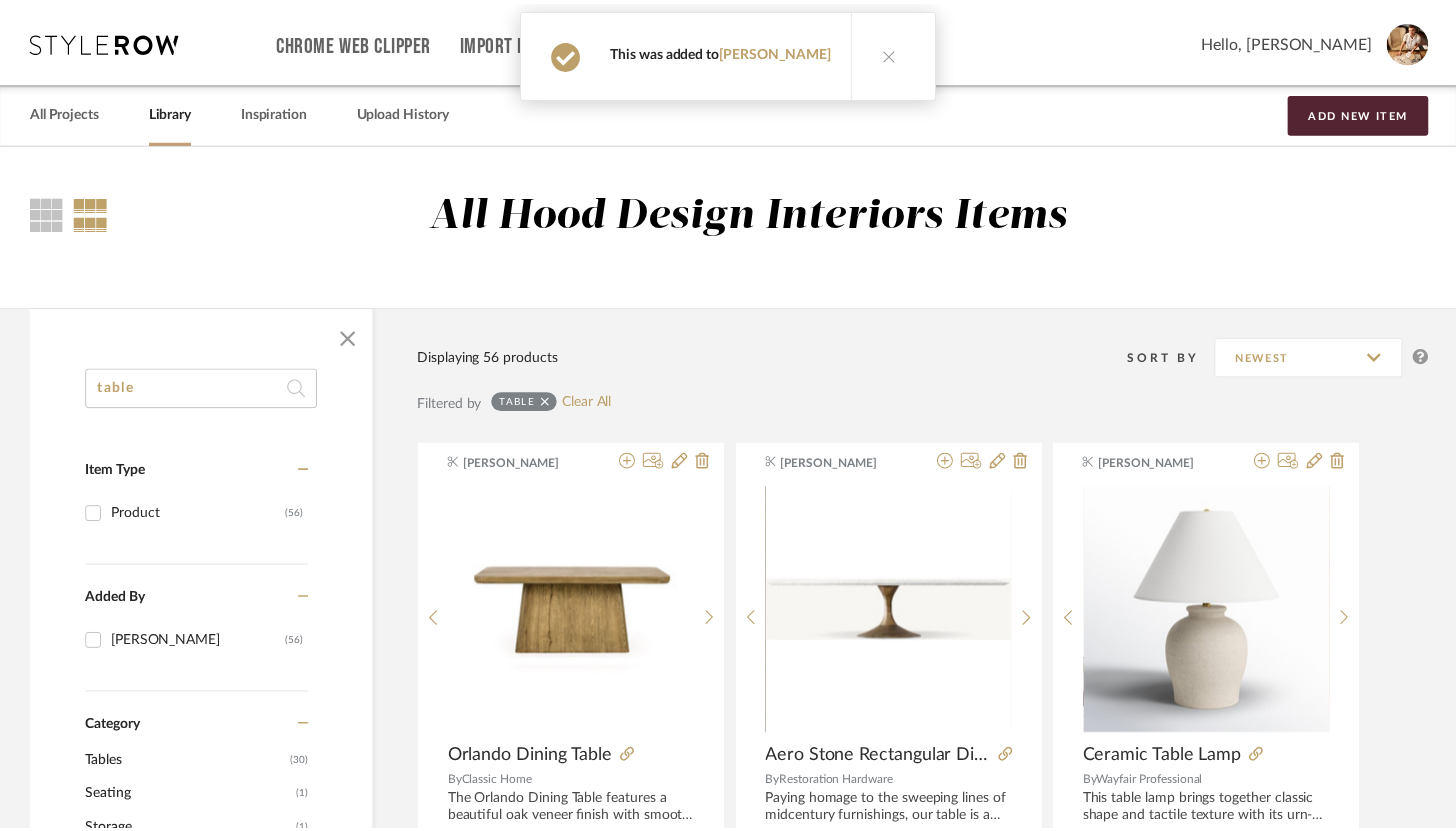 scroll, scrollTop: 3725, scrollLeft: 0, axis: vertical 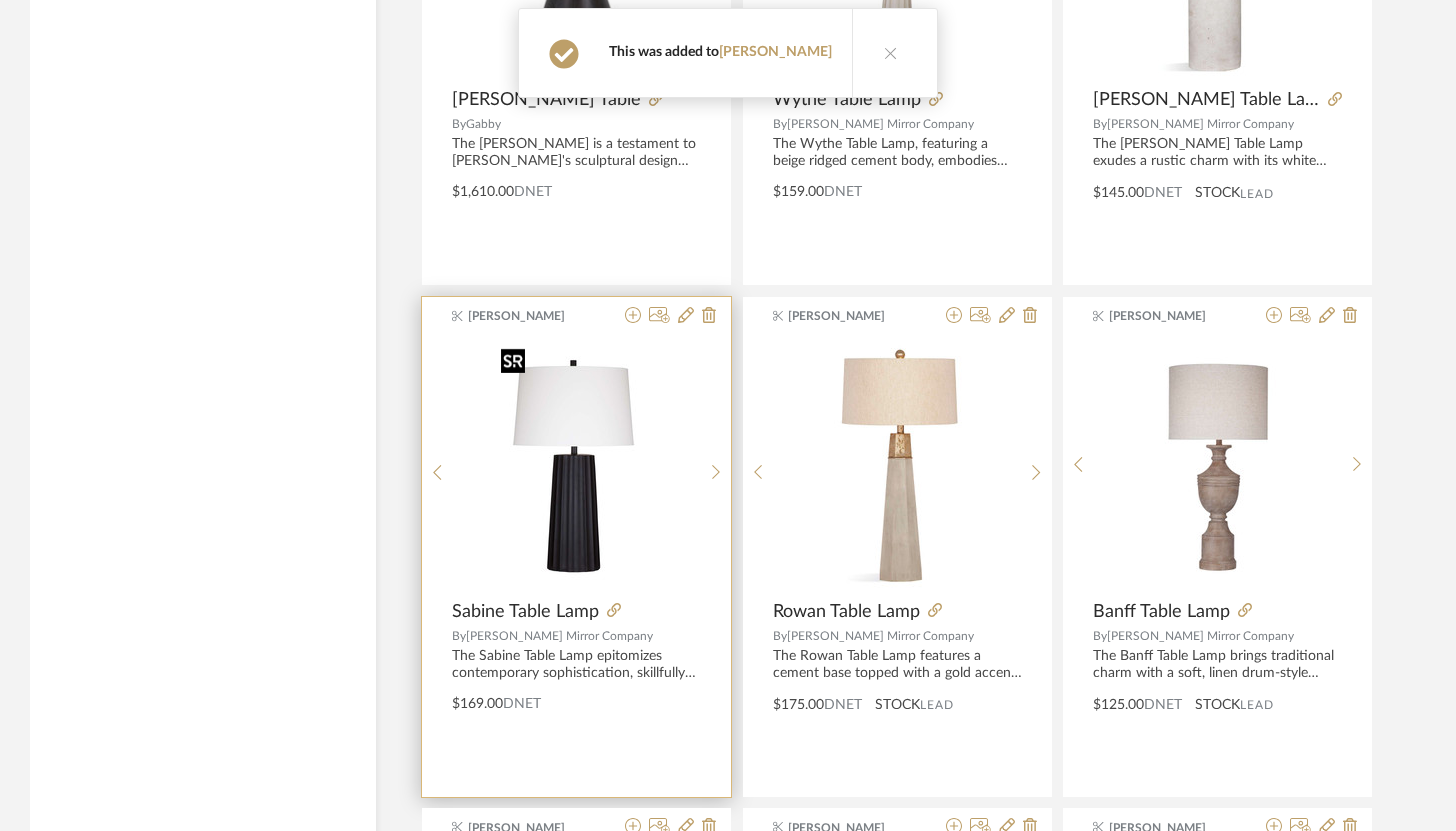 click at bounding box center [576, 465] 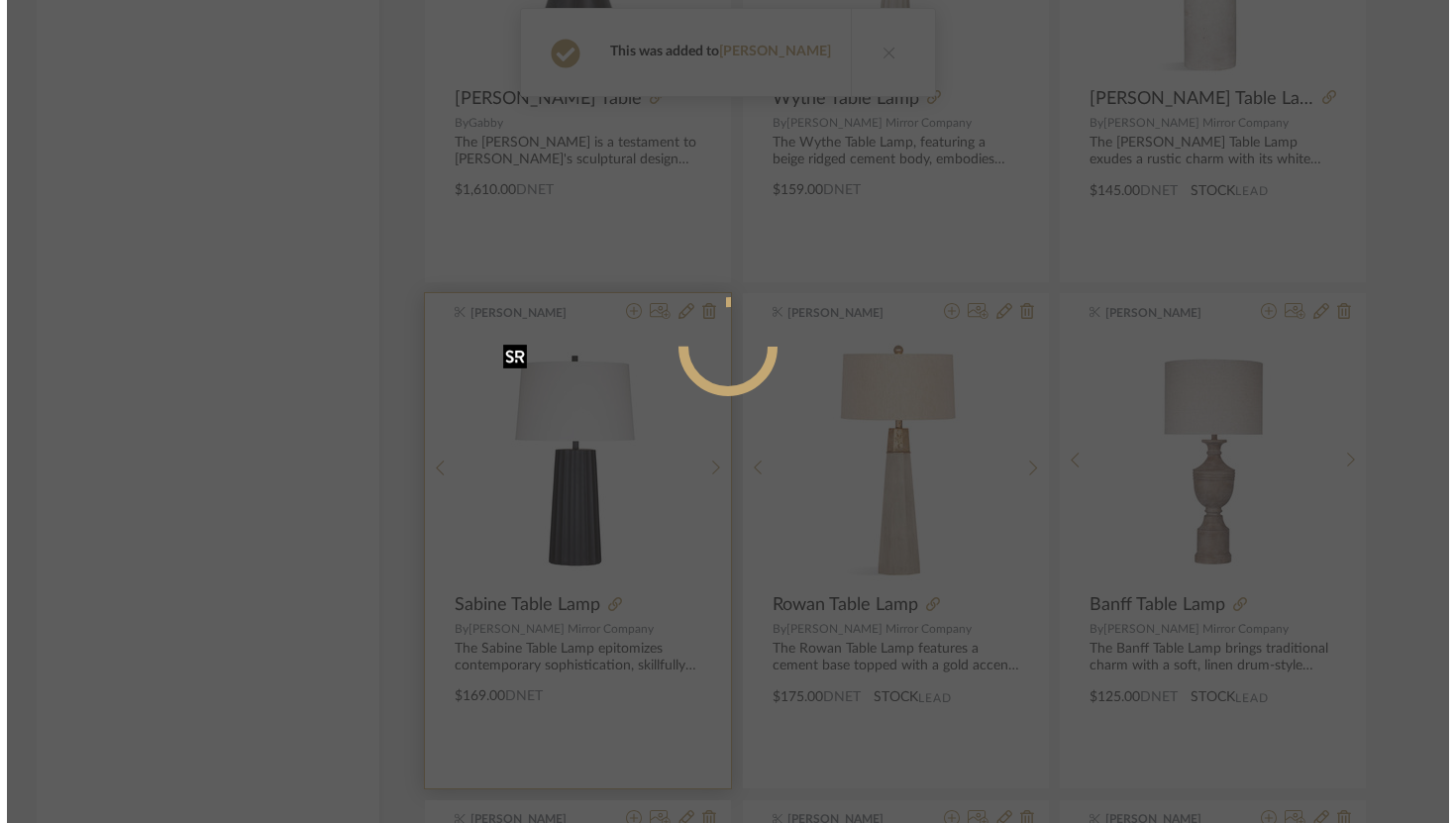 scroll, scrollTop: 0, scrollLeft: 0, axis: both 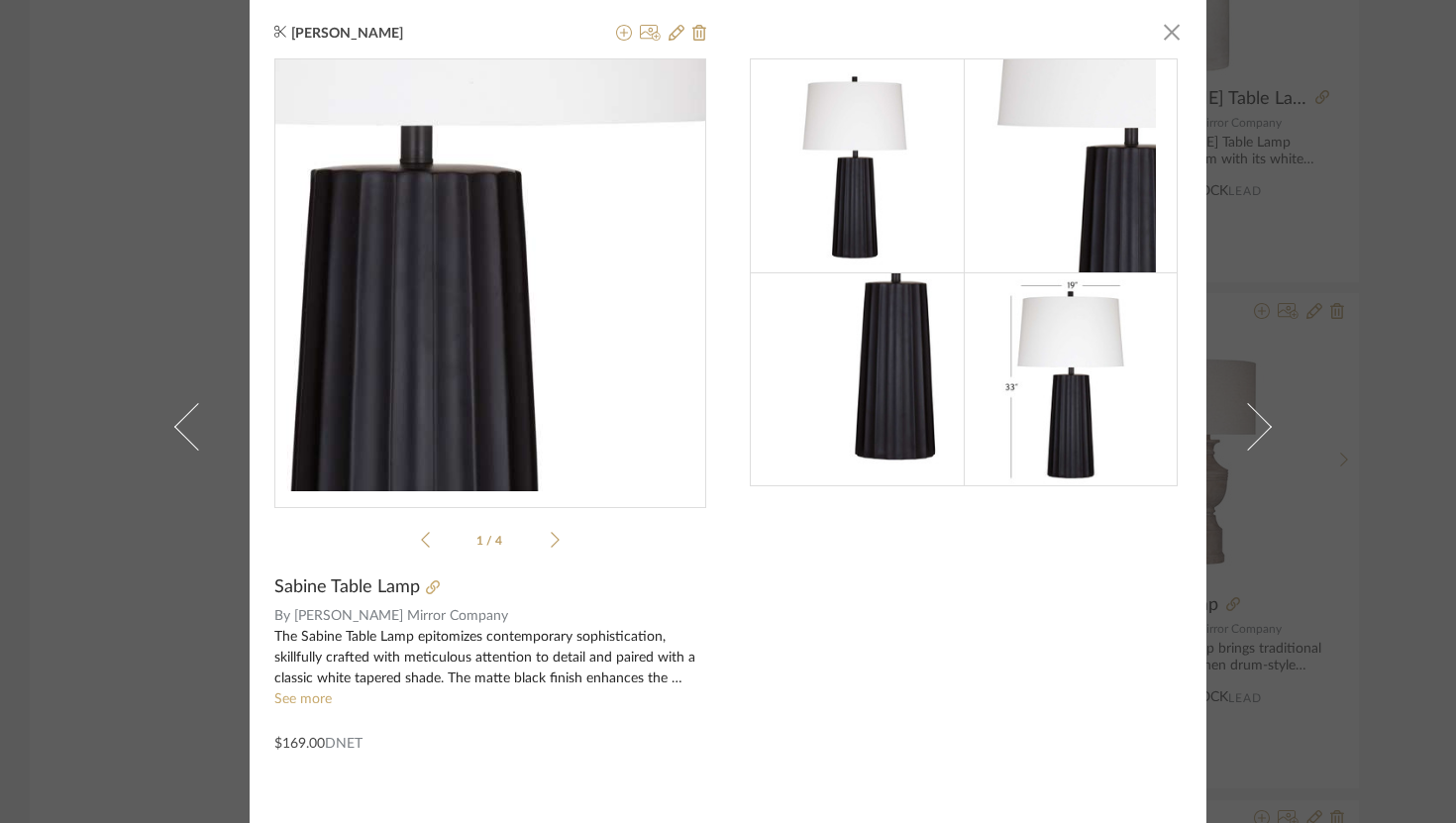 click at bounding box center [490, 275] 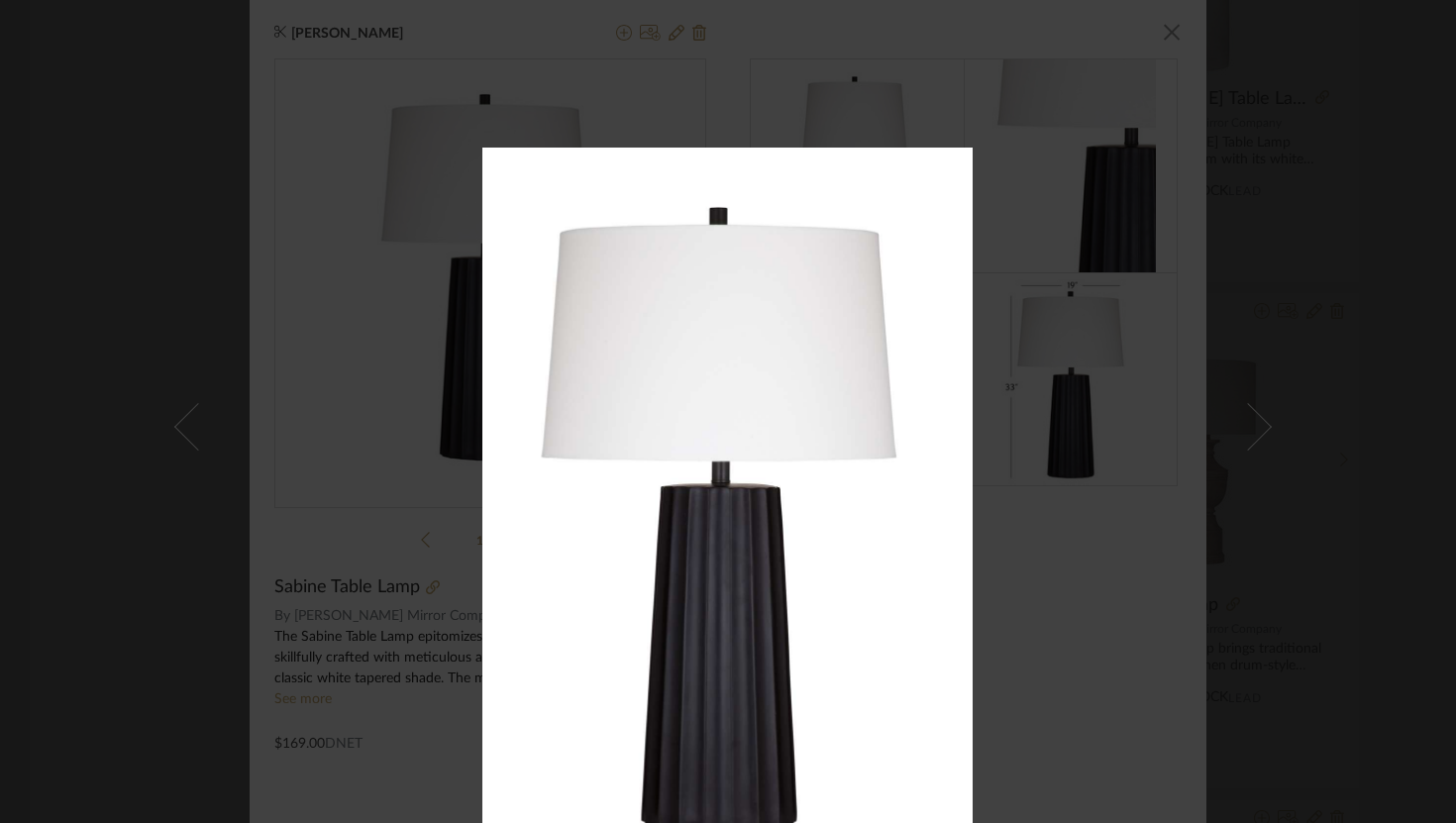 click at bounding box center [728, 411] 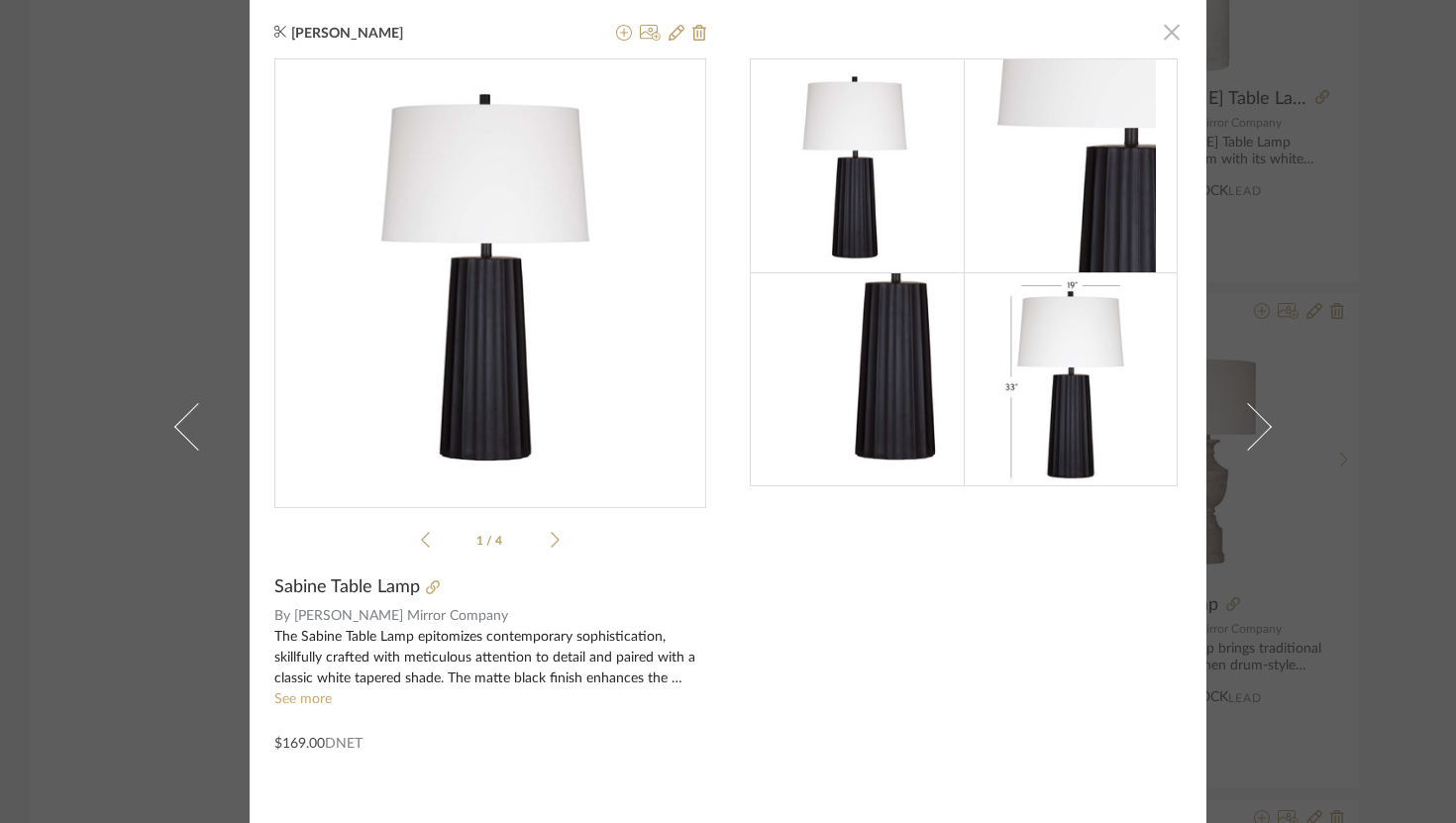 click 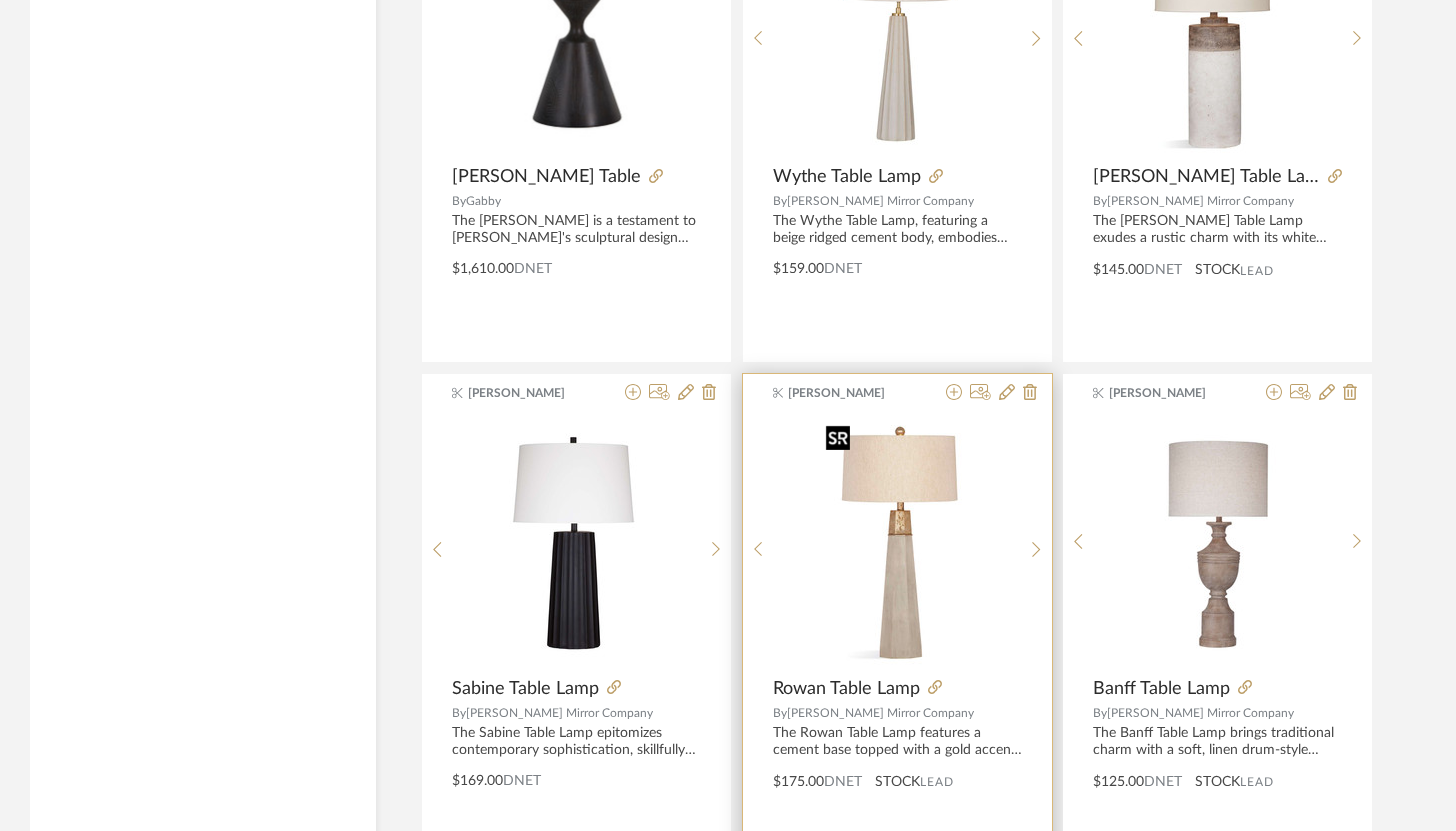 scroll, scrollTop: 3629, scrollLeft: 0, axis: vertical 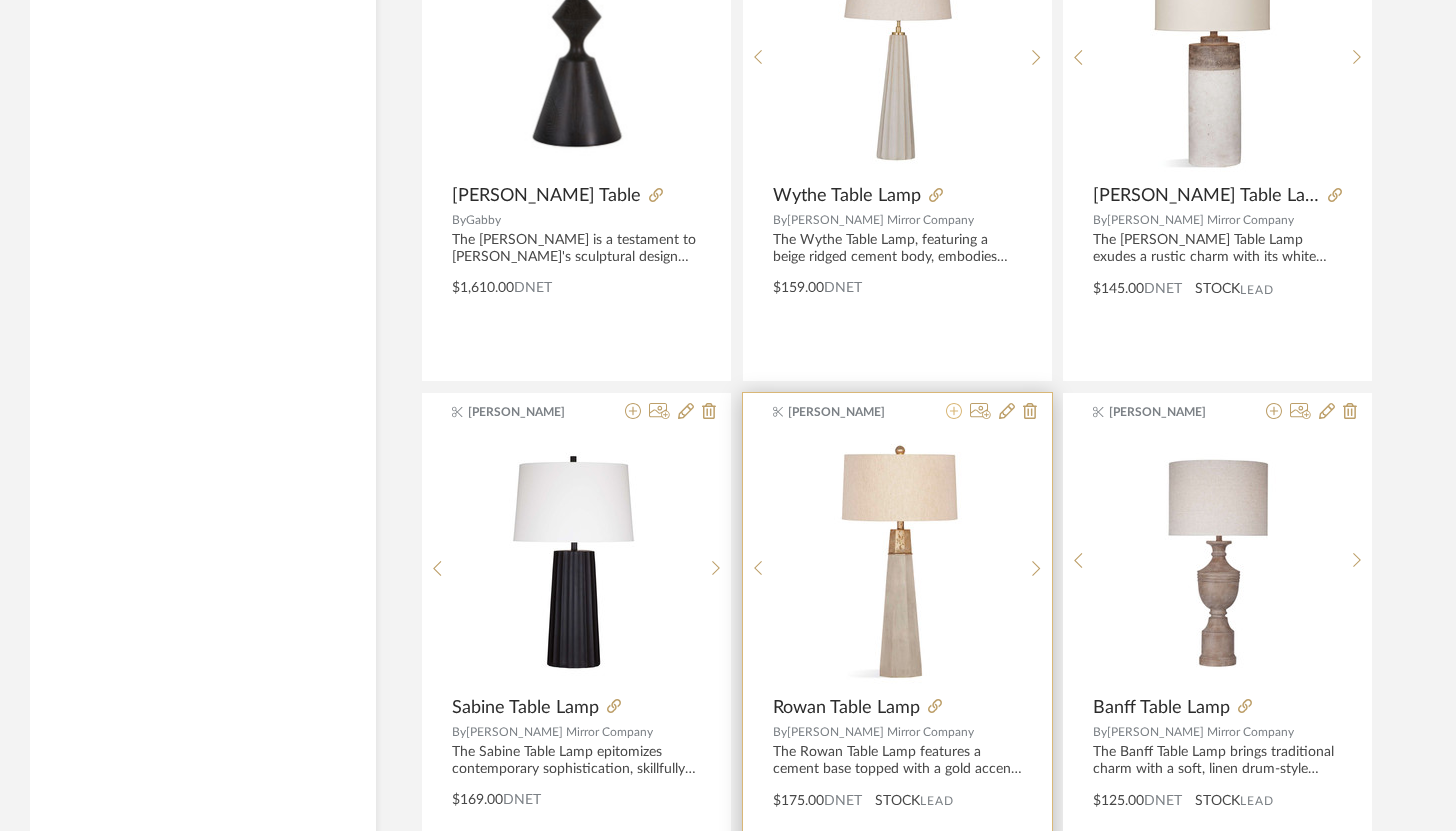 click 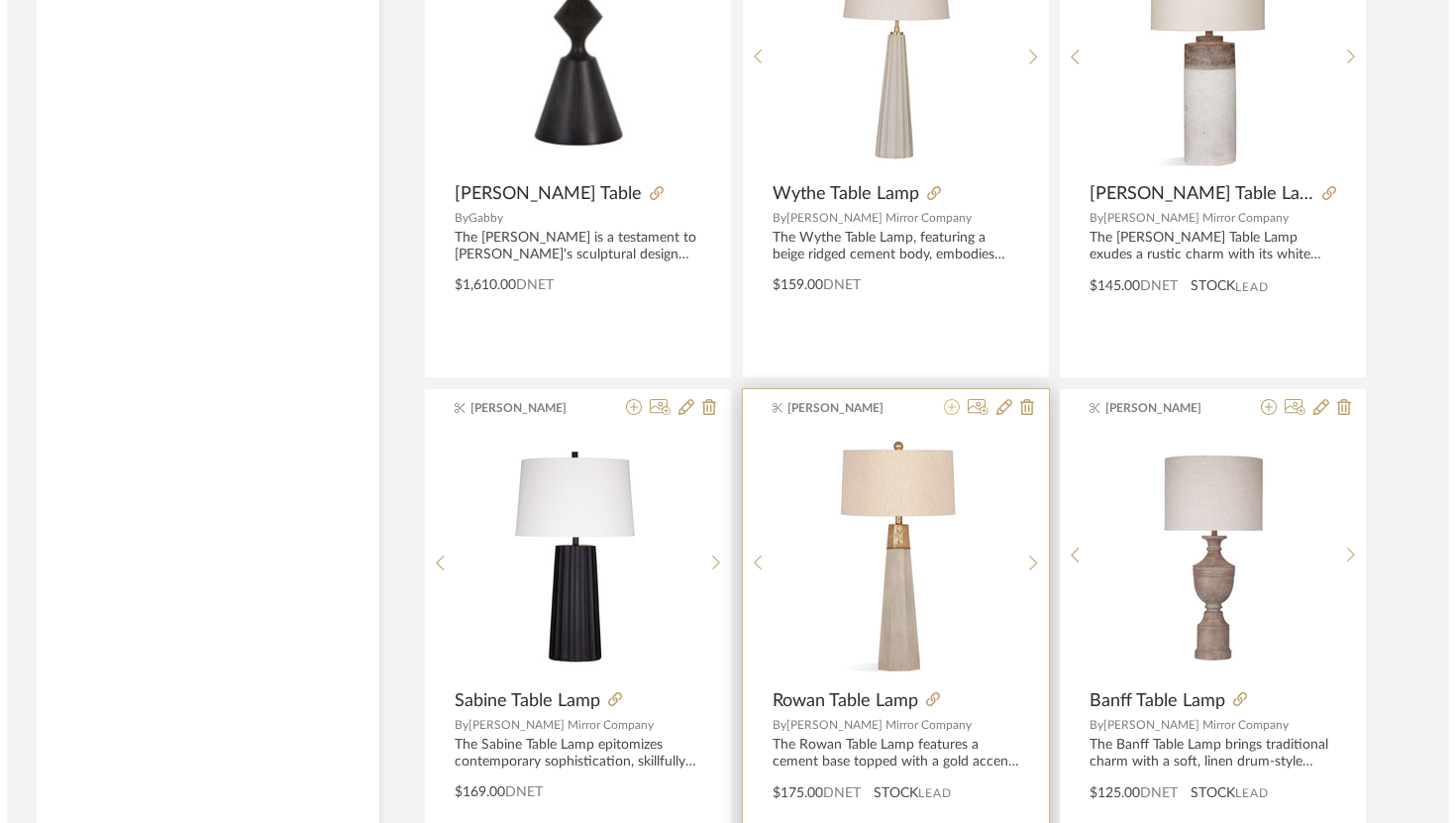 scroll, scrollTop: 0, scrollLeft: 0, axis: both 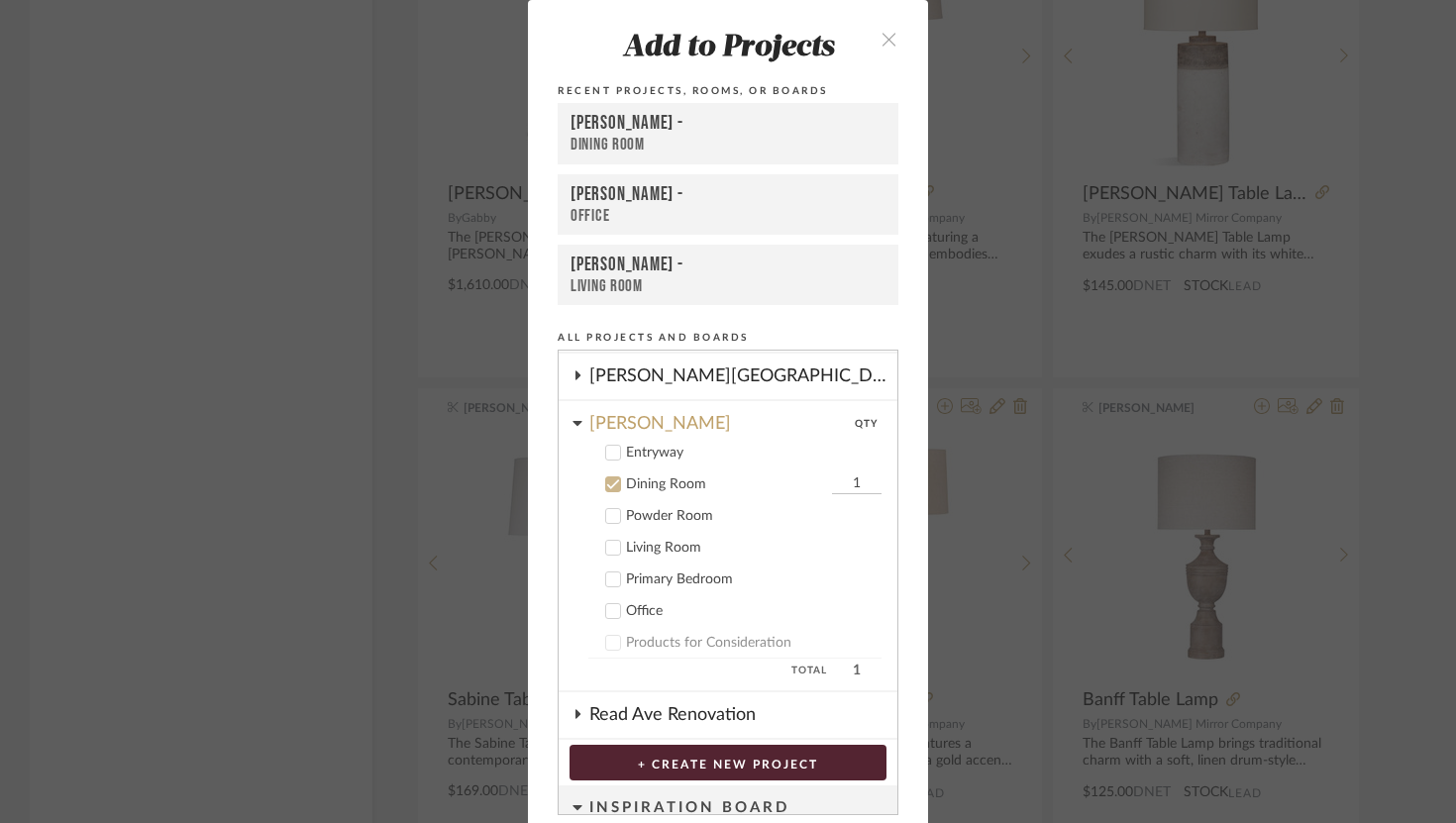 click on "1" at bounding box center [857, 484] 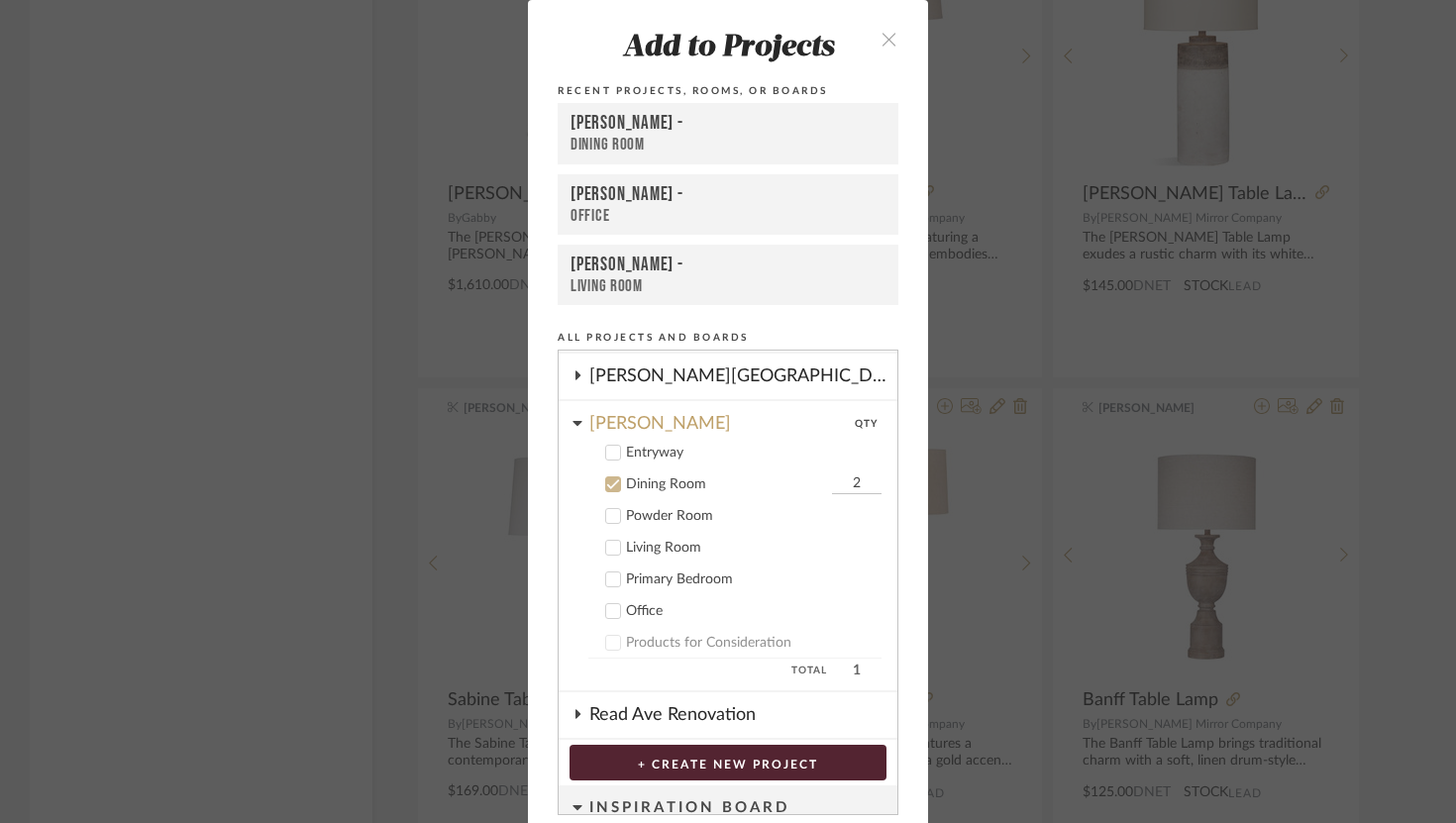 scroll, scrollTop: 273, scrollLeft: 0, axis: vertical 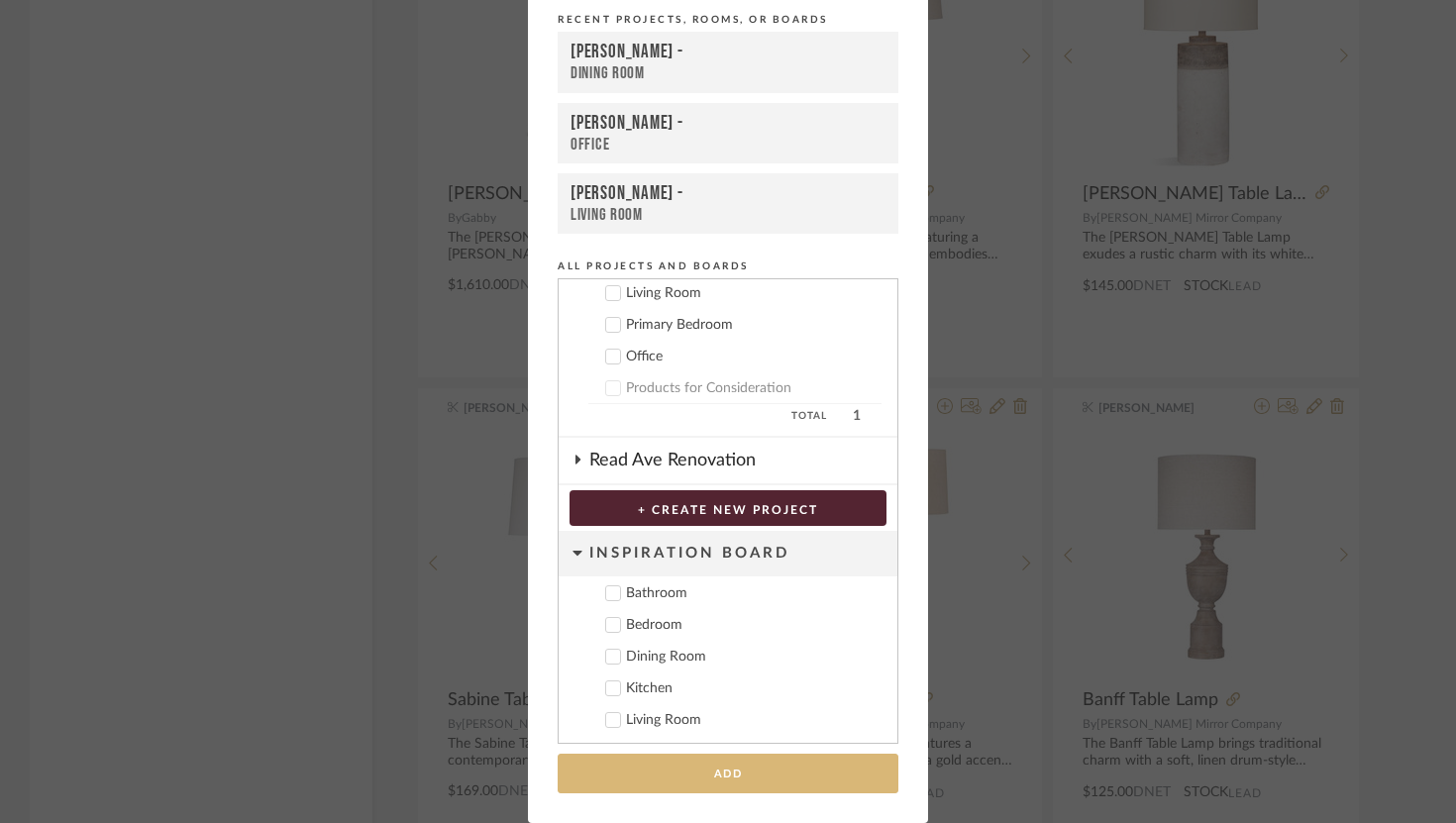 type on "2" 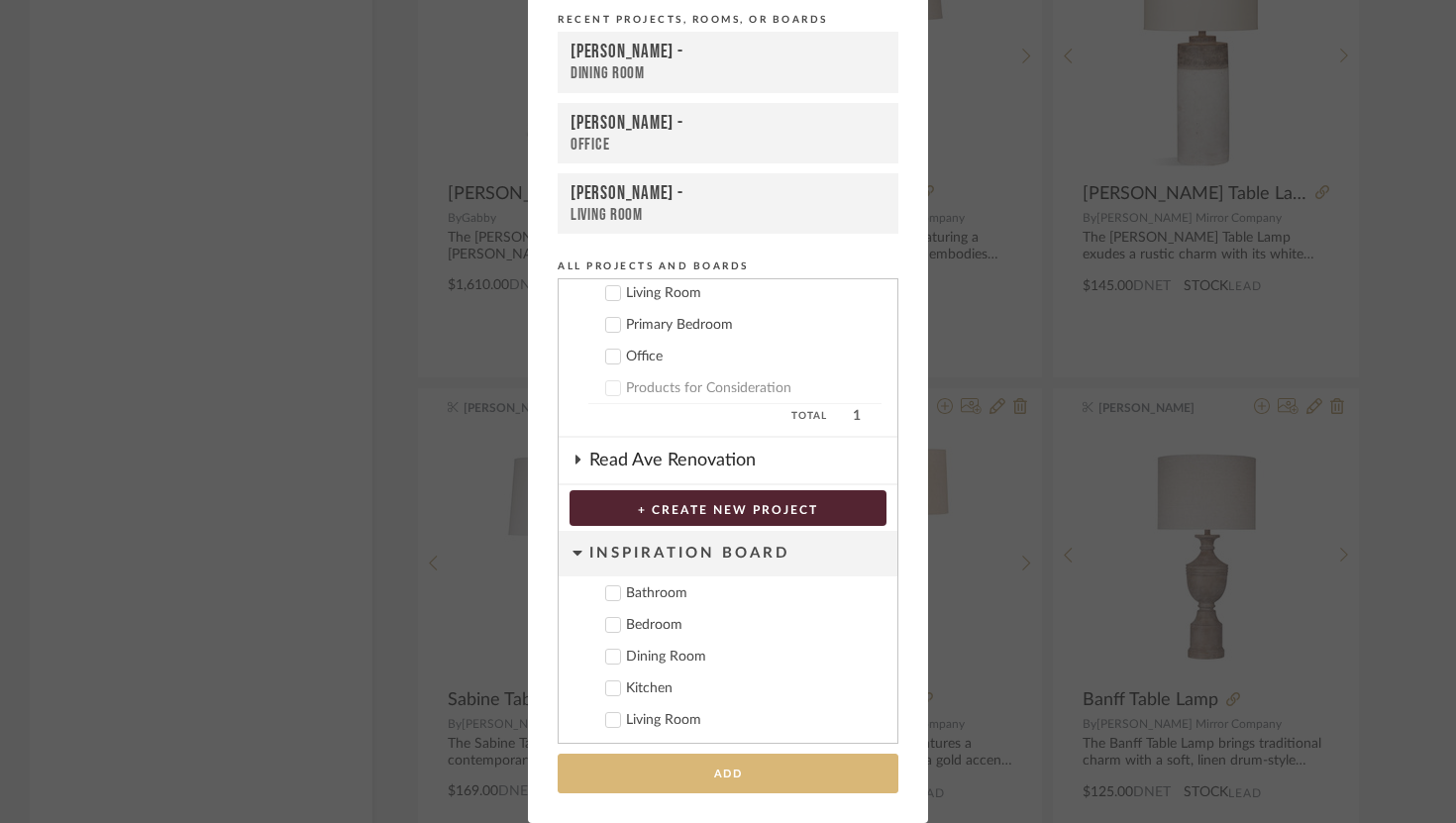 click on "Add" at bounding box center [728, 773] 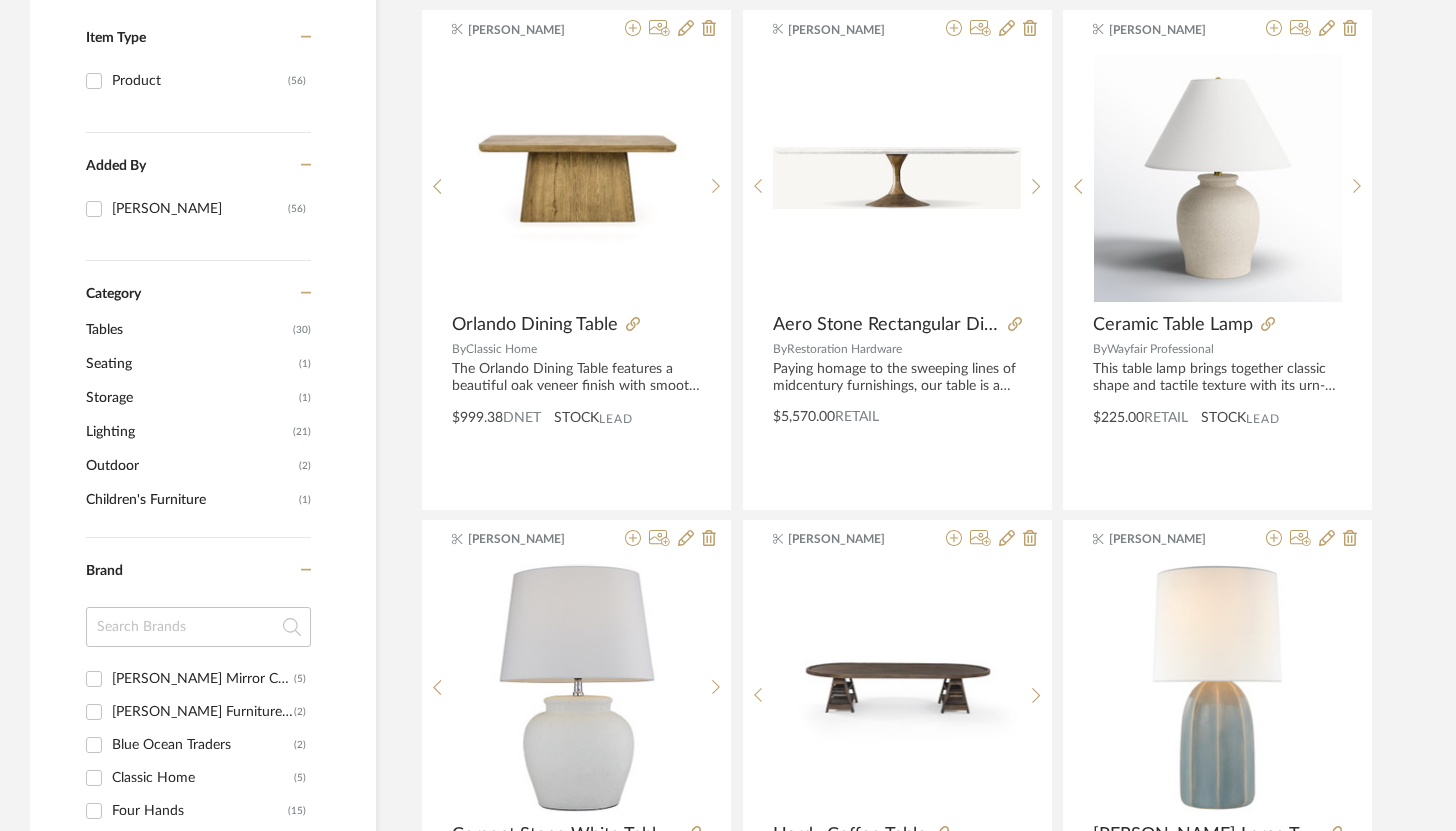 scroll, scrollTop: 423, scrollLeft: 0, axis: vertical 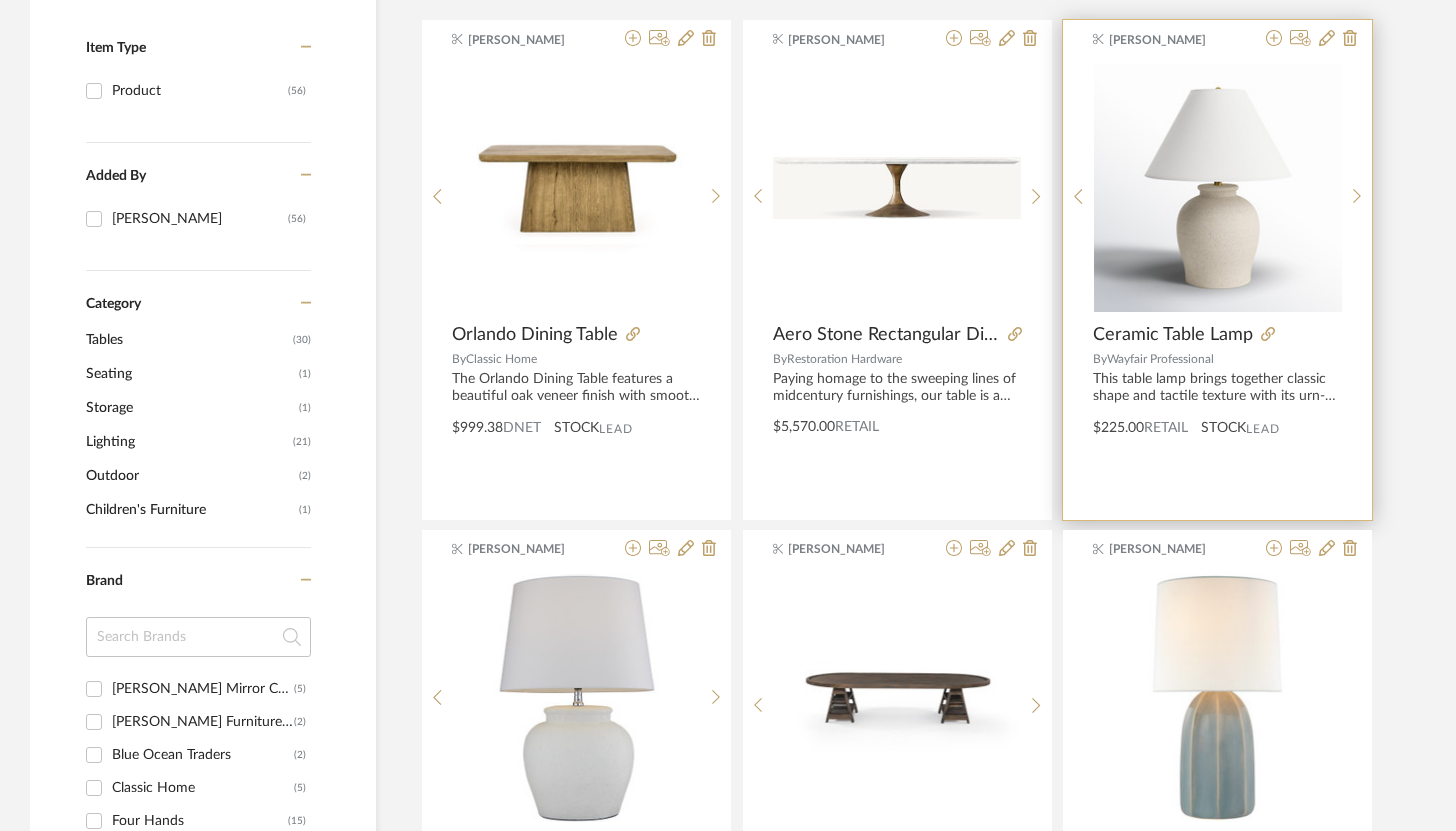 click at bounding box center [1297, 335] 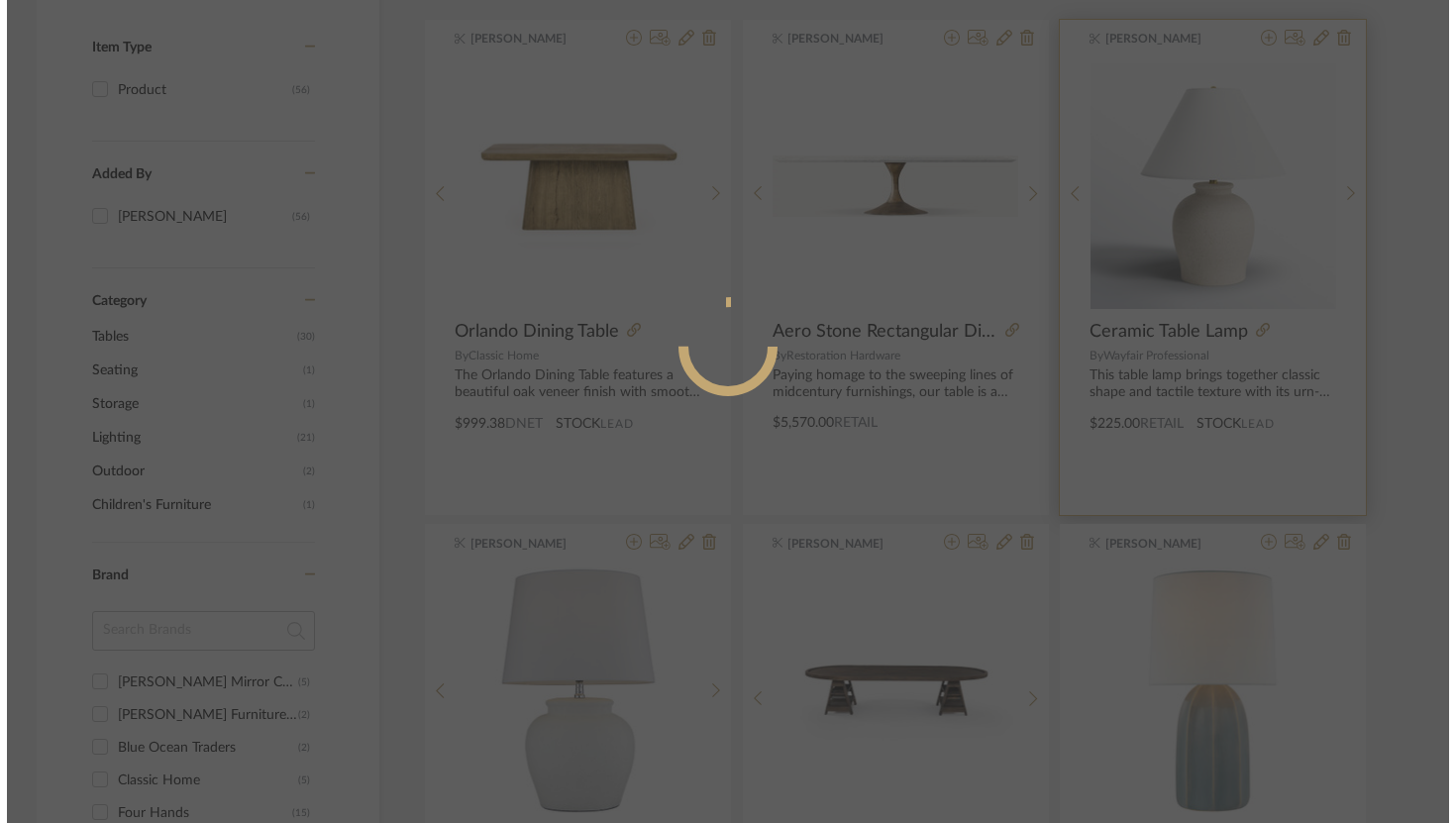 scroll, scrollTop: 0, scrollLeft: 0, axis: both 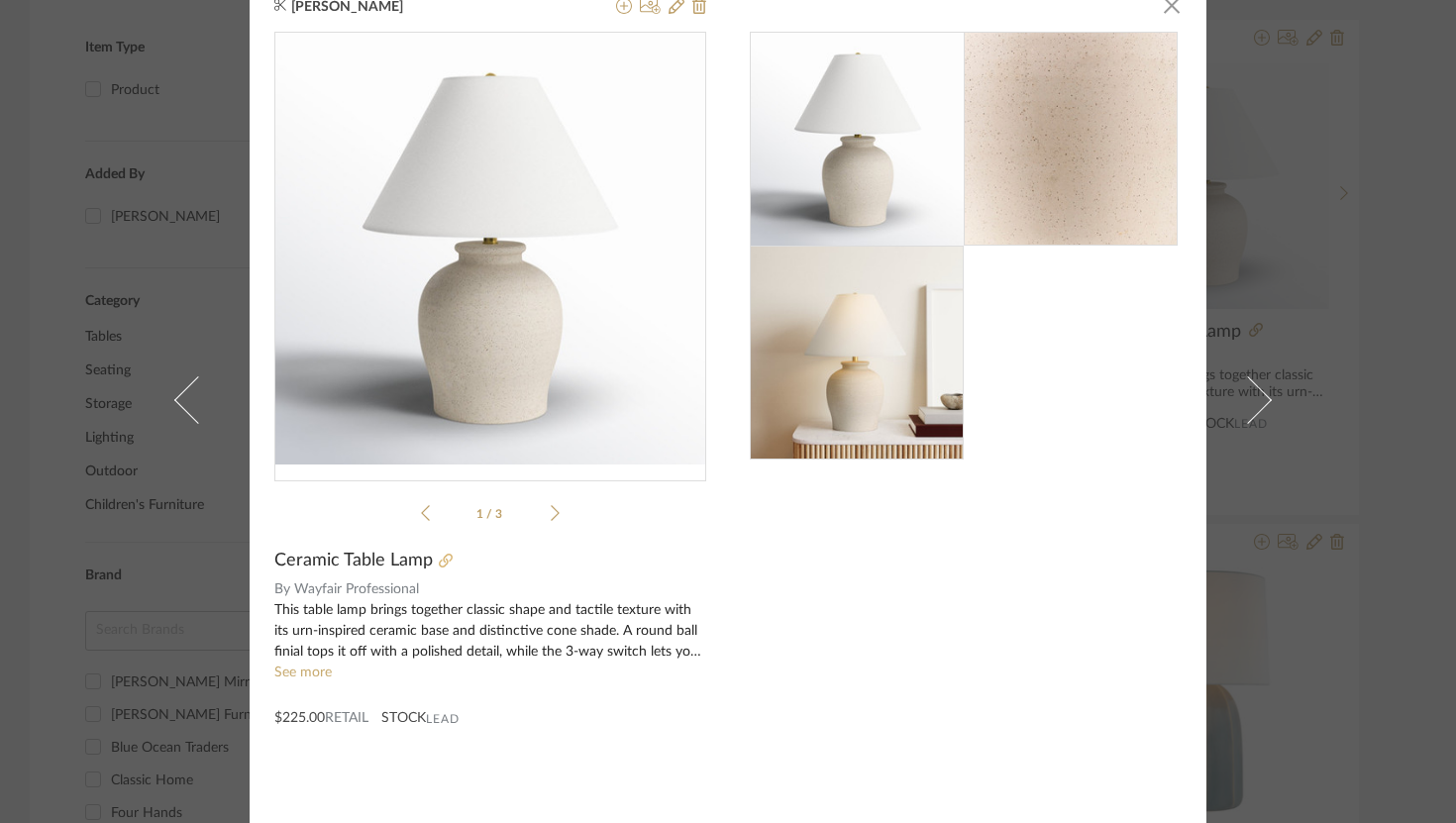 click 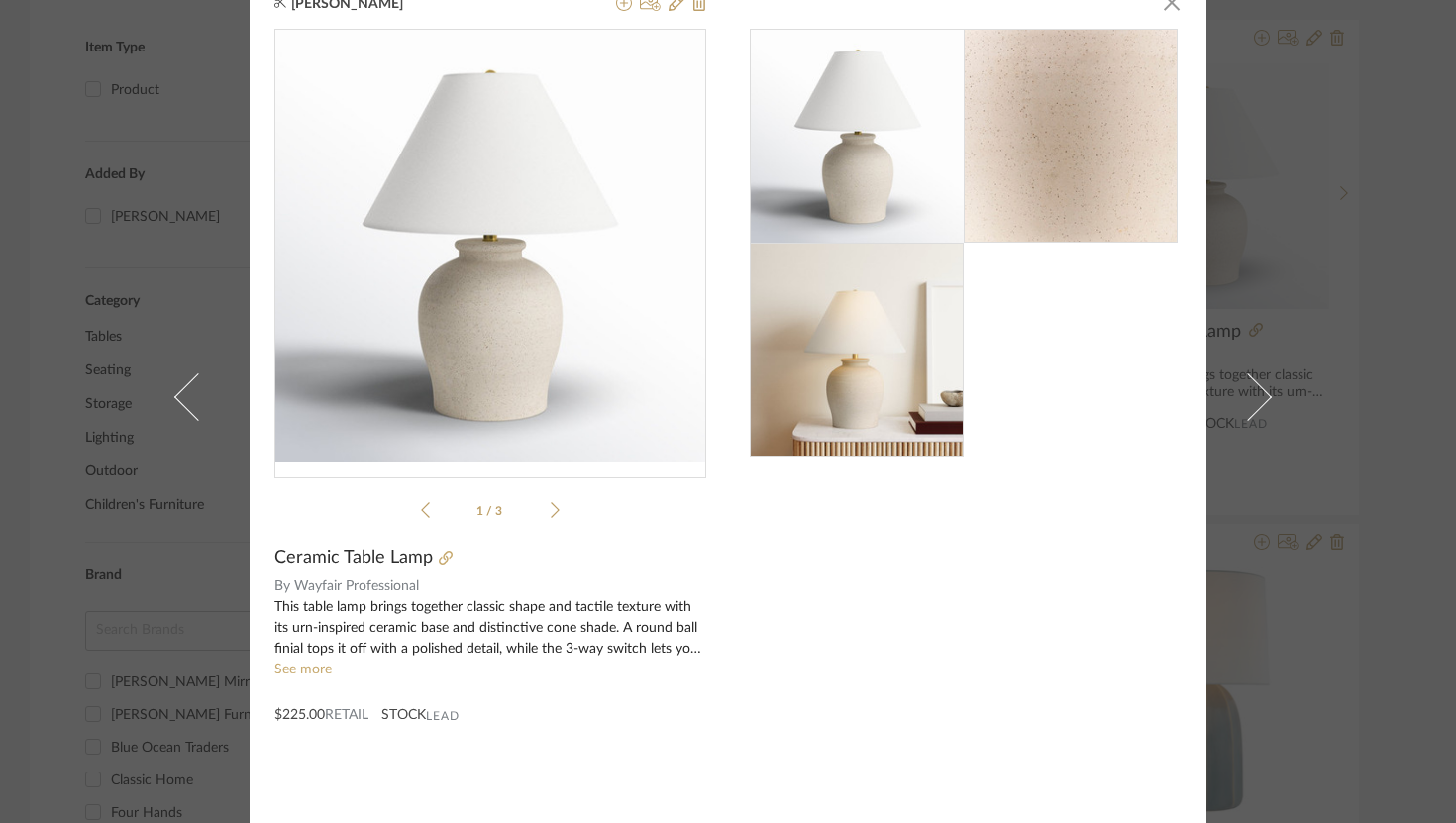 scroll, scrollTop: 0, scrollLeft: 0, axis: both 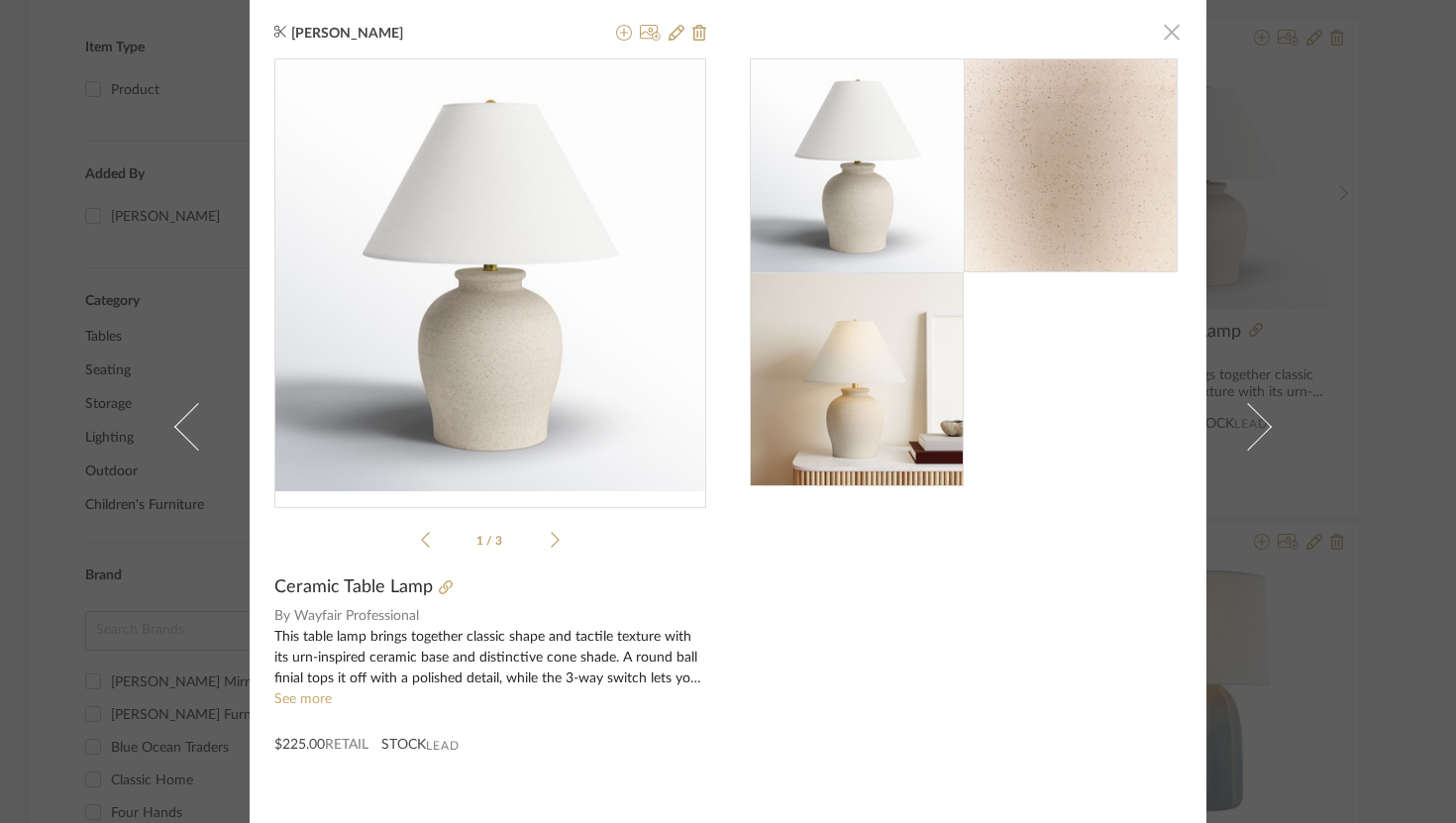 click 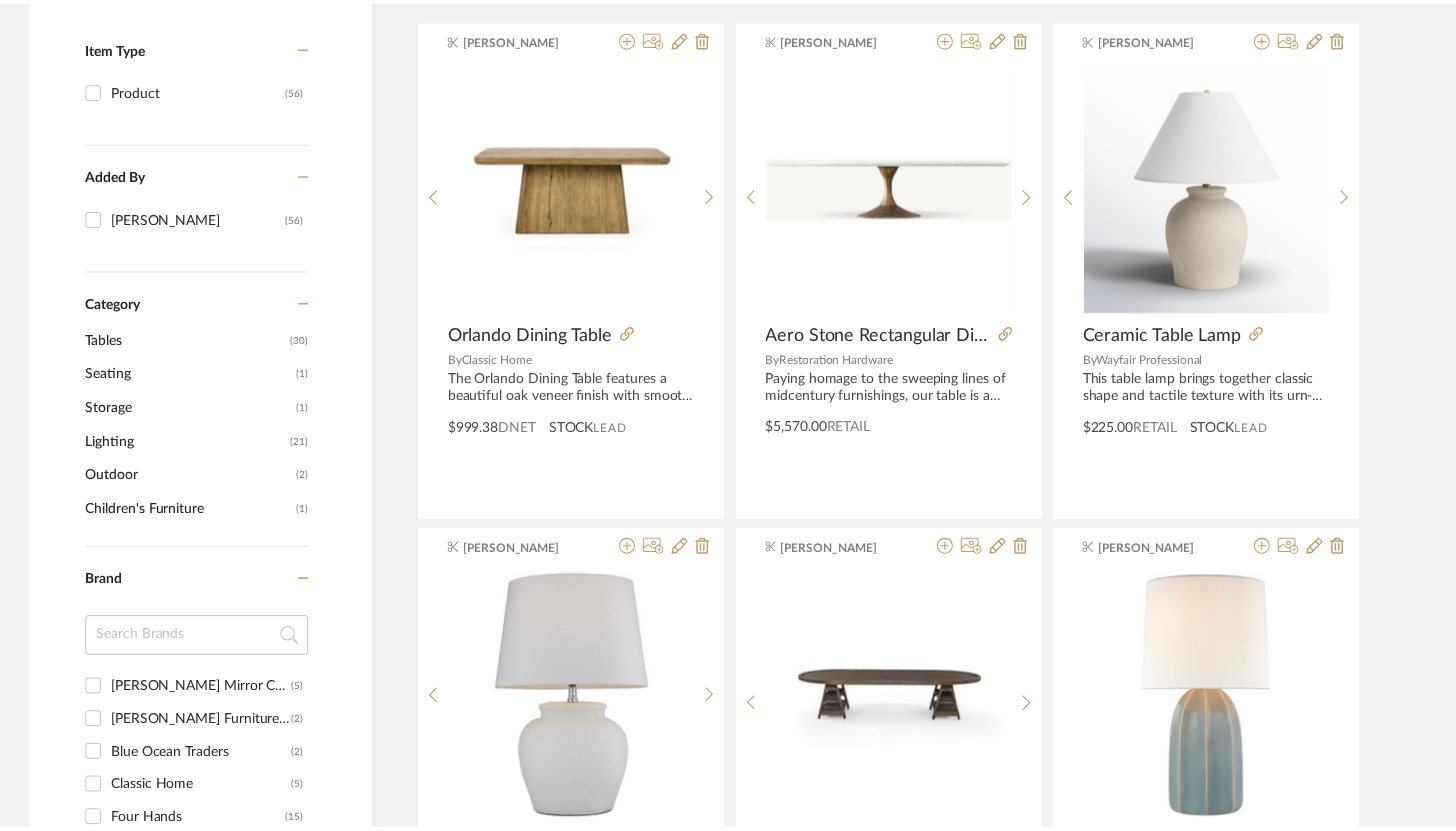 scroll, scrollTop: 423, scrollLeft: 0, axis: vertical 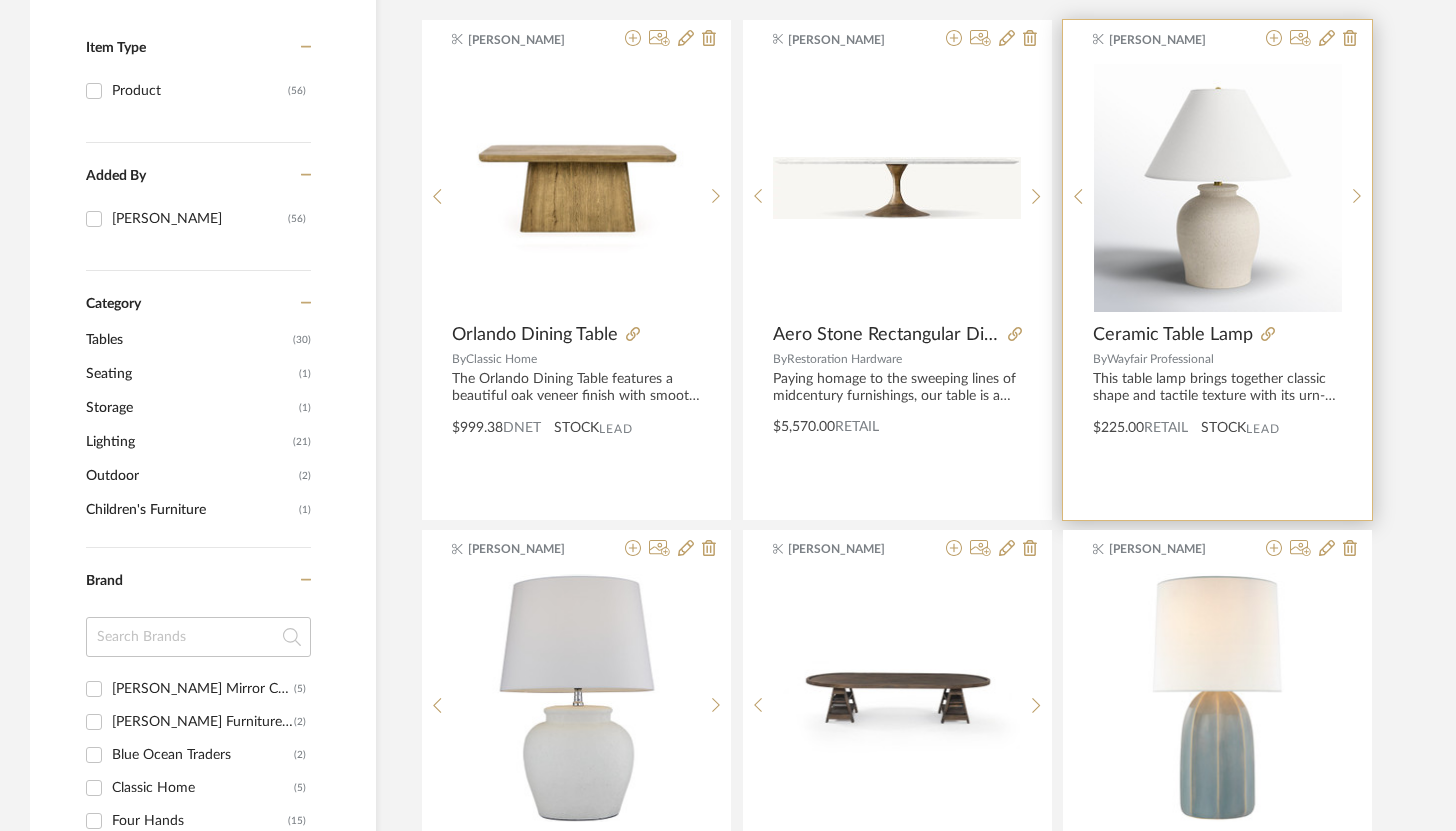 click on "Brandon Hood Ceramic Table Lamp By   Wayfair Professional  This table lamp brings together classic shape and tactile texture with its urn-inspired ceramic base and distinctive cone shade. A round ball finial tops it off with a polished detail, while the 3-way switch lets you adjust the light to suit your space using a single 150W max bulb (not included). Measuring 23" high with a 17" diameter, it’s scaled for end tables, nightstands, or entryway consoles. The plug-in design makes setup easy, offering a bold yet compact accent with everyday functionality. $225.00  Retail  STOCK   Lead" at bounding box center (1217, 270) 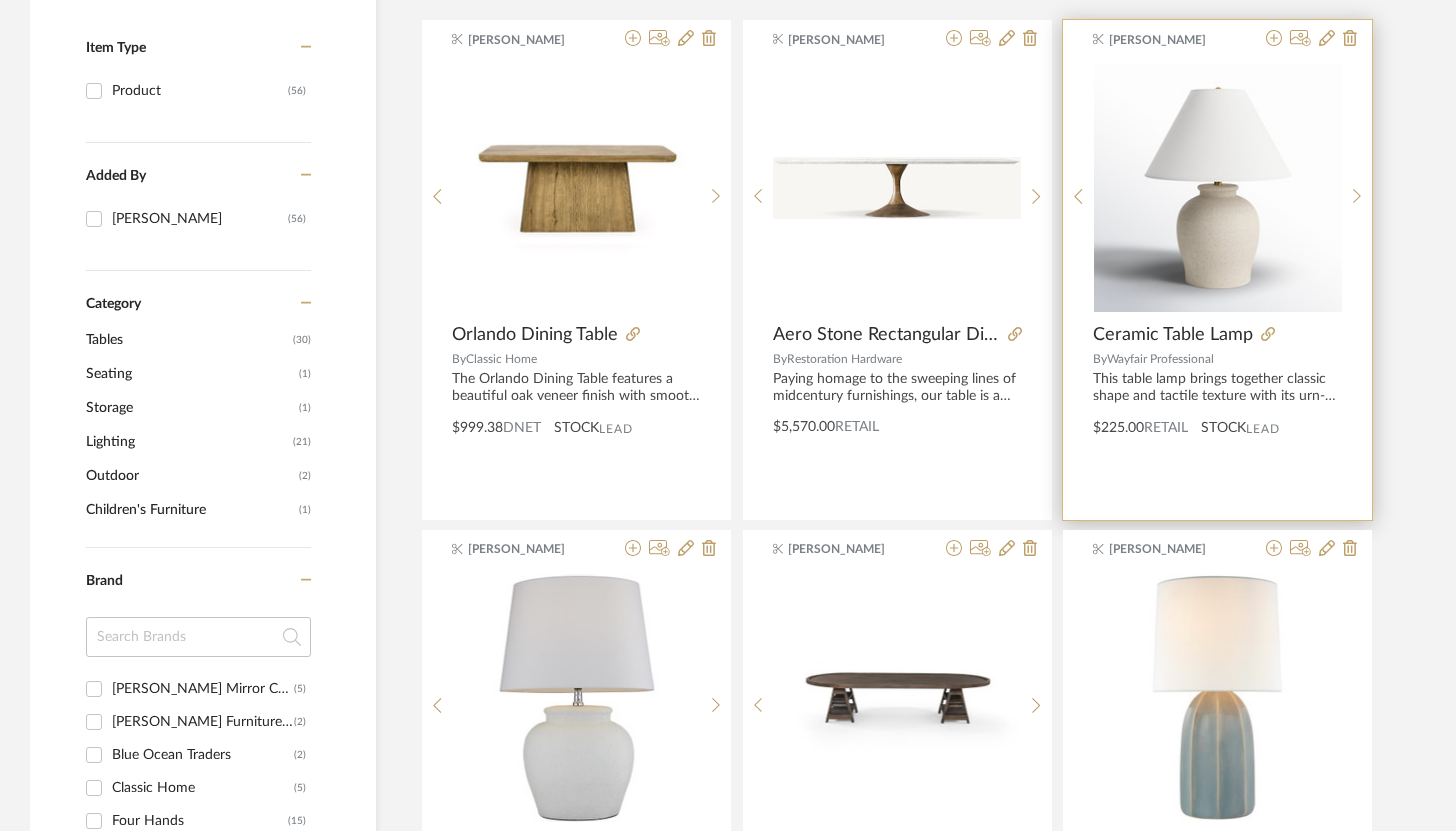 click on "Ceramic Table Lamp" at bounding box center [1173, 335] 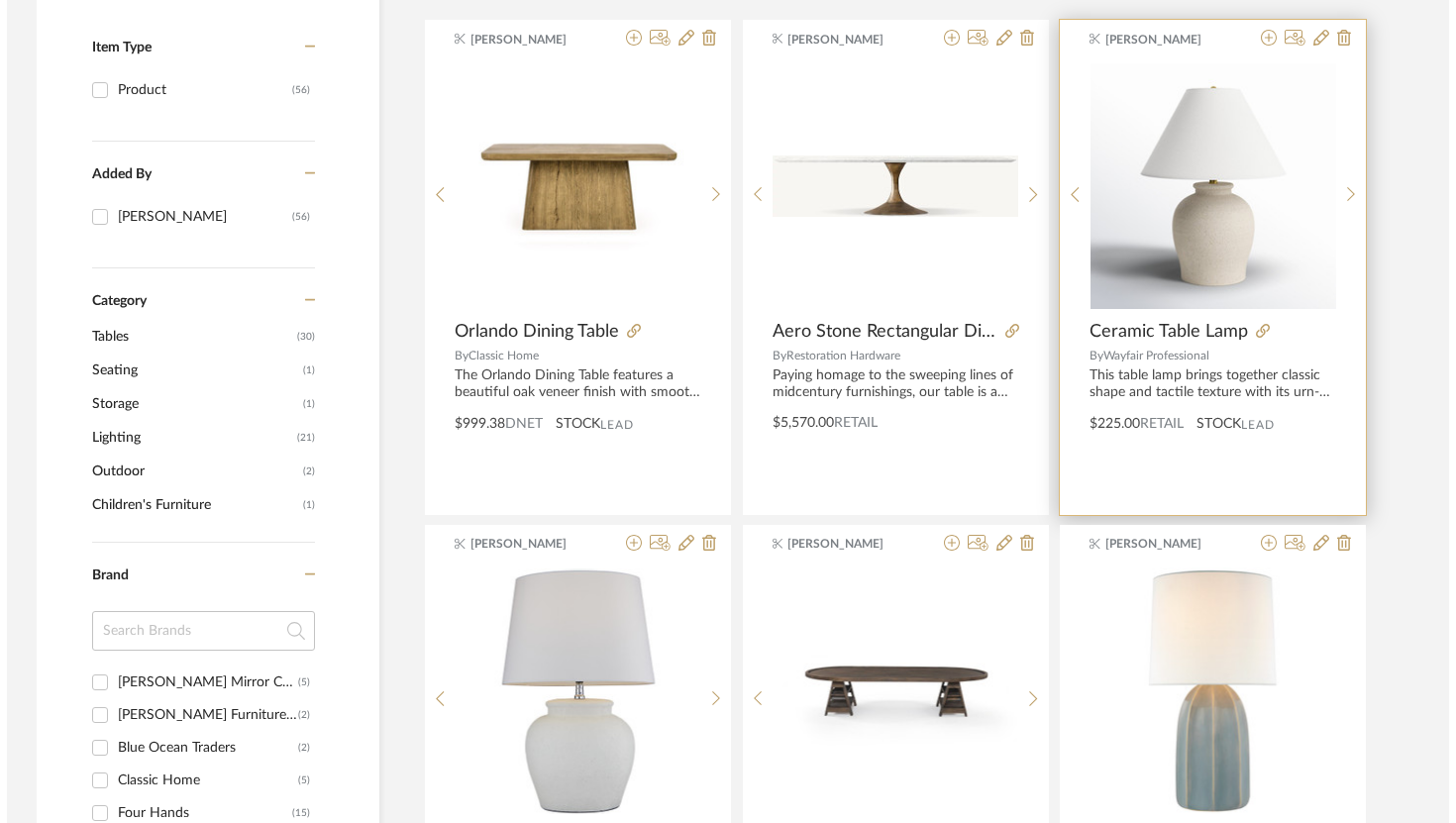 scroll, scrollTop: 0, scrollLeft: 0, axis: both 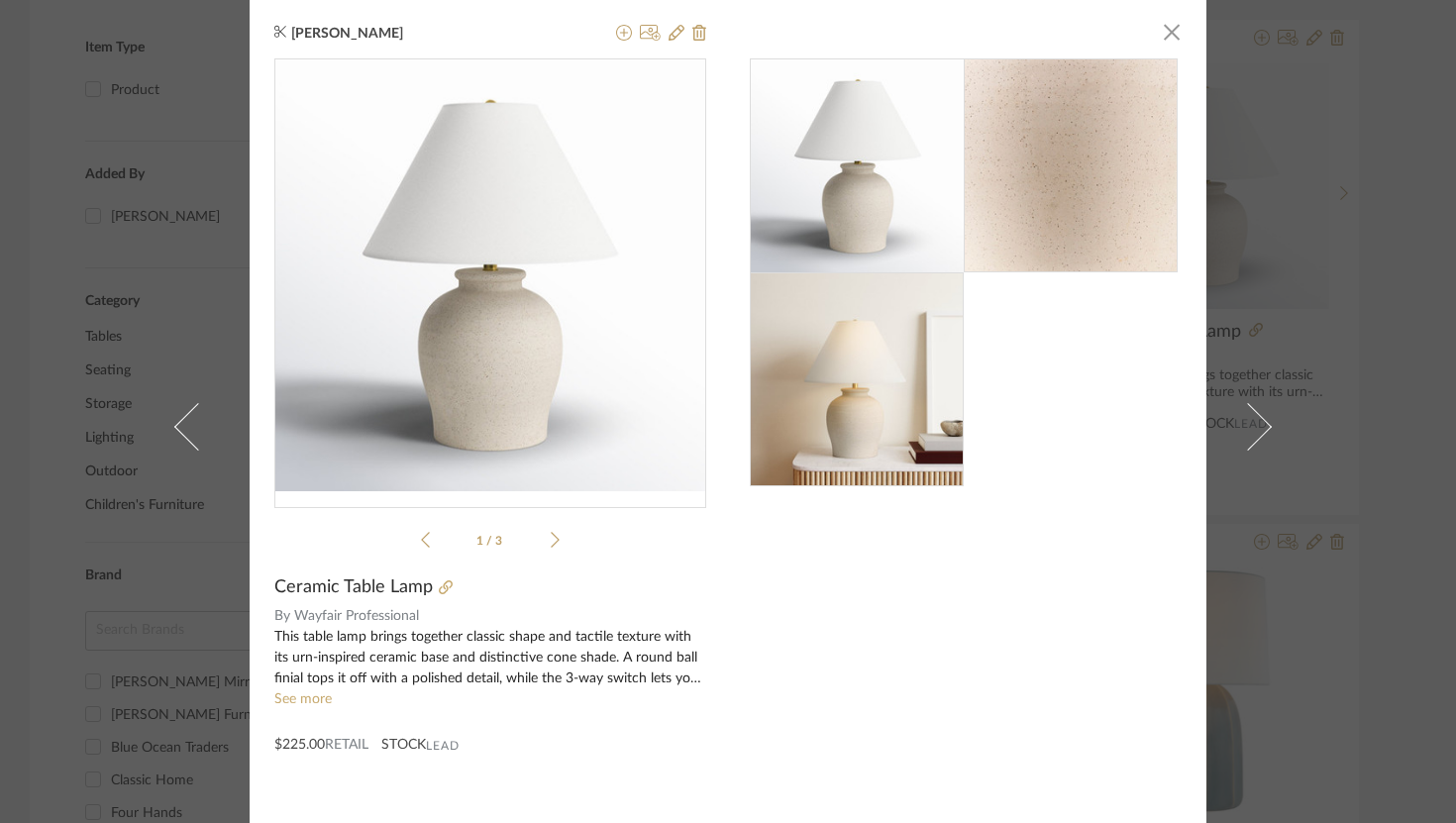 click on "Brandon Hood × 1 / 3 Ceramic Table Lamp By Wayfair Professional This table lamp brings together classic shape and tactile texture with its urn-inspired ceramic base and distinctive cone shade. A round ball finial tops it off with a polished detail, while the 3-way switch lets you adjust the light to suit your space using a single 150W max bulb (not included). Measuring 23" high with a 17" diameter, it’s scaled for end tables, nightstands, or entryway consoles. The plug-in design makes setup easy, offering a bold yet compact accent with everyday functionality. See more $225.00  Retail  STOCK   Lead" at bounding box center [728, 411] 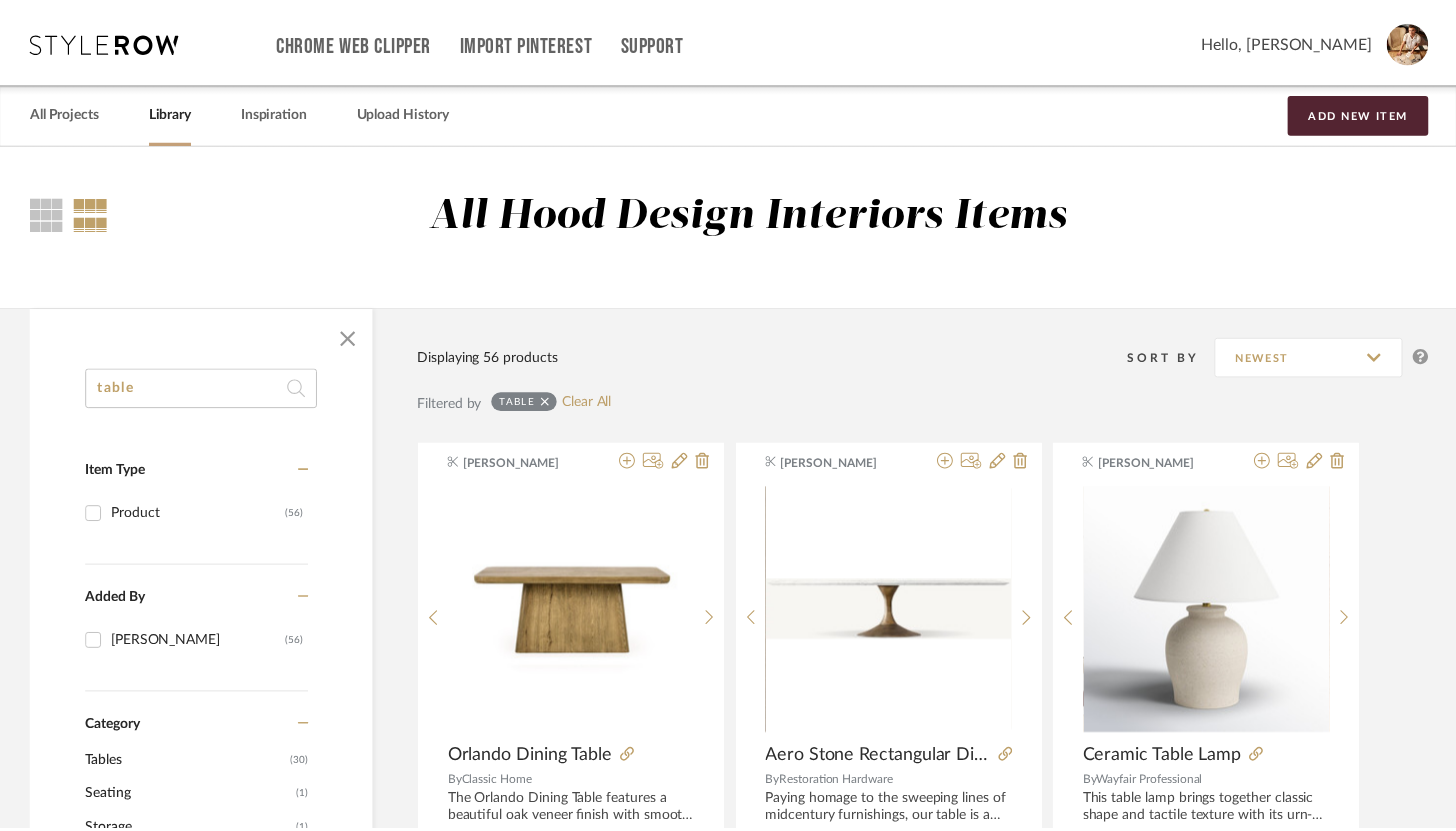 scroll, scrollTop: 423, scrollLeft: 0, axis: vertical 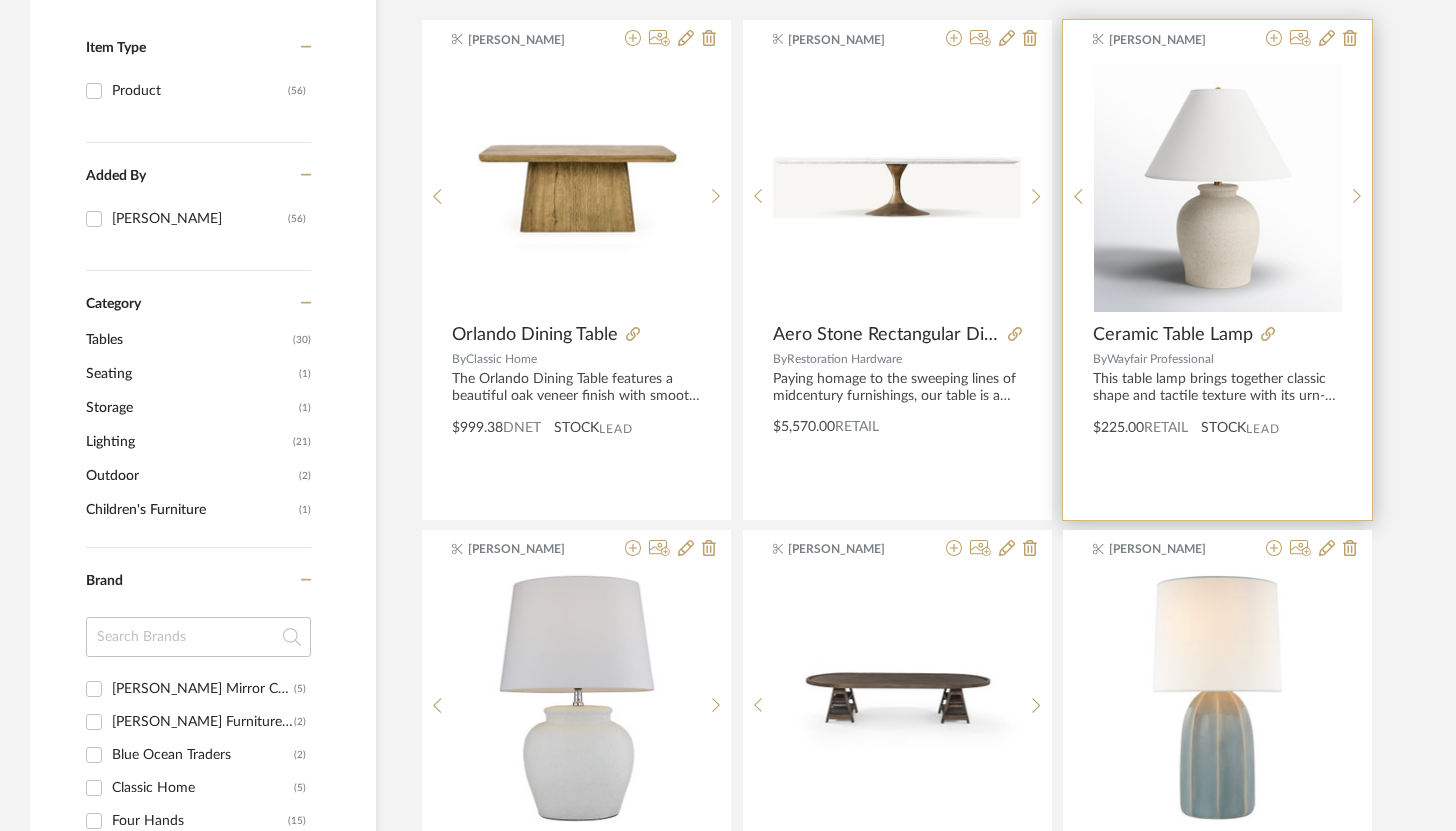 click at bounding box center (1307, 39) 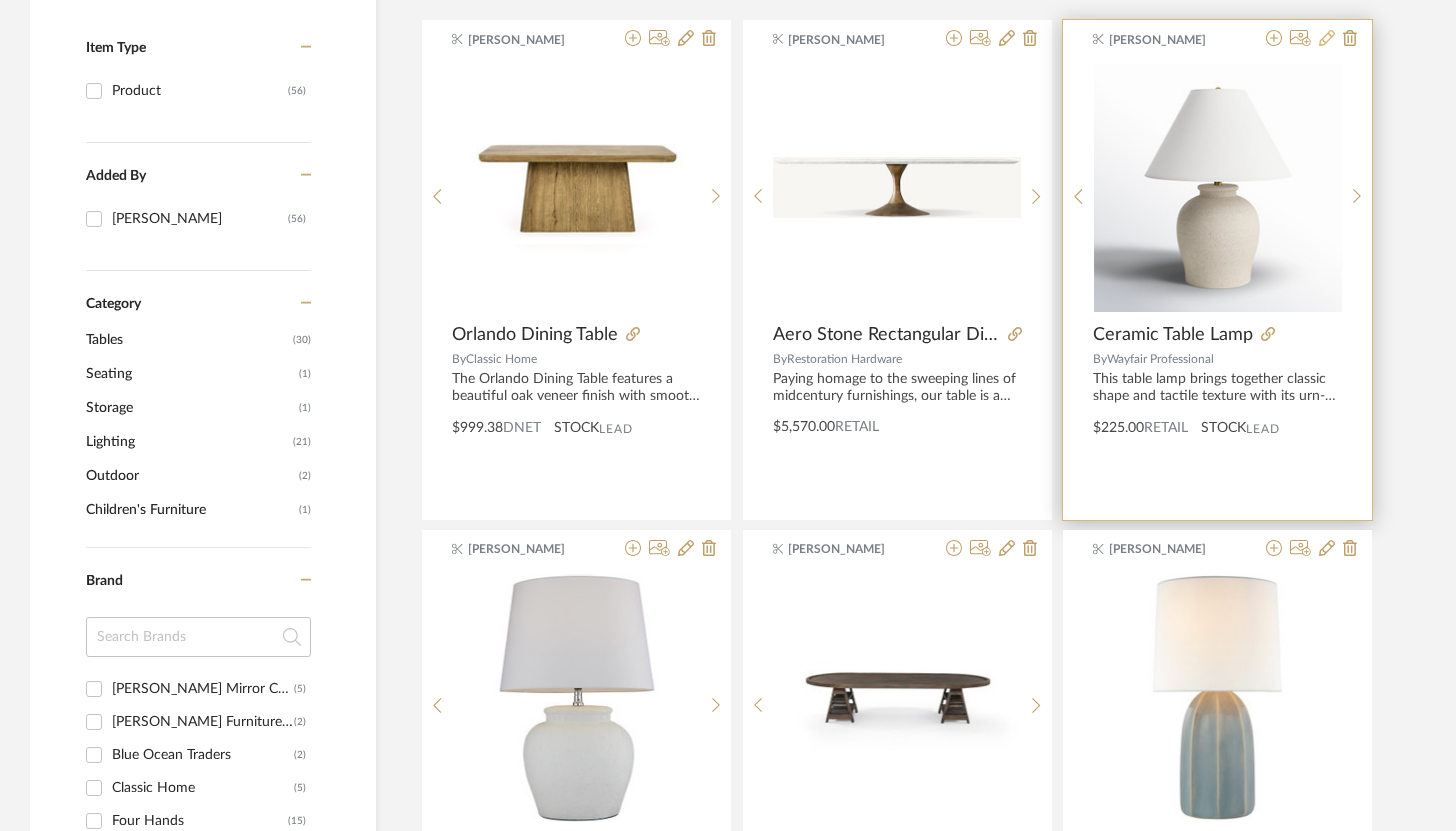 click 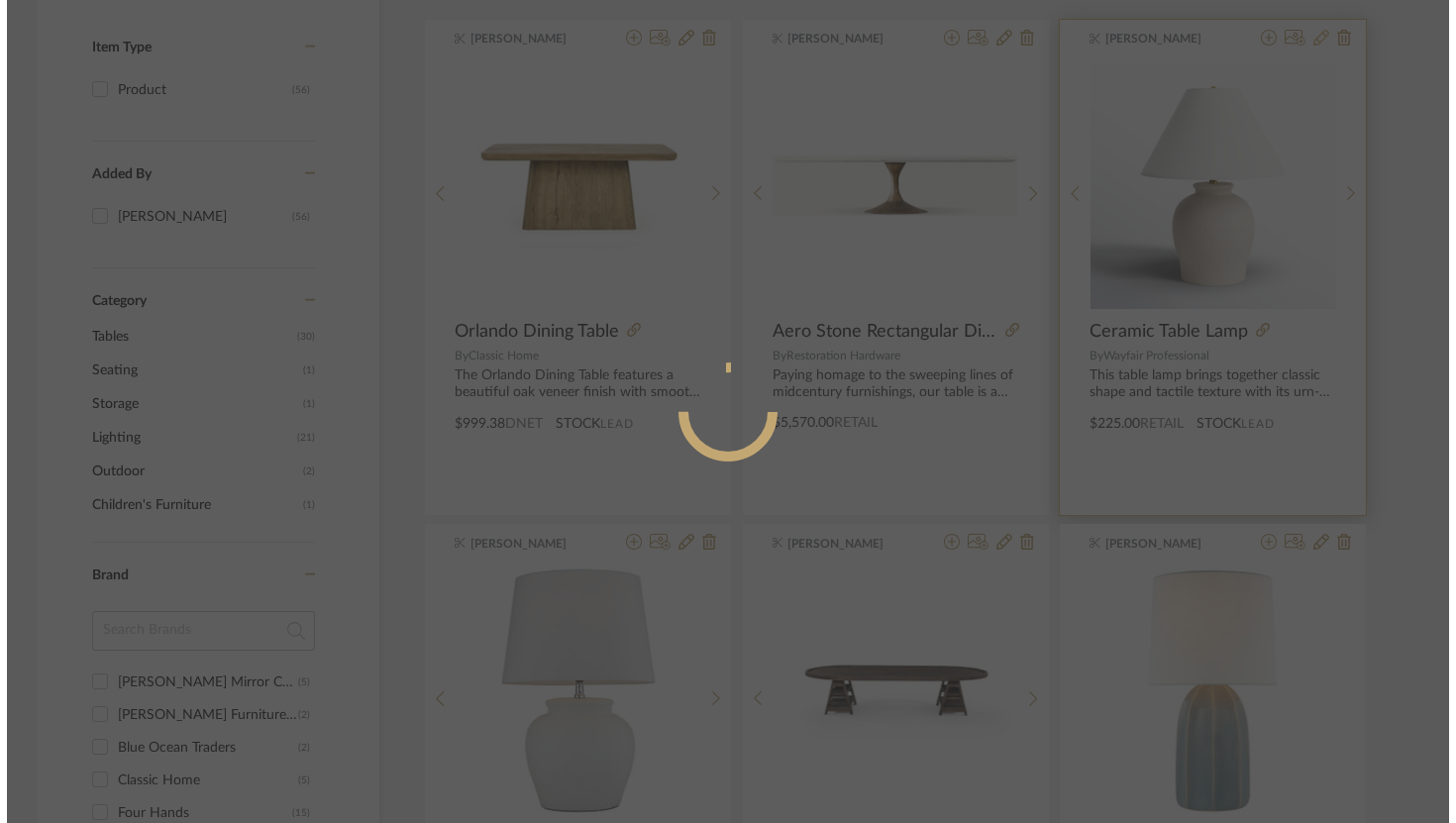scroll, scrollTop: 0, scrollLeft: 0, axis: both 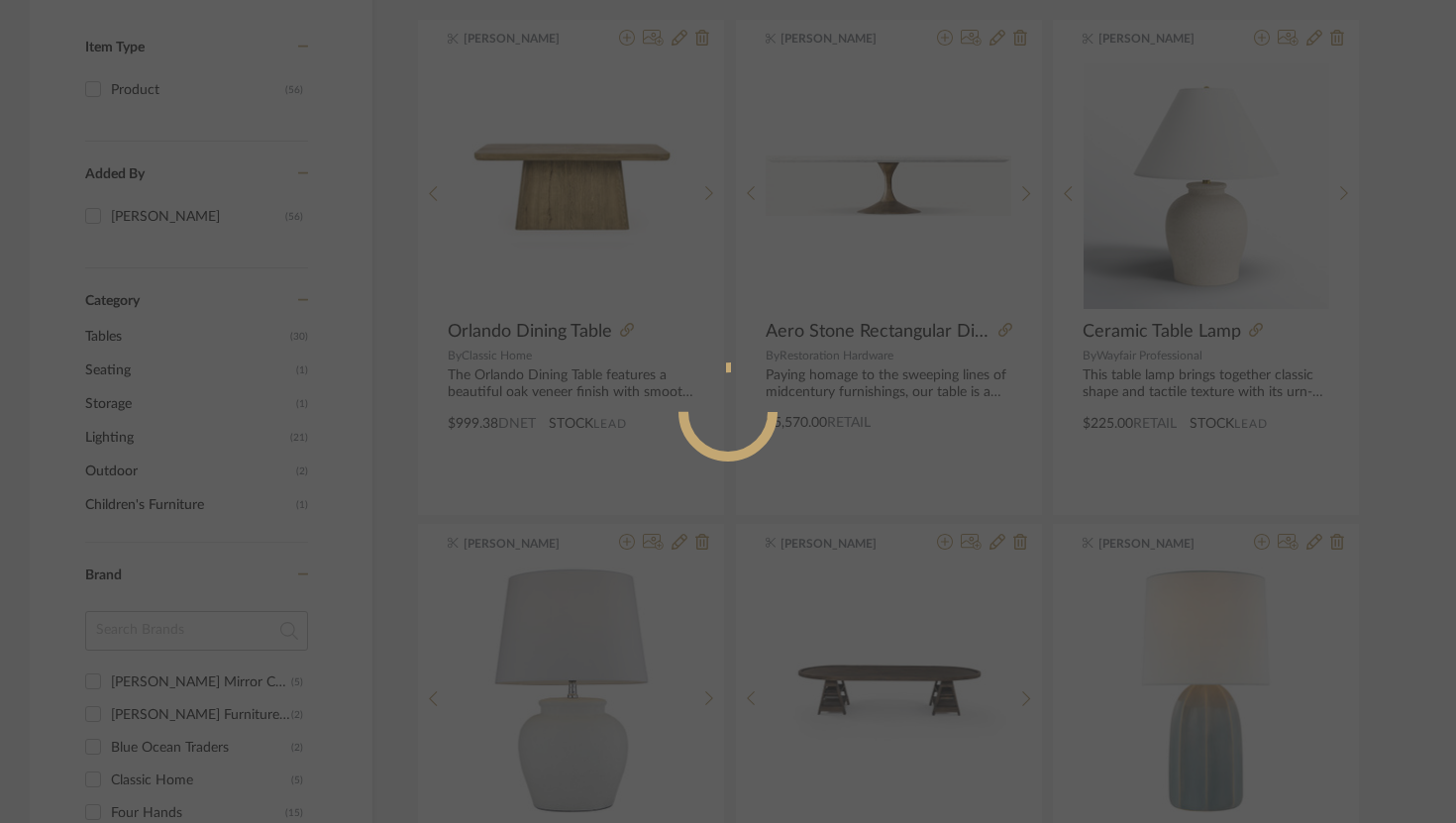 radio on "true" 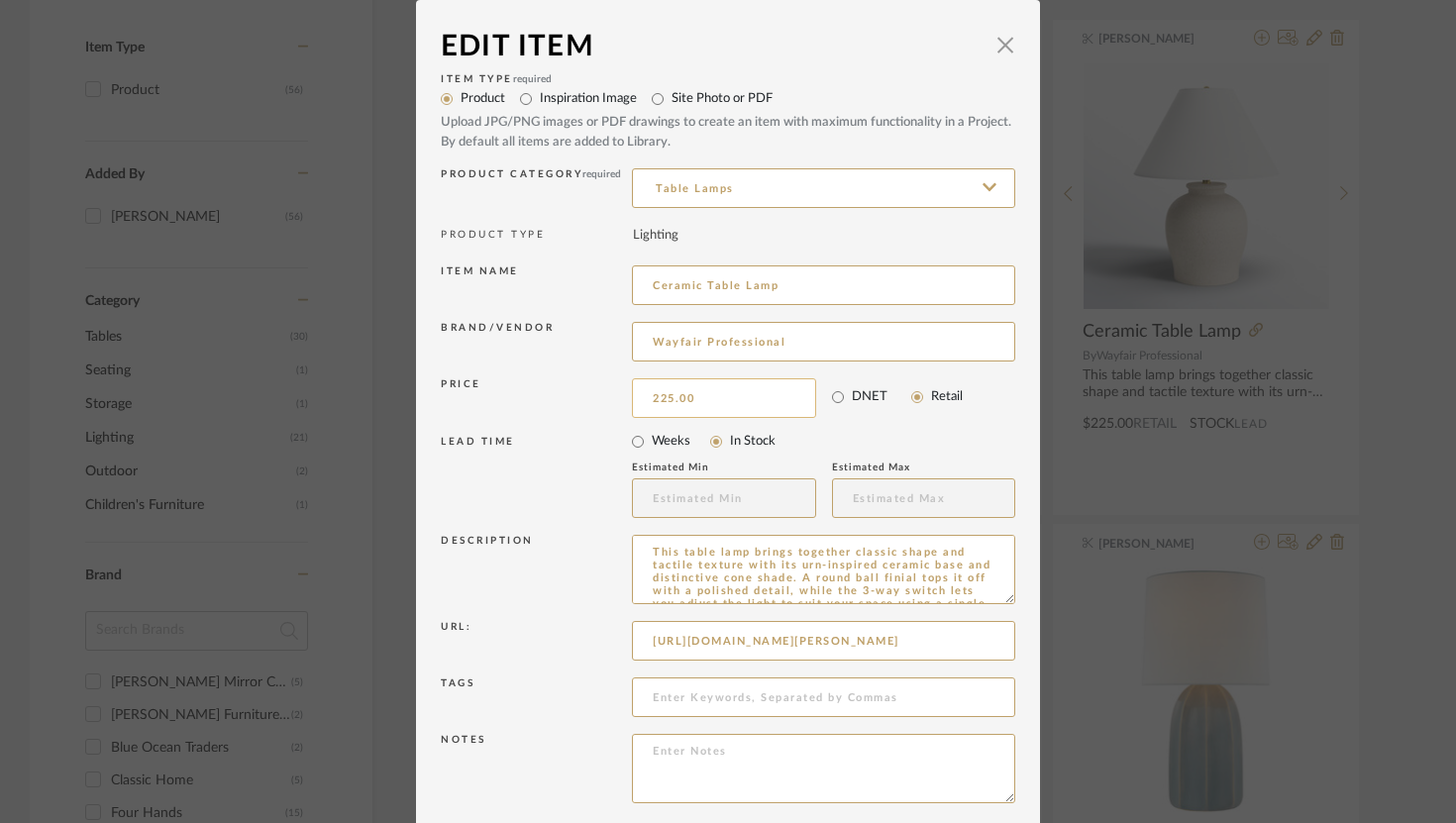 click on "225.00" at bounding box center (724, 398) 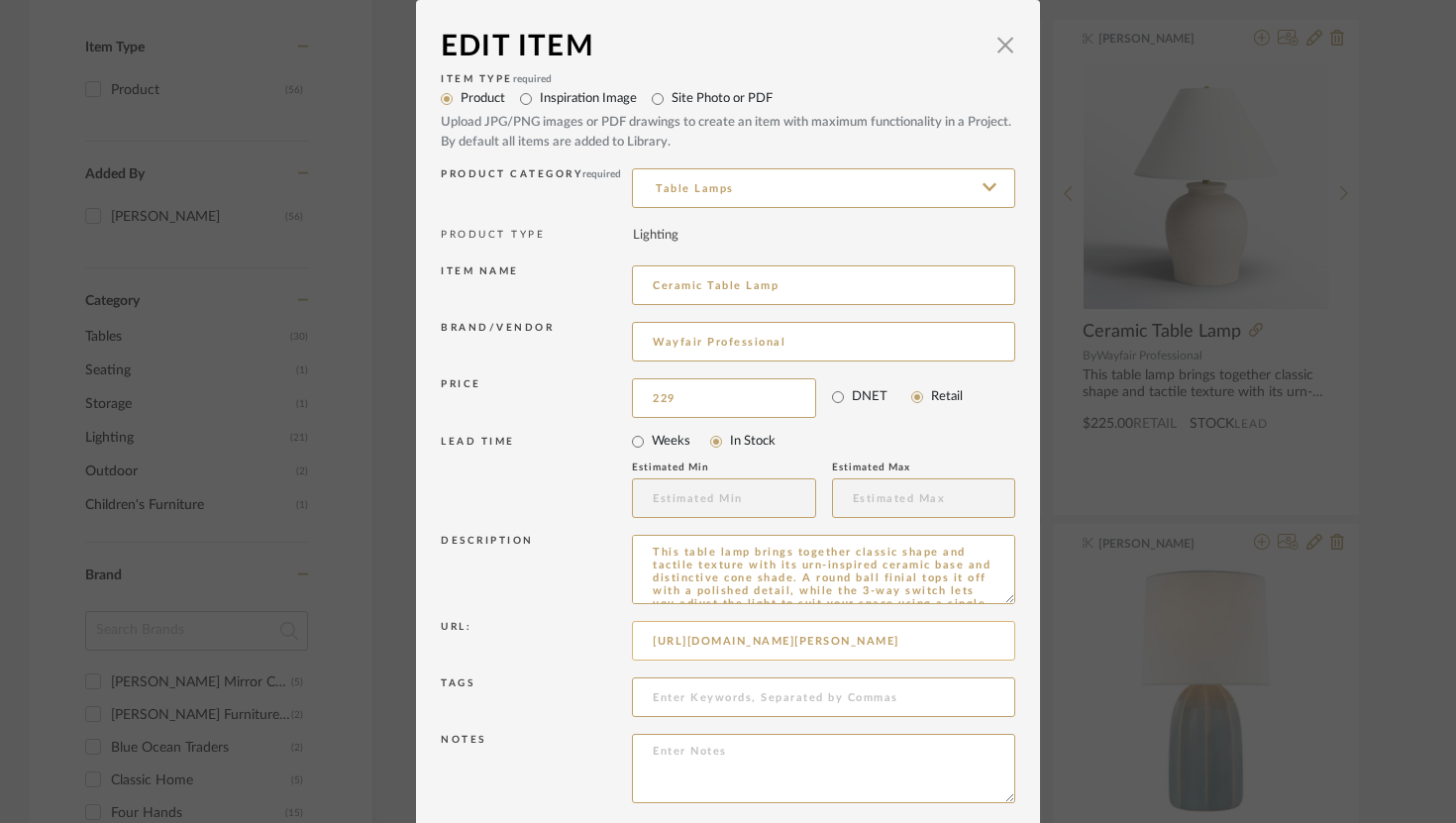 scroll, scrollTop: 79, scrollLeft: 0, axis: vertical 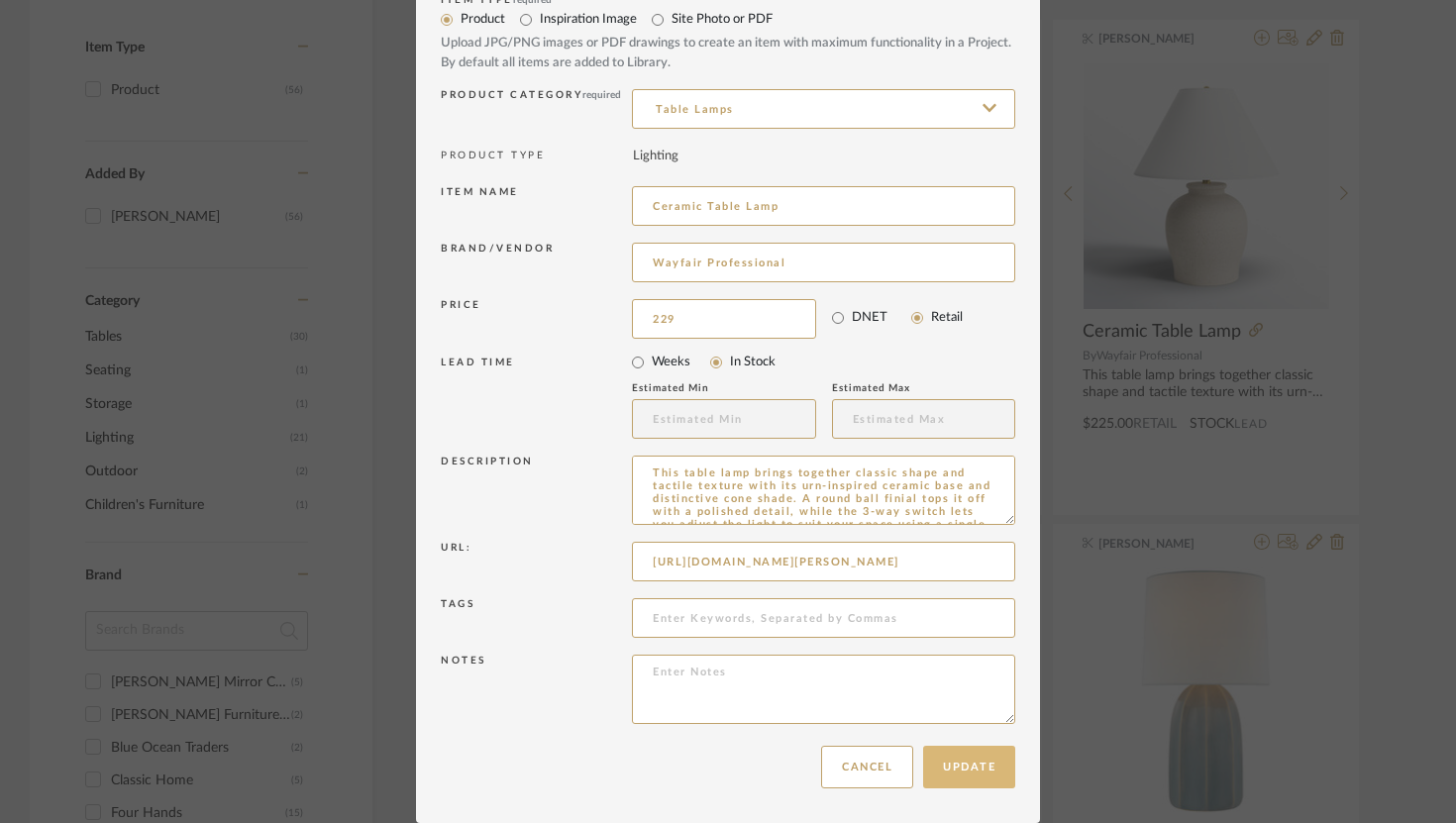 type on "$229.00" 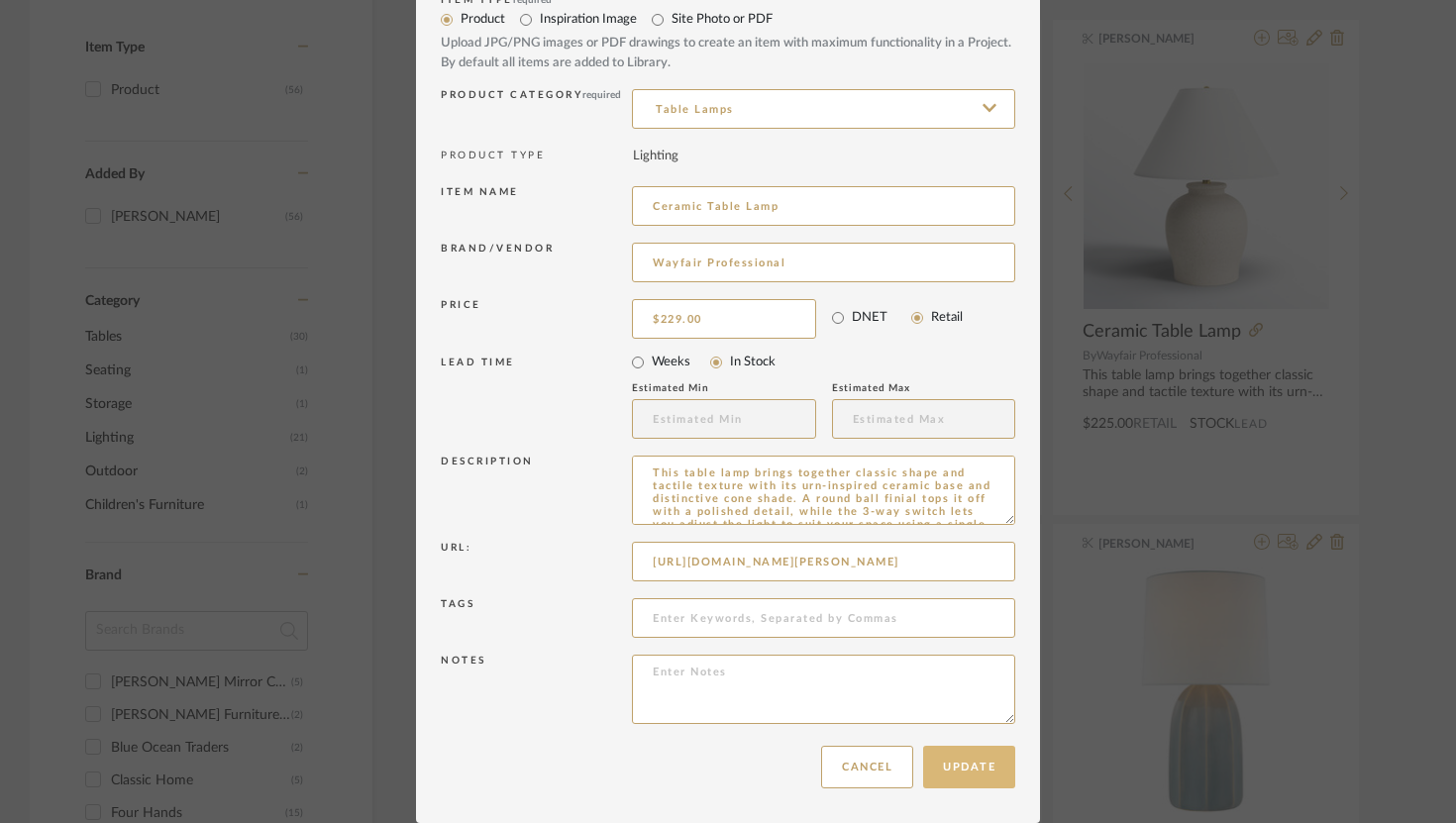 click on "Update" at bounding box center [969, 767] 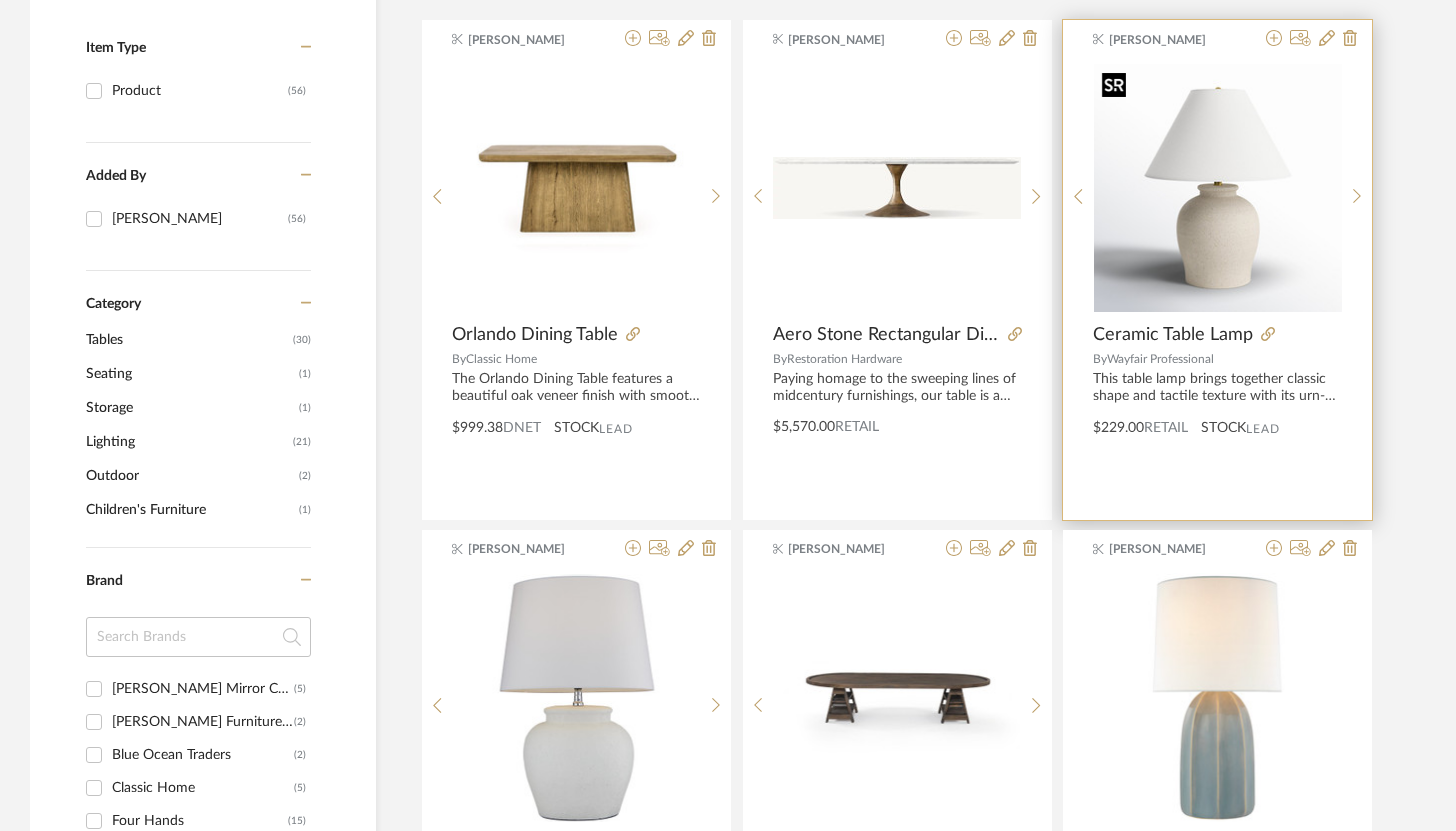 scroll, scrollTop: 371, scrollLeft: 0, axis: vertical 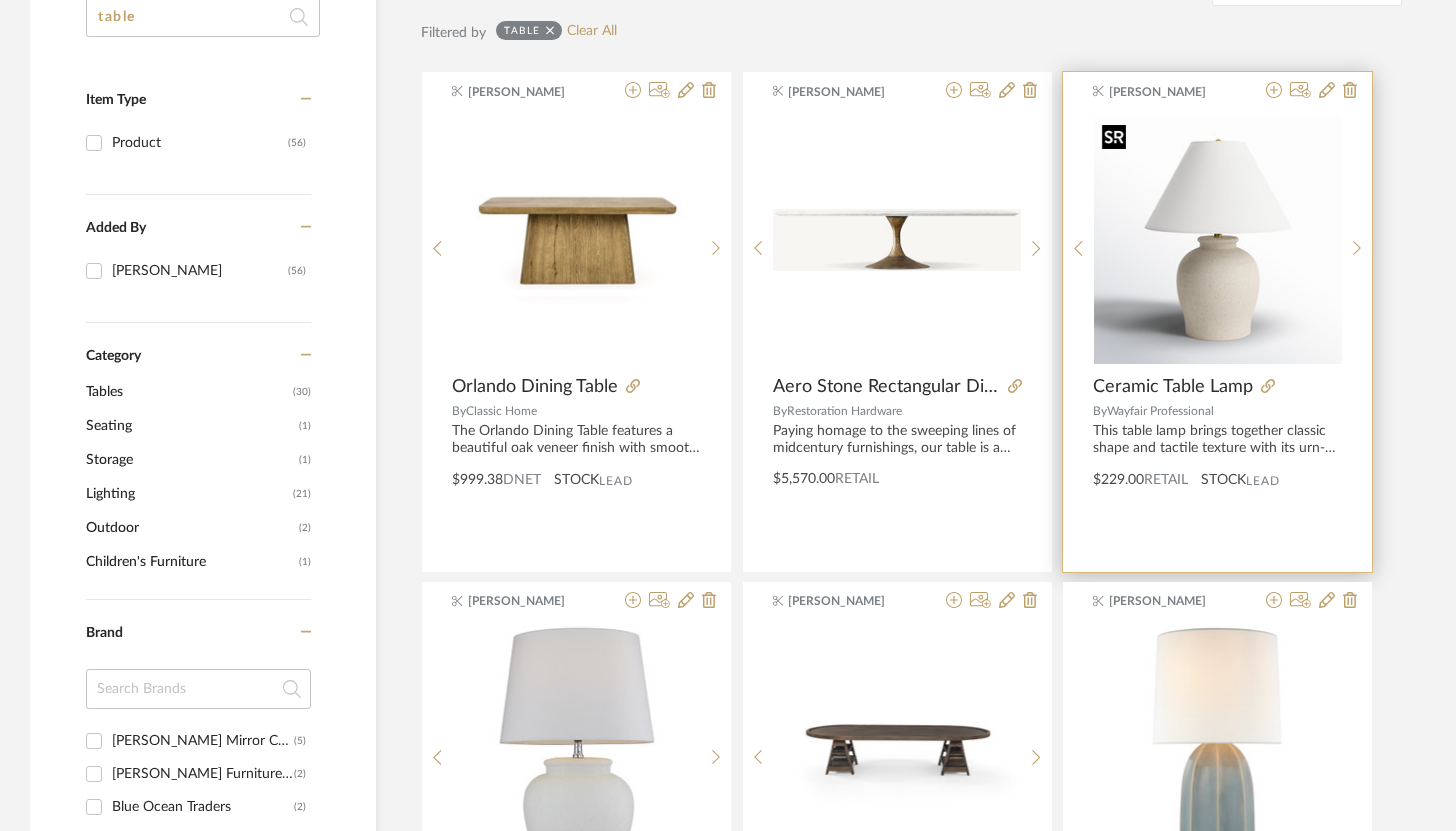 click at bounding box center [1218, 240] 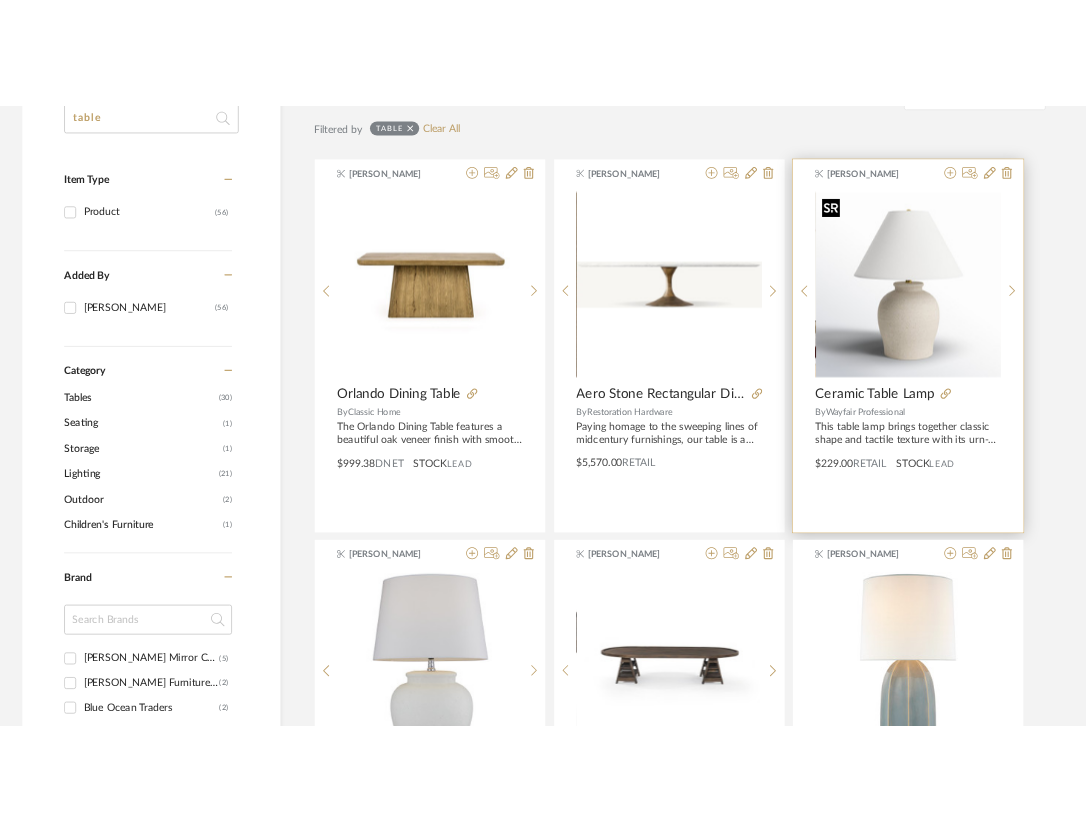 scroll, scrollTop: 0, scrollLeft: 0, axis: both 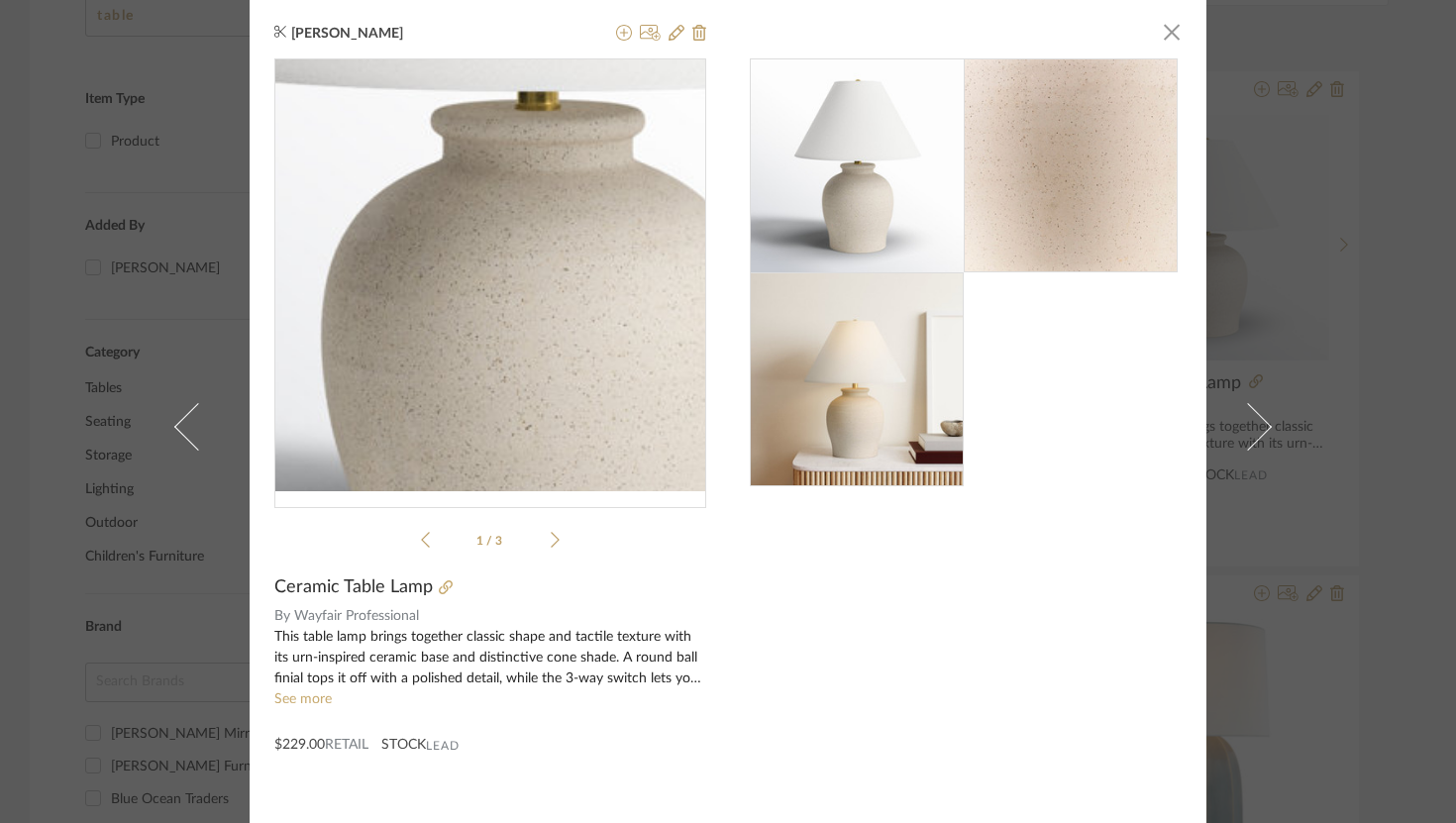 click at bounding box center (490, 275) 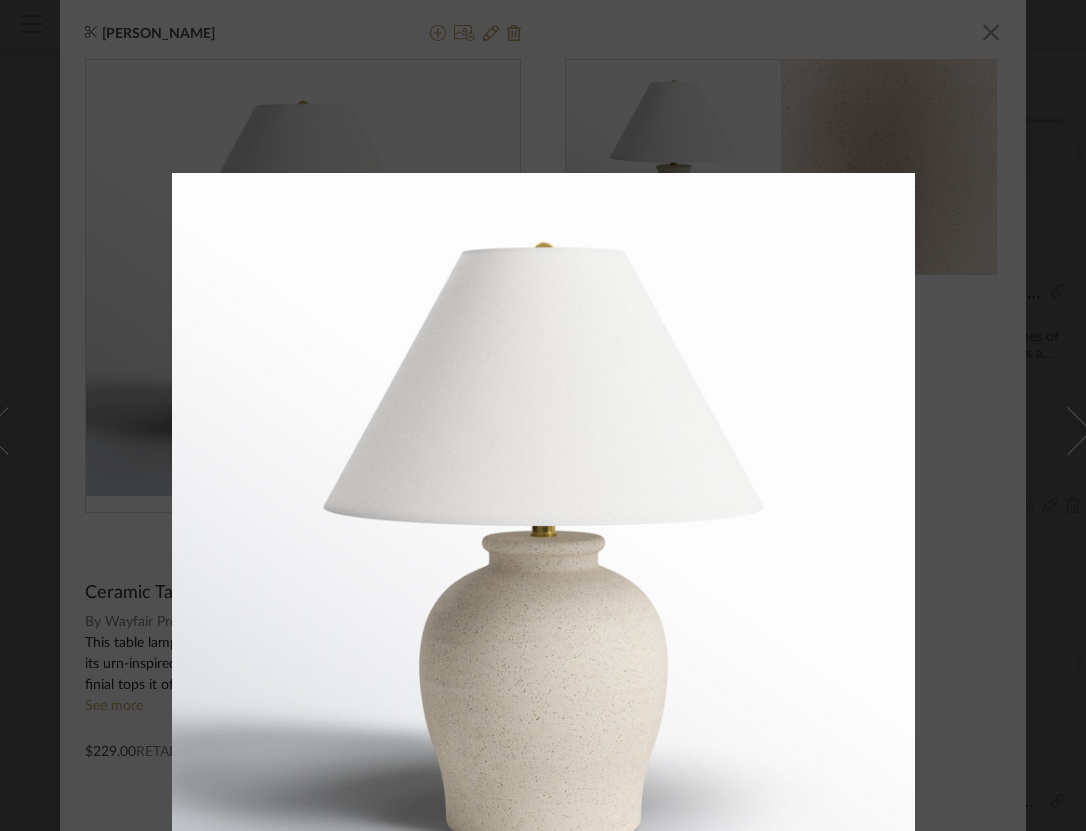 click at bounding box center [543, 415] 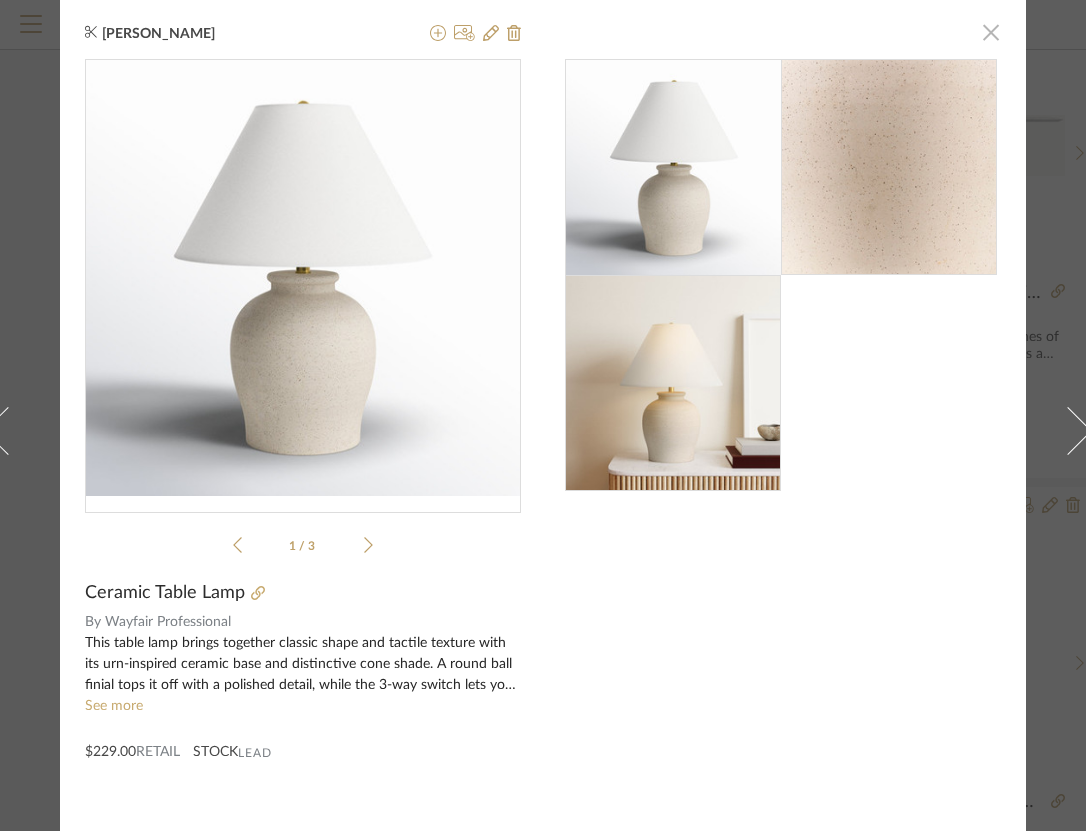 click 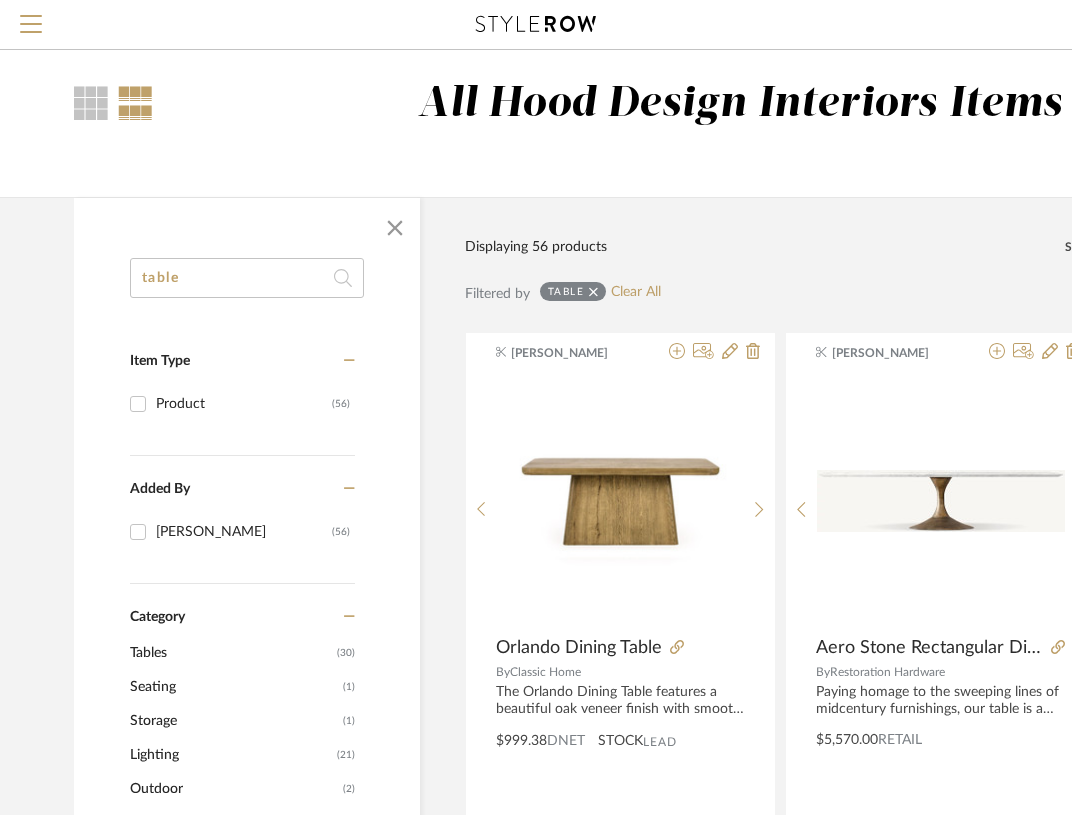 scroll, scrollTop: 0, scrollLeft: 0, axis: both 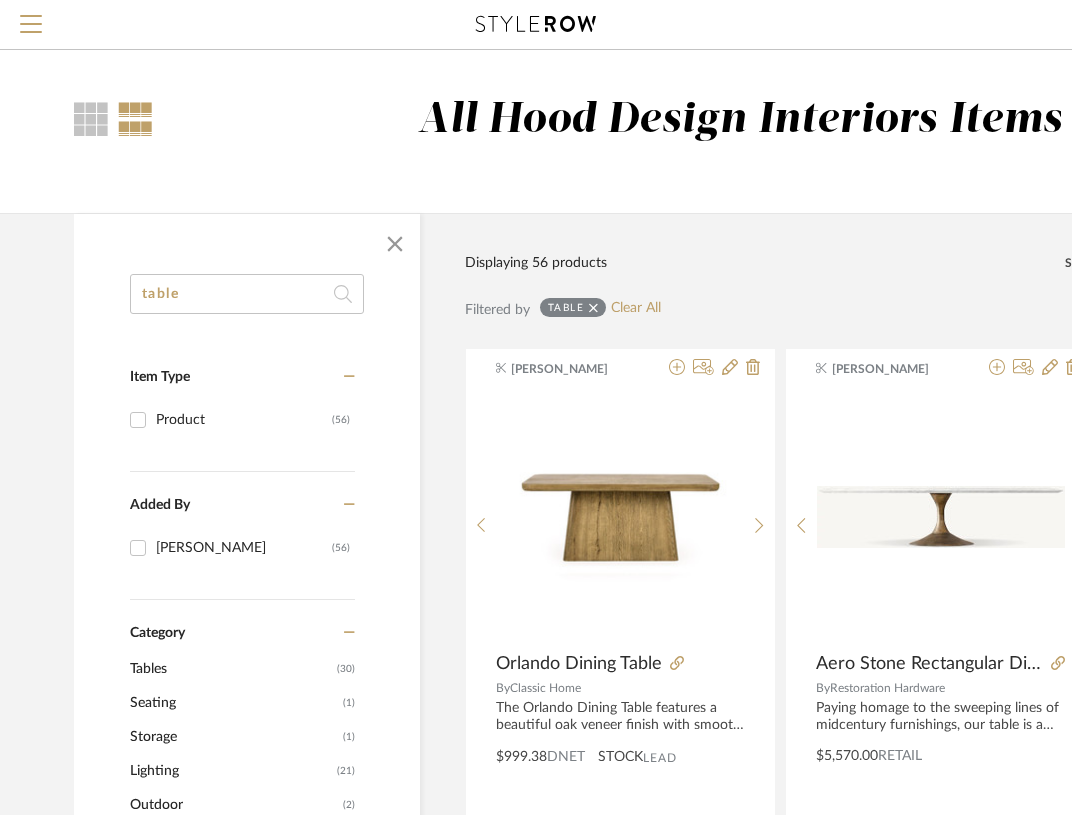 click on "table" 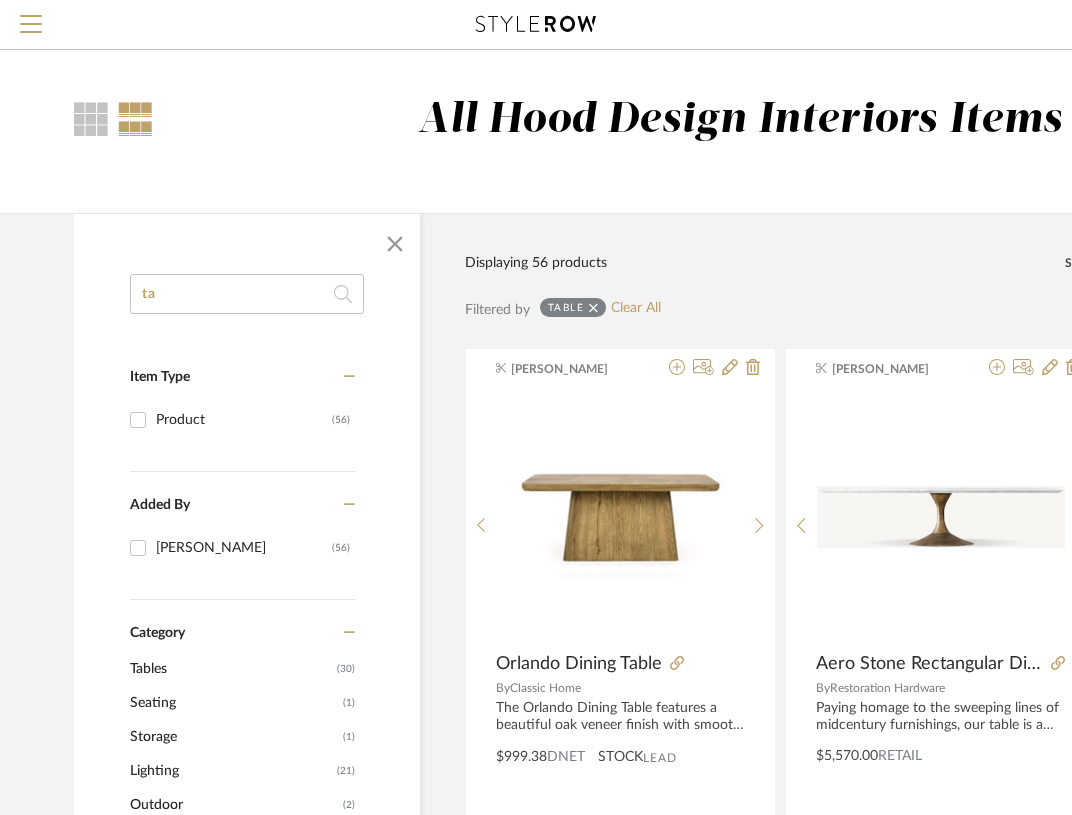 type on "t" 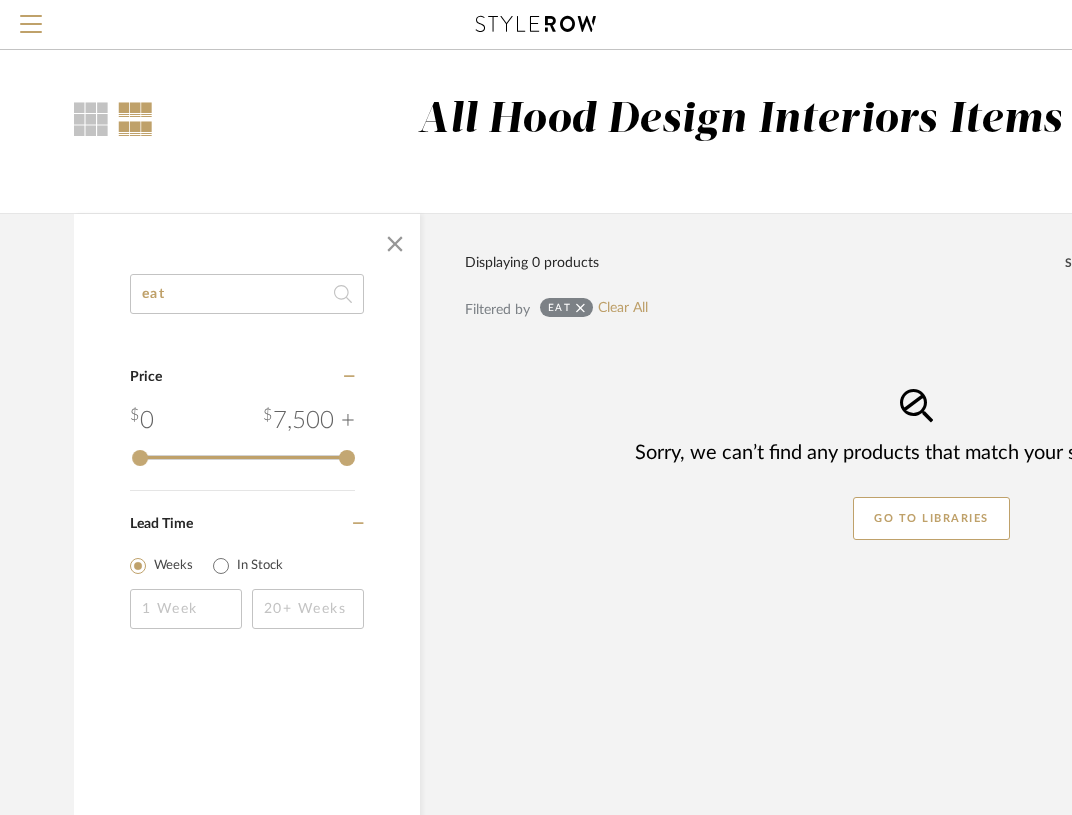 type on "eat" 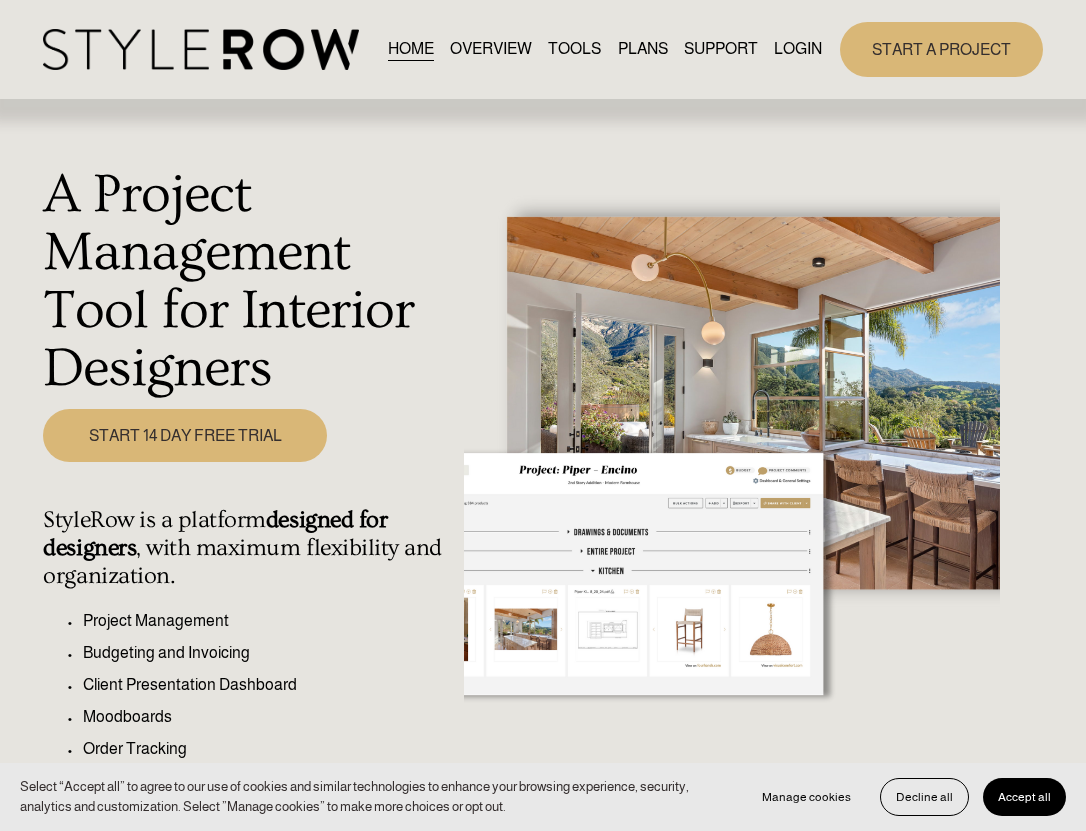 scroll, scrollTop: 0, scrollLeft: 0, axis: both 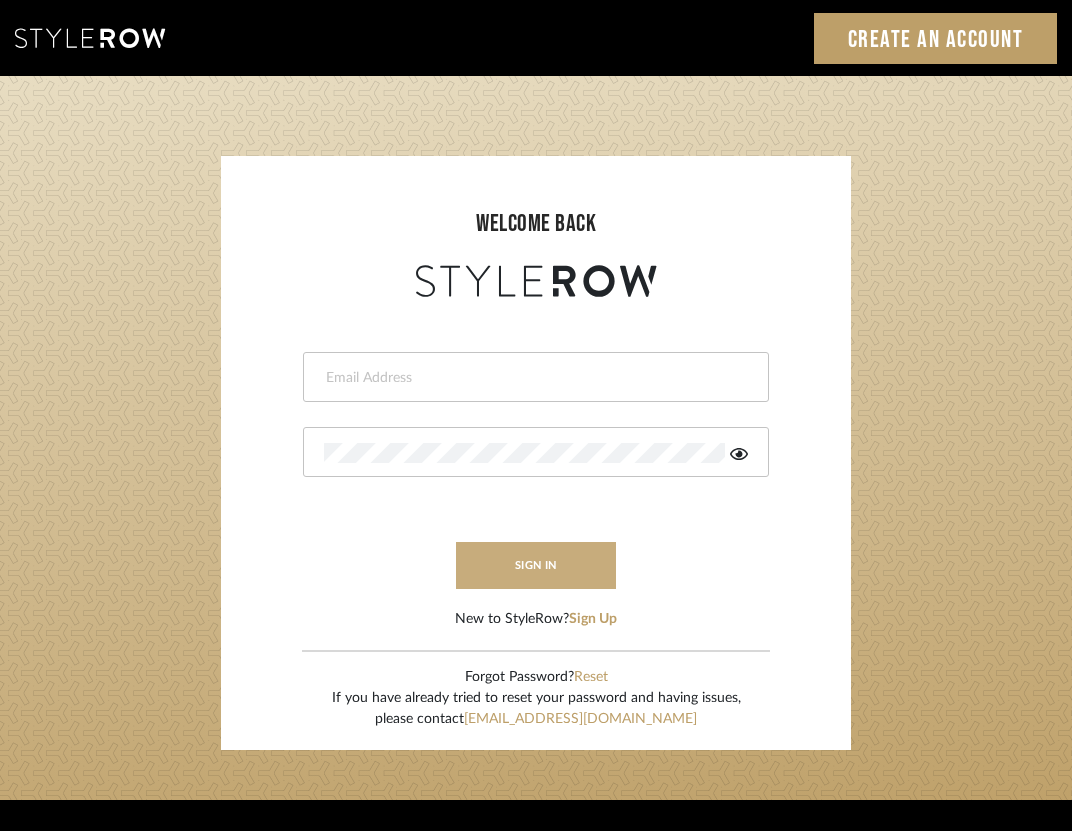 type on "[PERSON_NAME][EMAIL_ADDRESS][DOMAIN_NAME]" 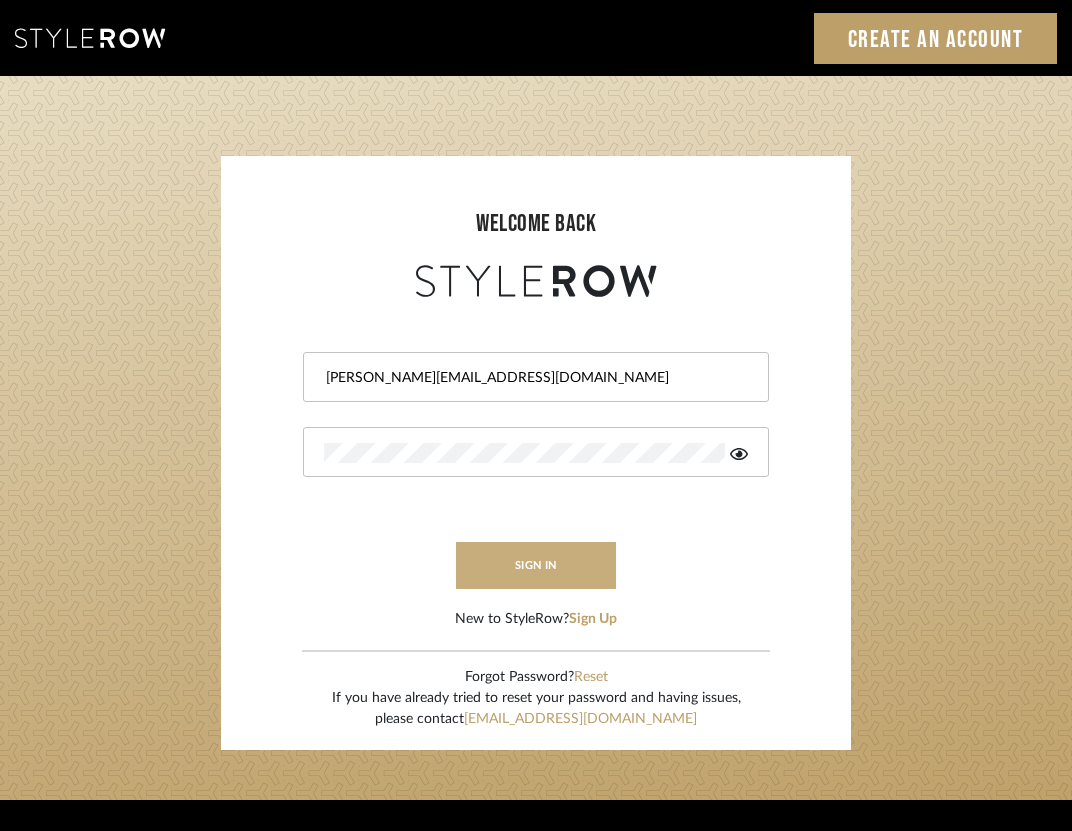 click on "sign in" at bounding box center [536, 565] 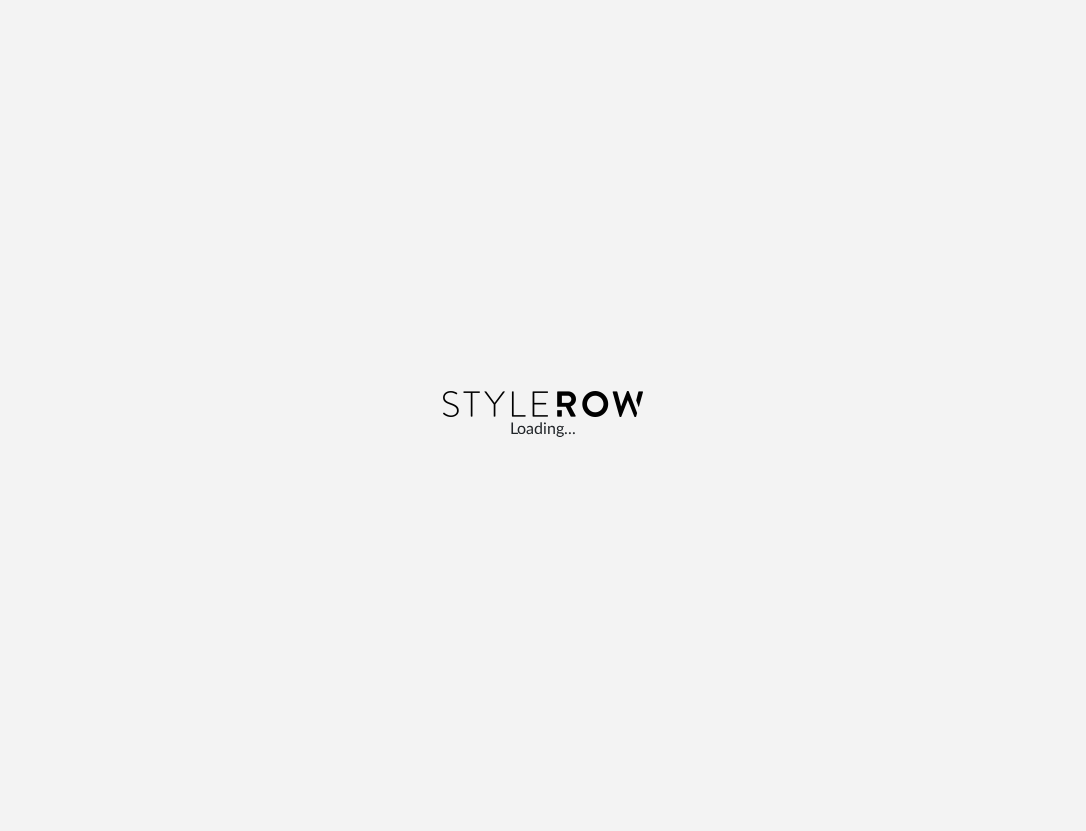 scroll, scrollTop: 0, scrollLeft: 0, axis: both 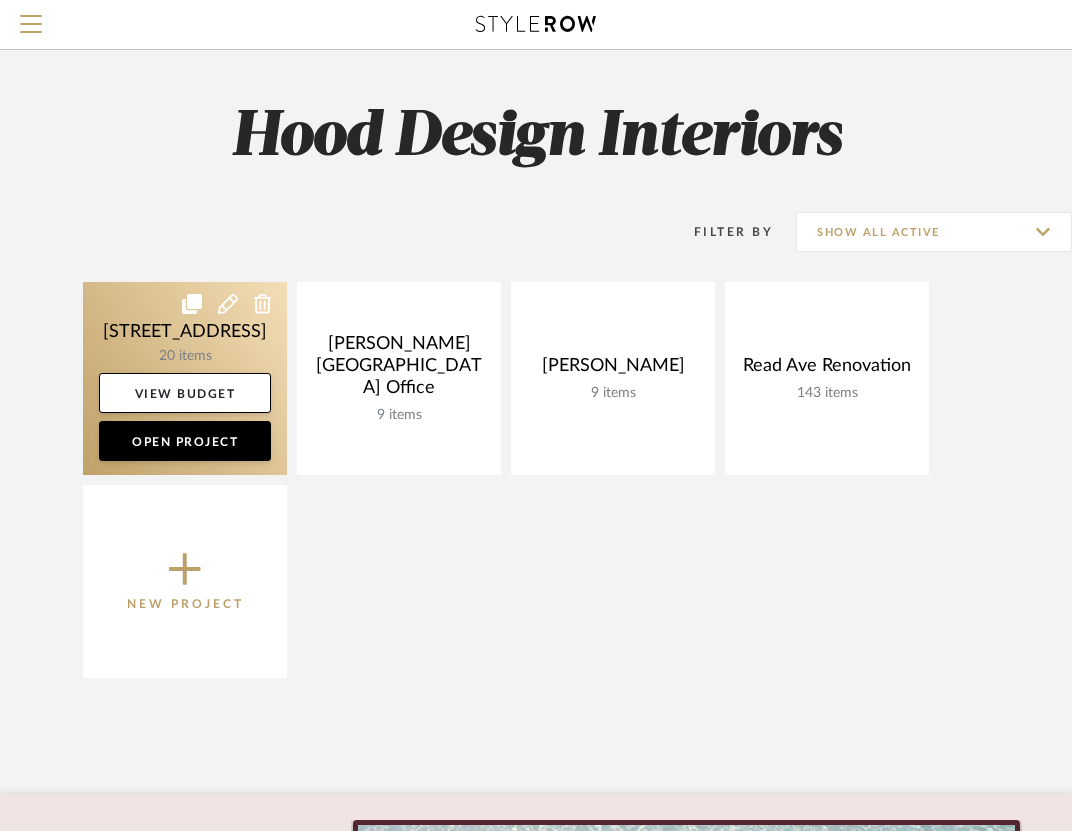 click 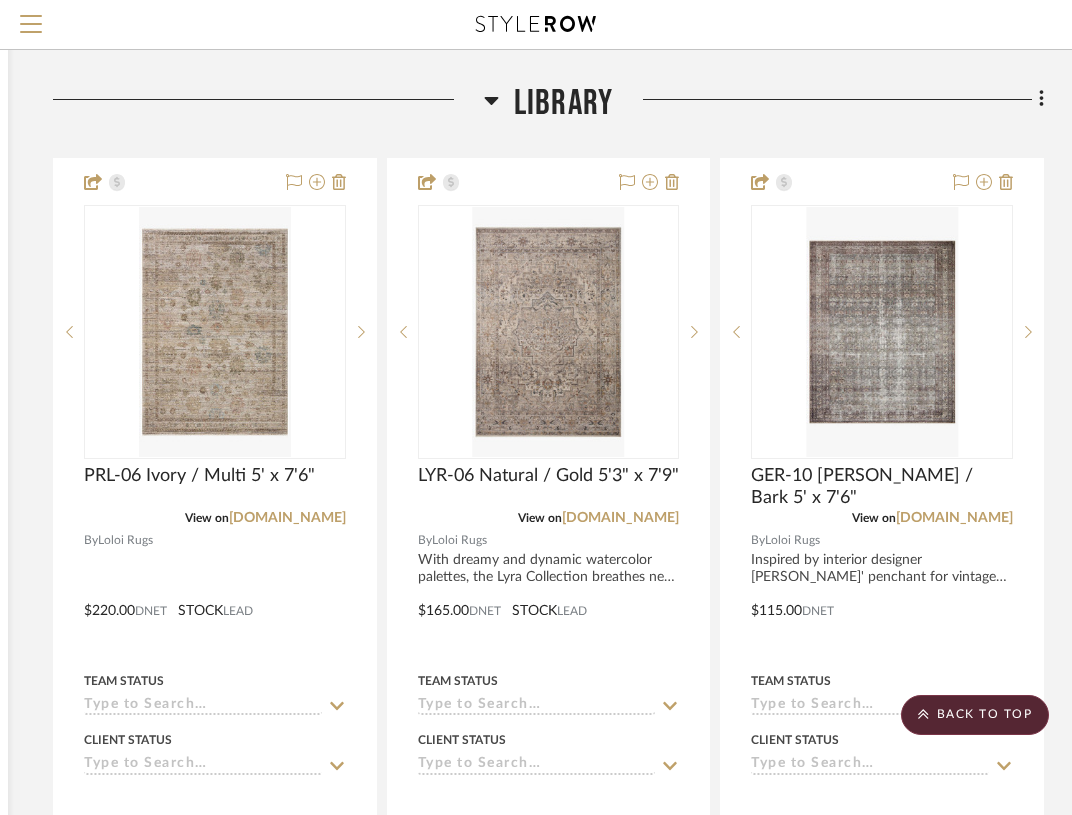 scroll, scrollTop: 5493, scrollLeft: 368, axis: both 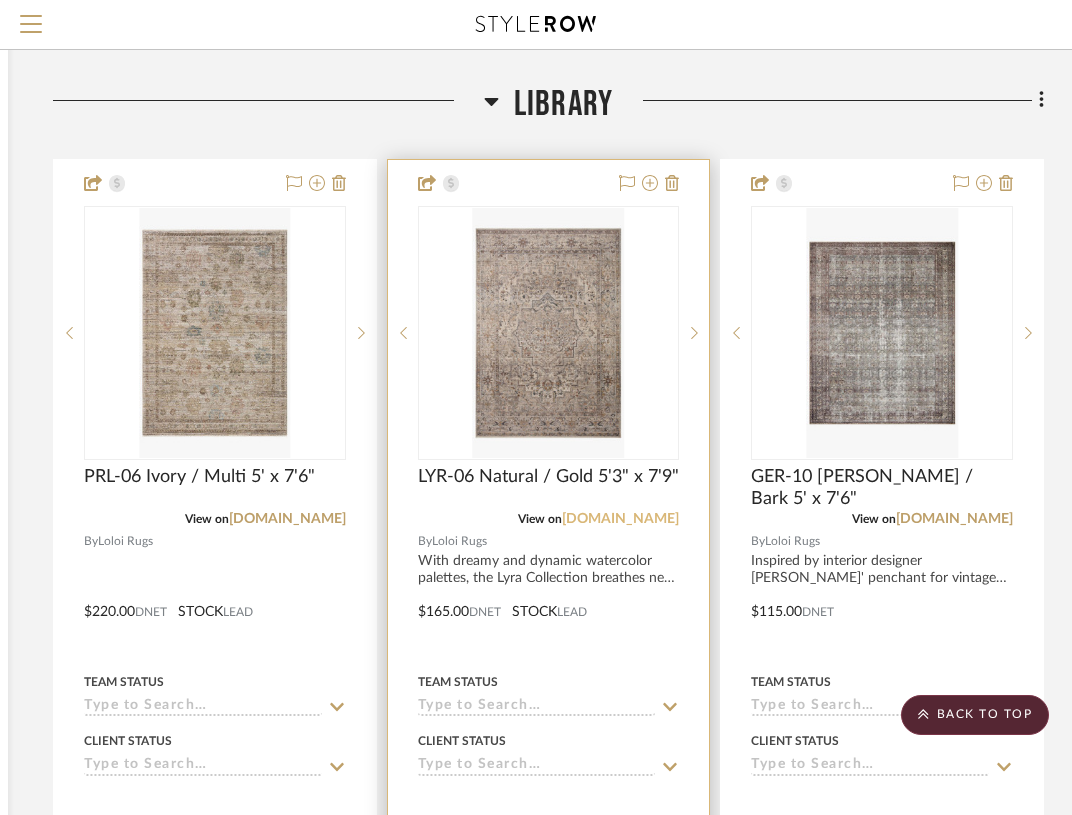 click on "[DOMAIN_NAME]" at bounding box center (620, 519) 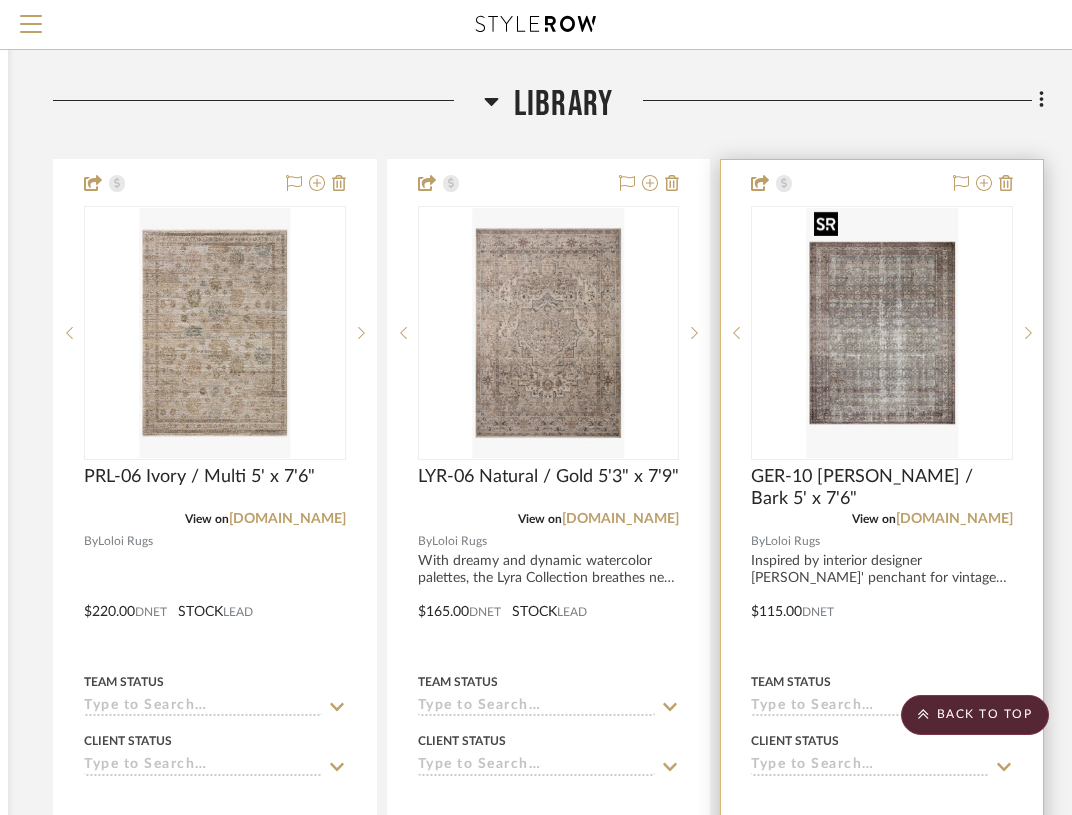 click at bounding box center [881, 333] 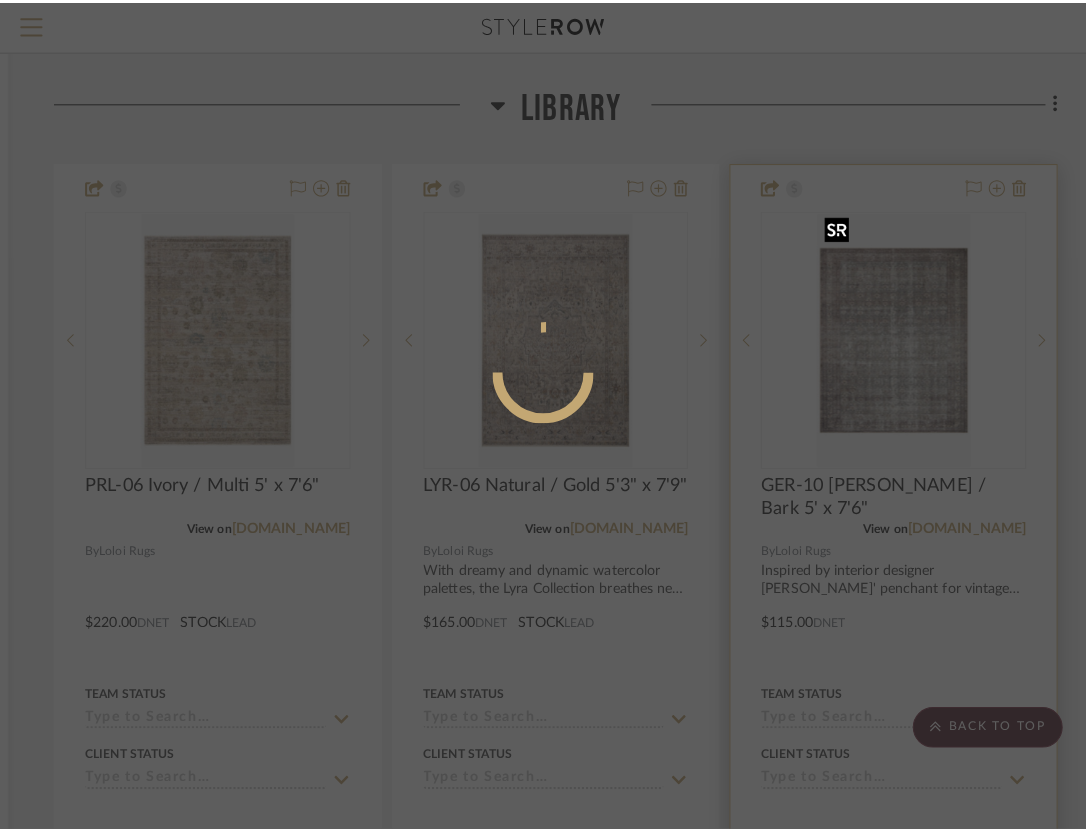 scroll, scrollTop: 0, scrollLeft: 0, axis: both 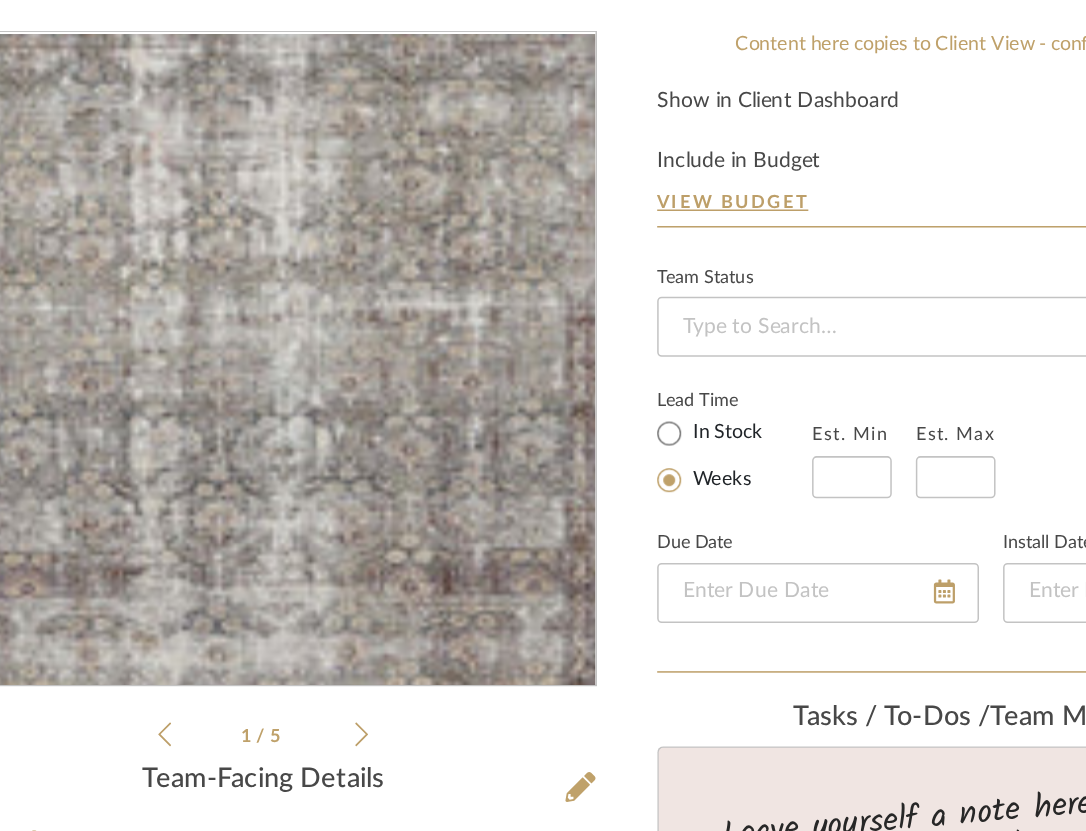 click at bounding box center (301, 355) 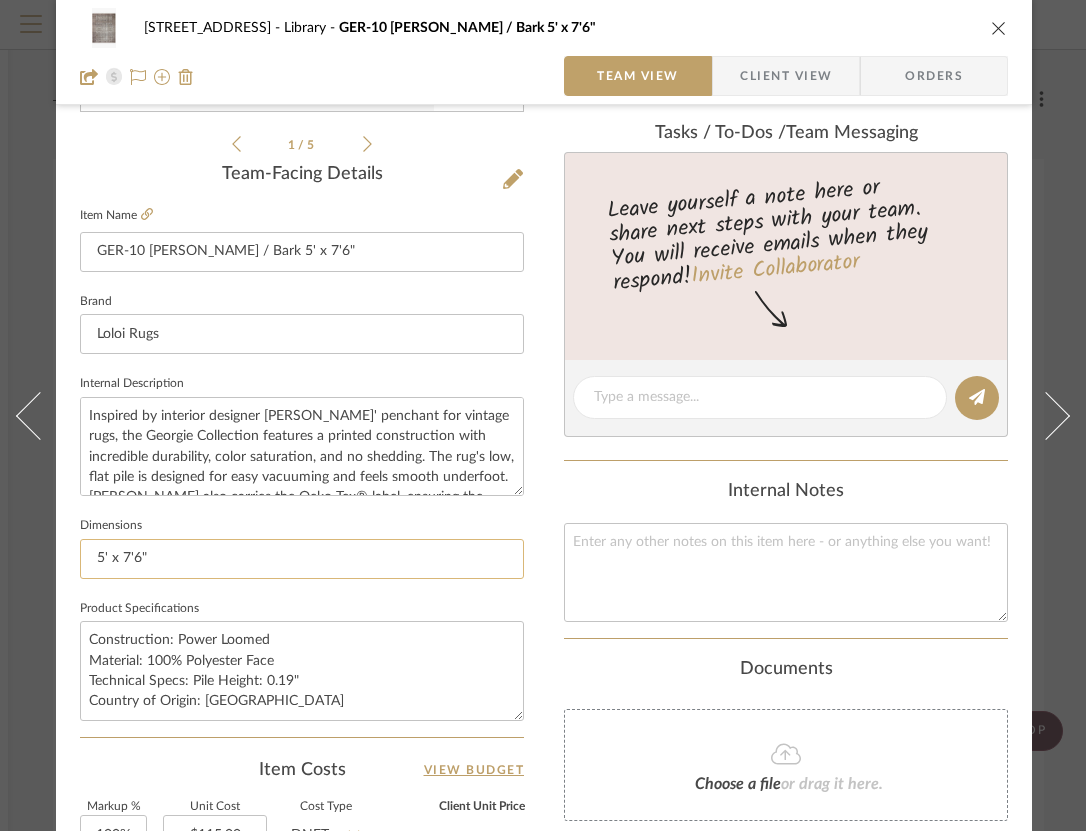 scroll, scrollTop: 394, scrollLeft: 0, axis: vertical 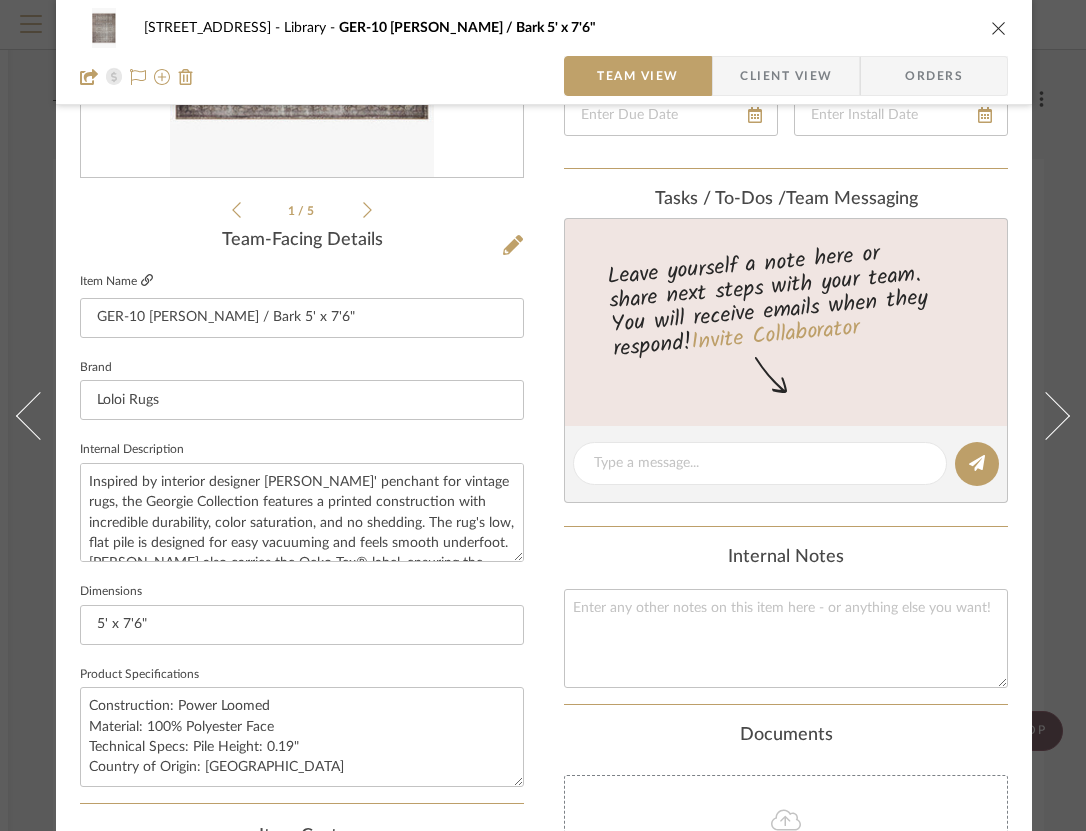 click 